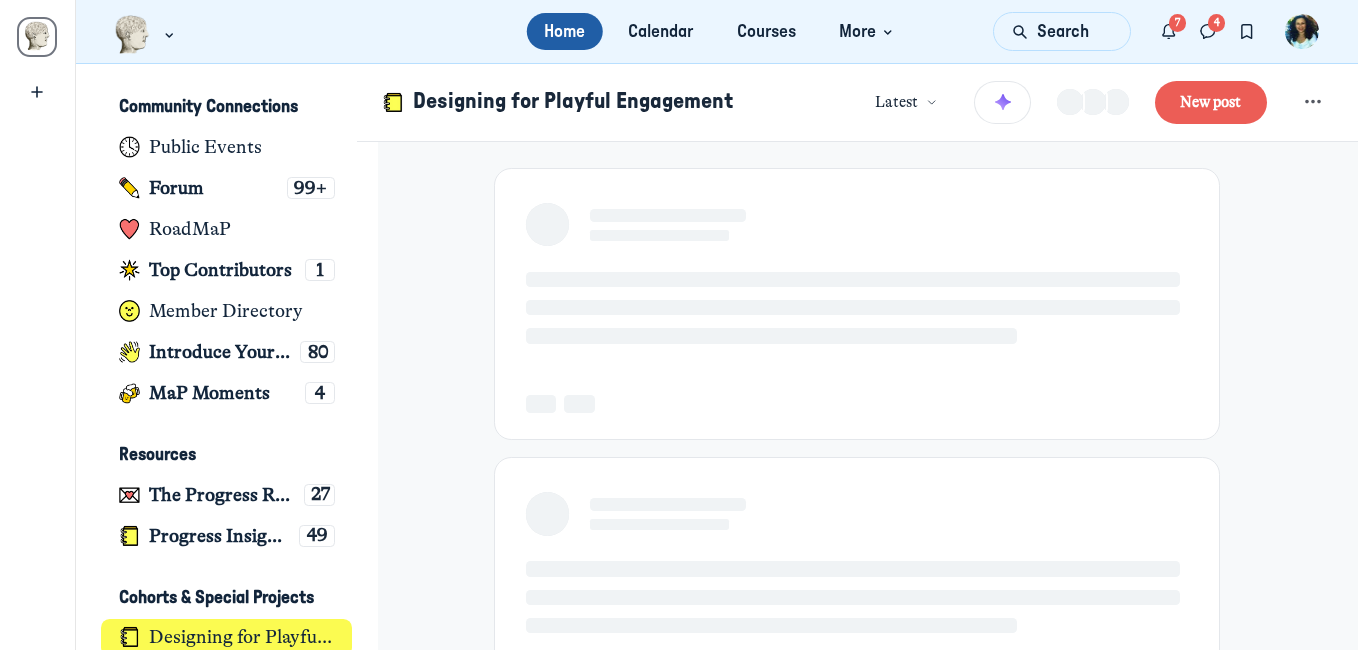 scroll, scrollTop: 0, scrollLeft: 0, axis: both 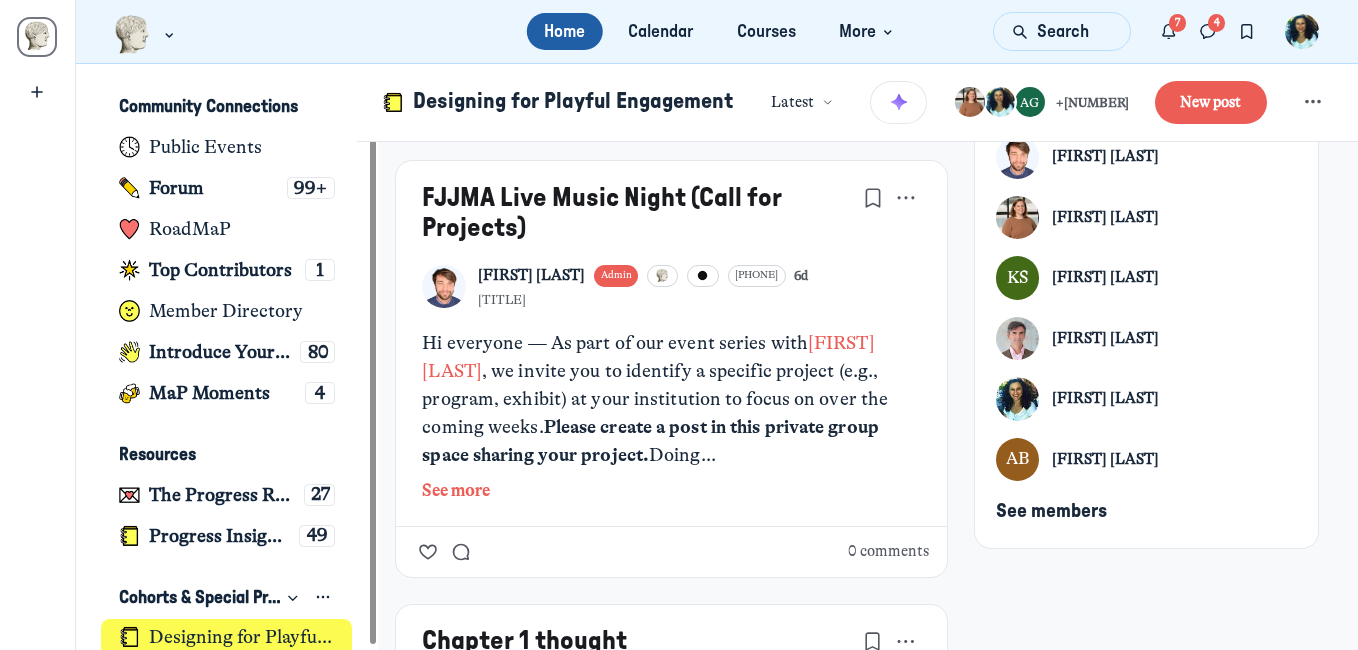 click on "Designing for Playful Engagement" at bounding box center [242, 637] 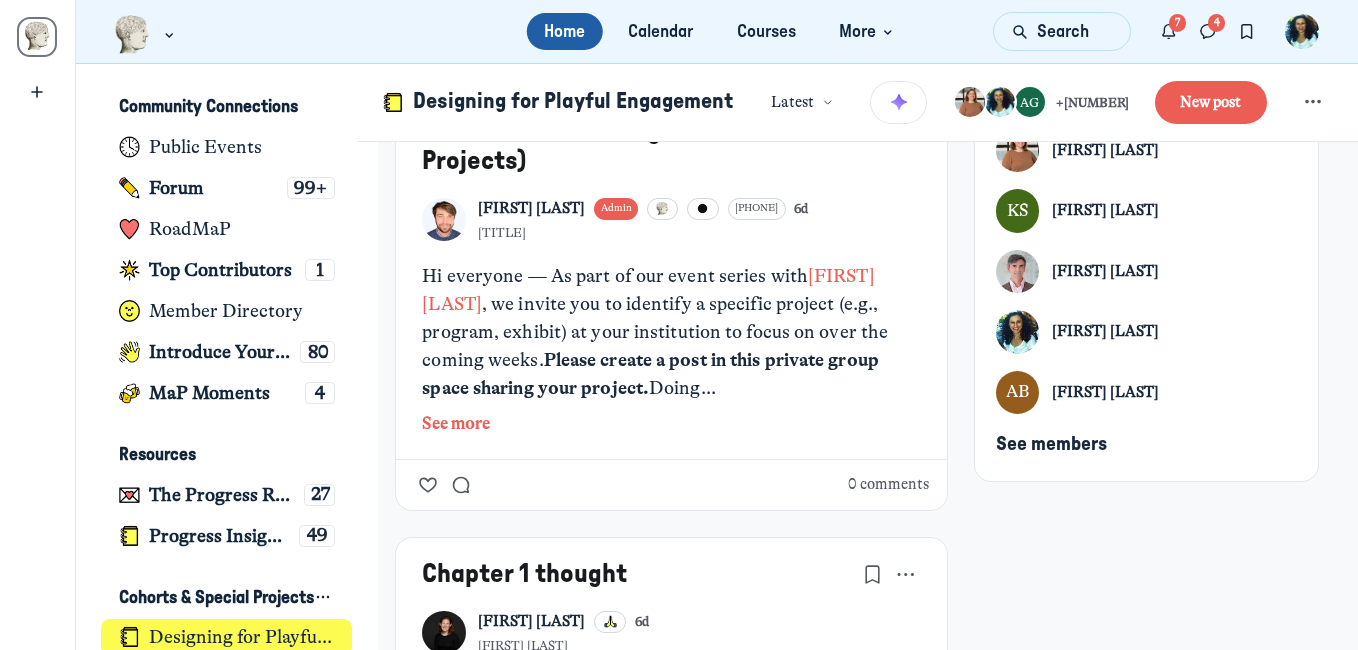 scroll, scrollTop: 200, scrollLeft: 0, axis: vertical 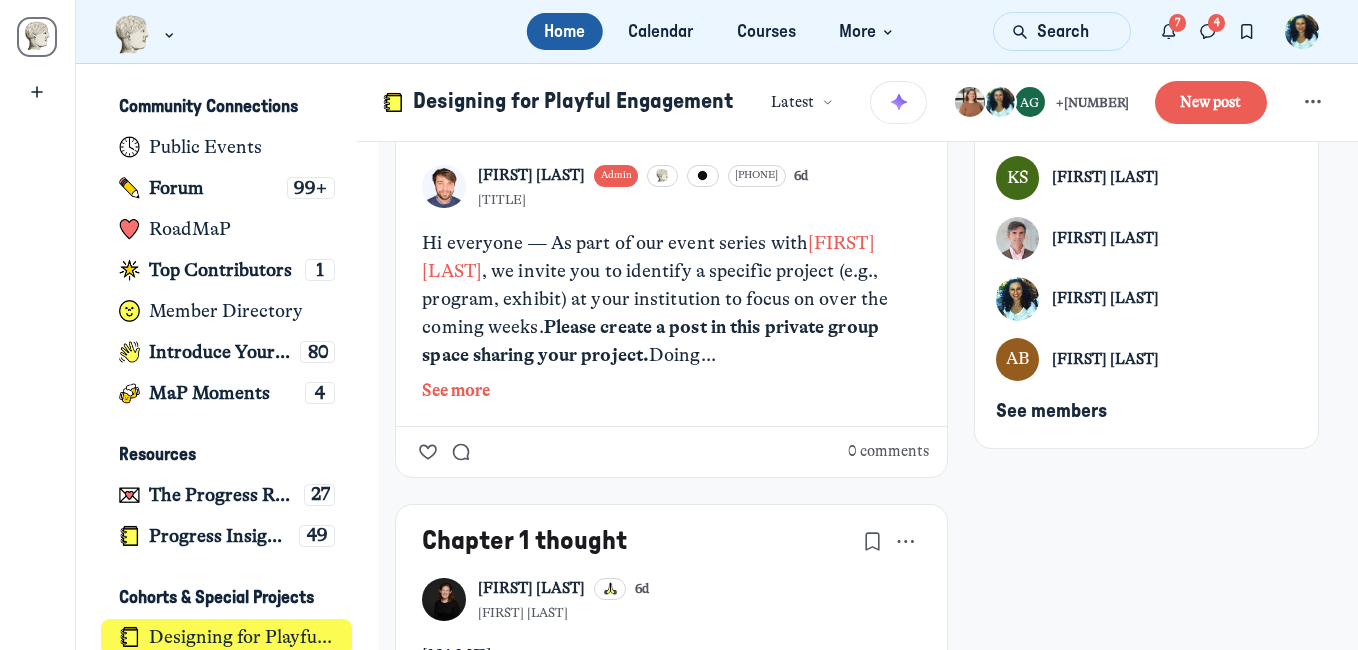 click on "See more" 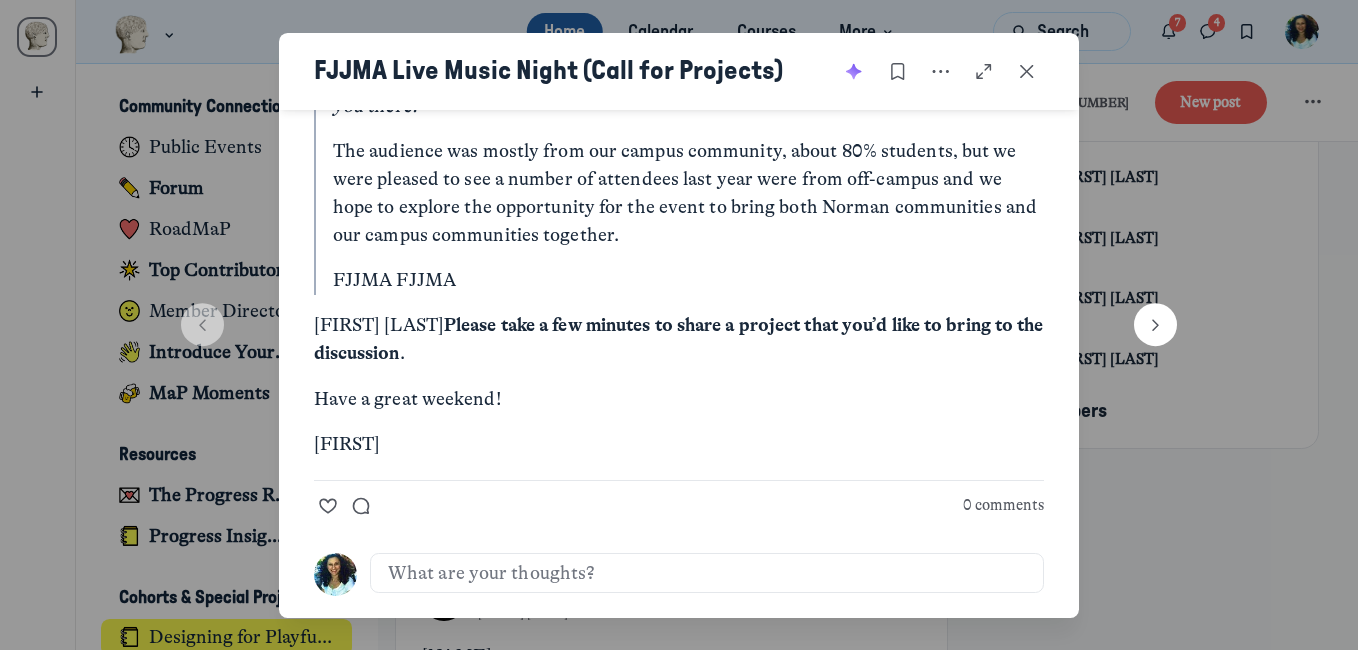 scroll, scrollTop: 1182, scrollLeft: 0, axis: vertical 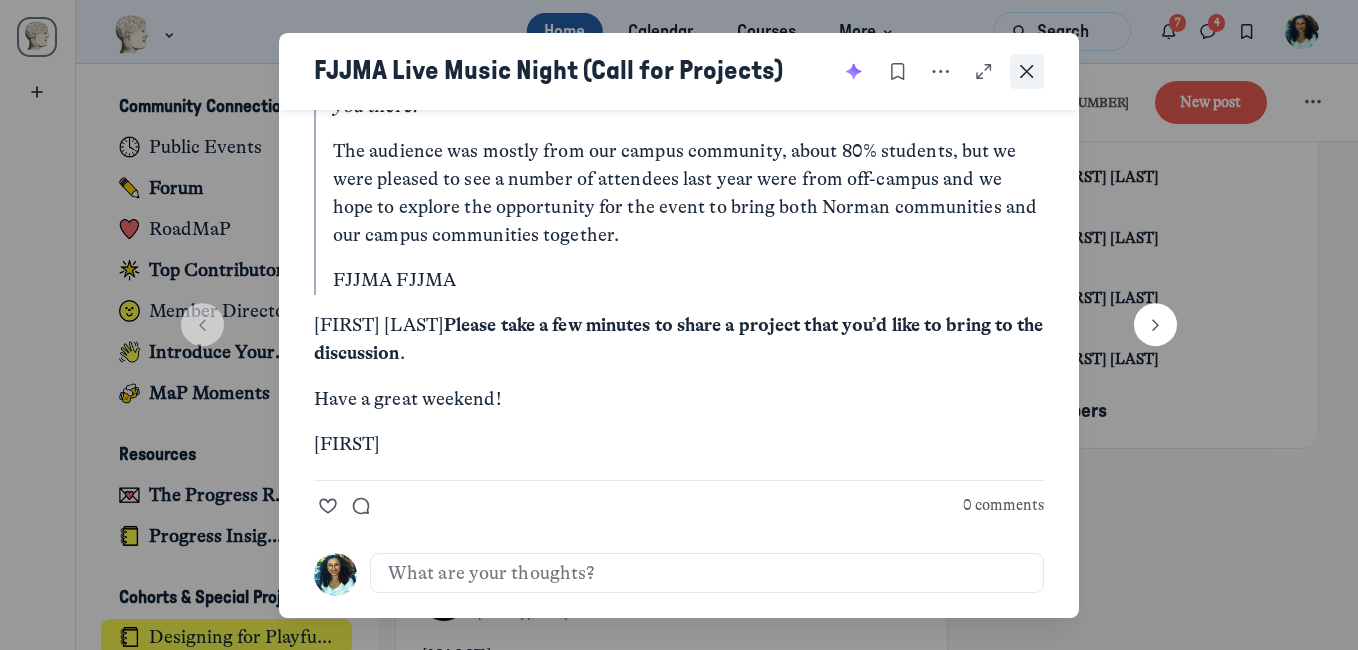 click 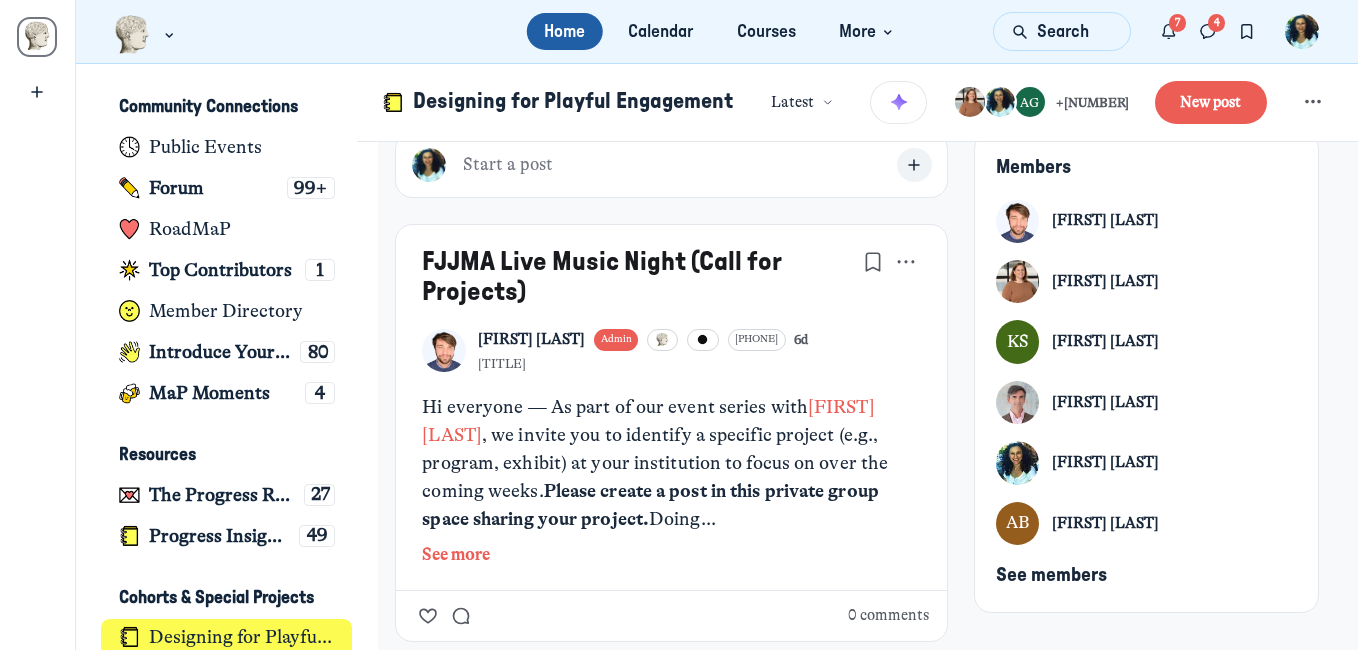 scroll, scrollTop: 0, scrollLeft: 0, axis: both 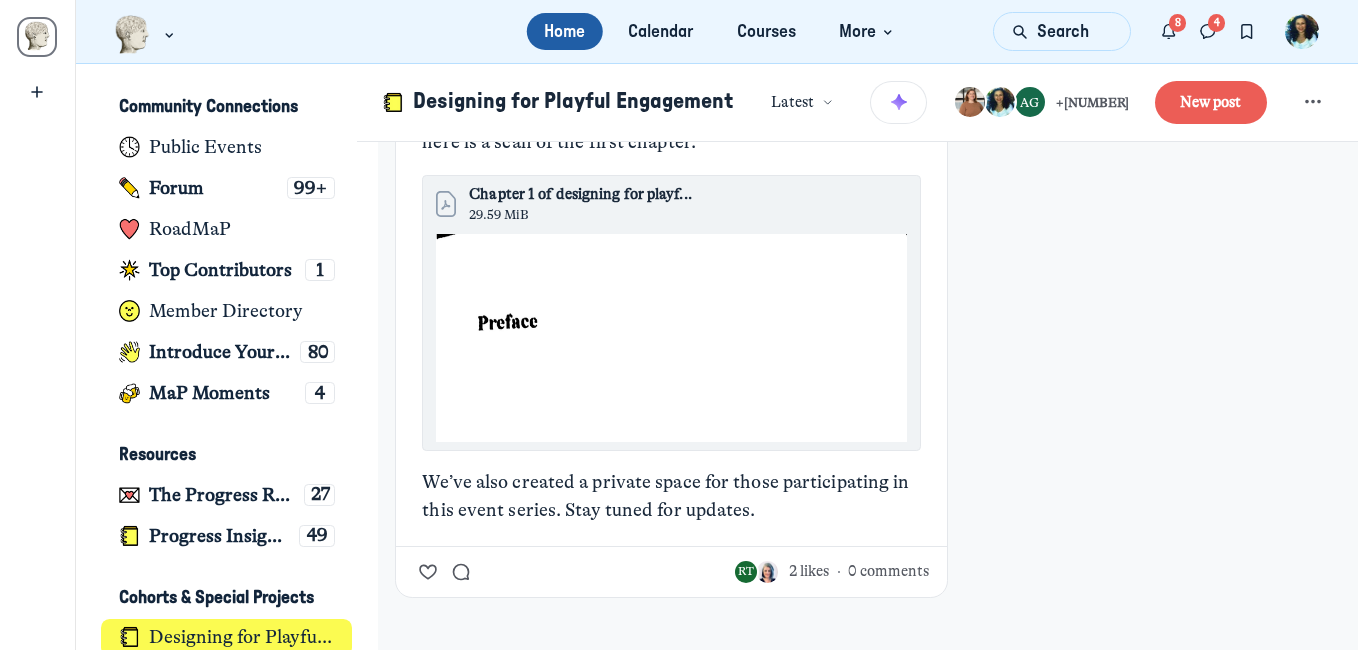 click 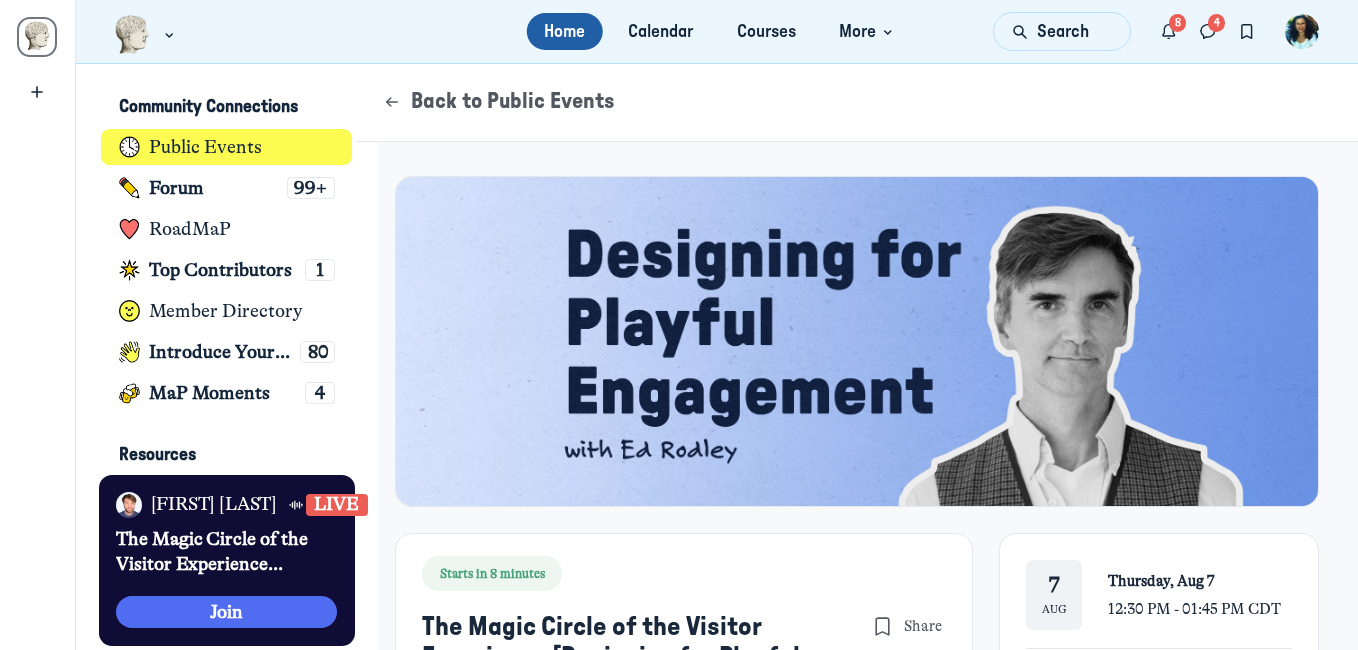 scroll, scrollTop: 0, scrollLeft: 0, axis: both 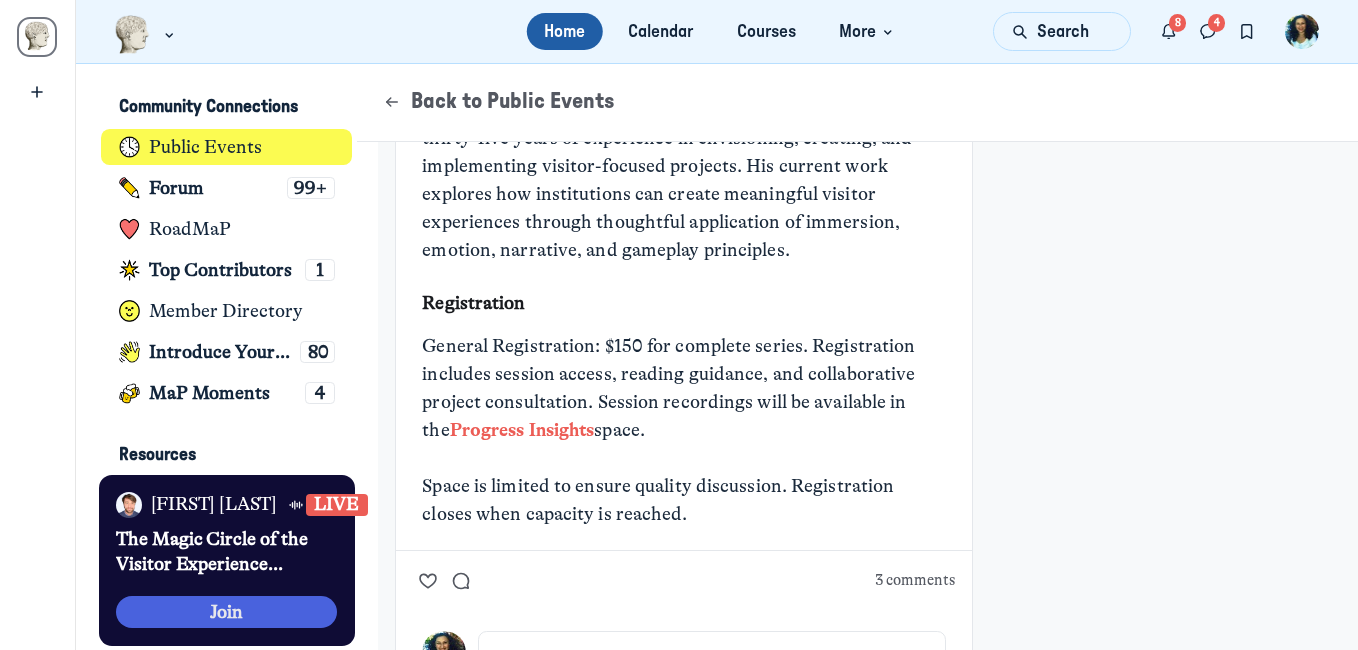 click on "Join" at bounding box center (226, 612) 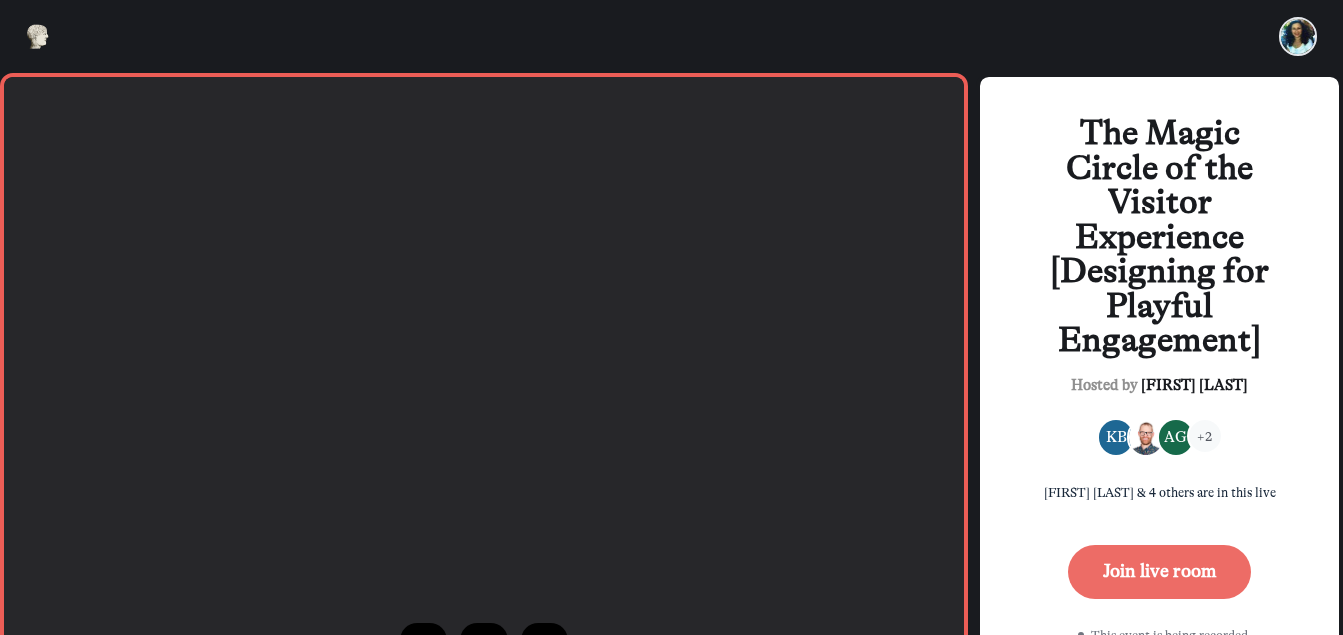 click on "Join live room" at bounding box center [1159, 572] 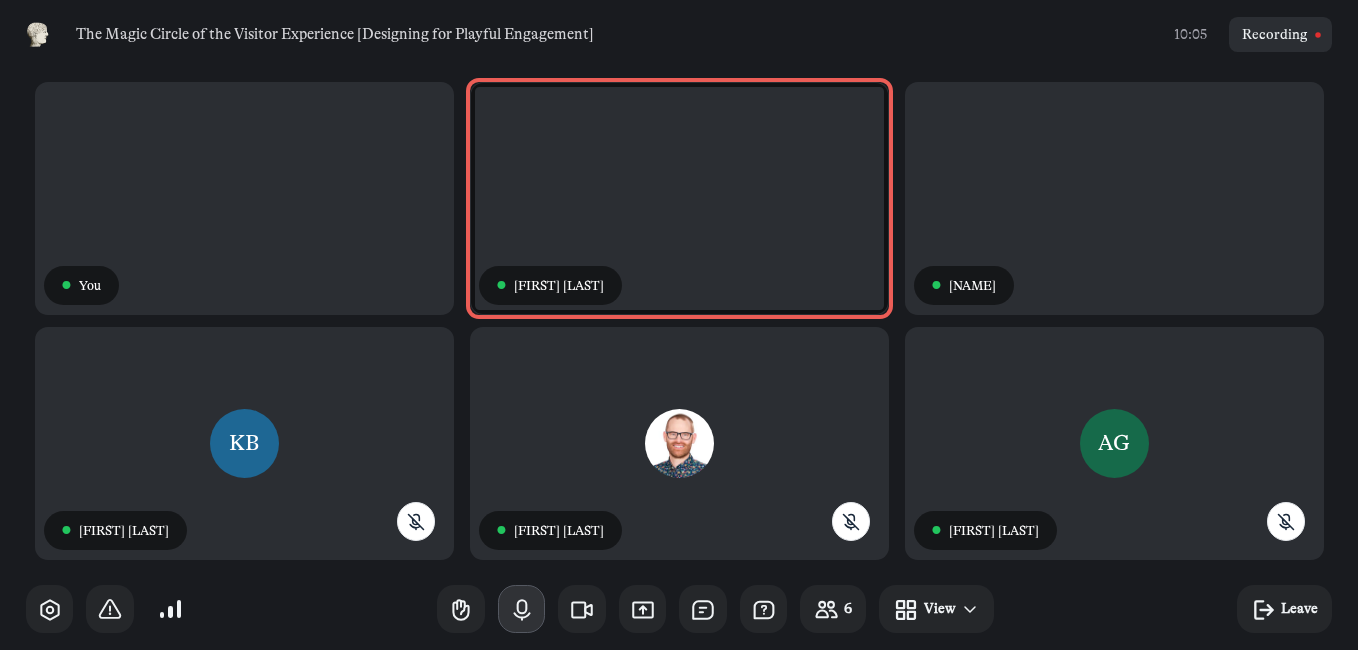 click 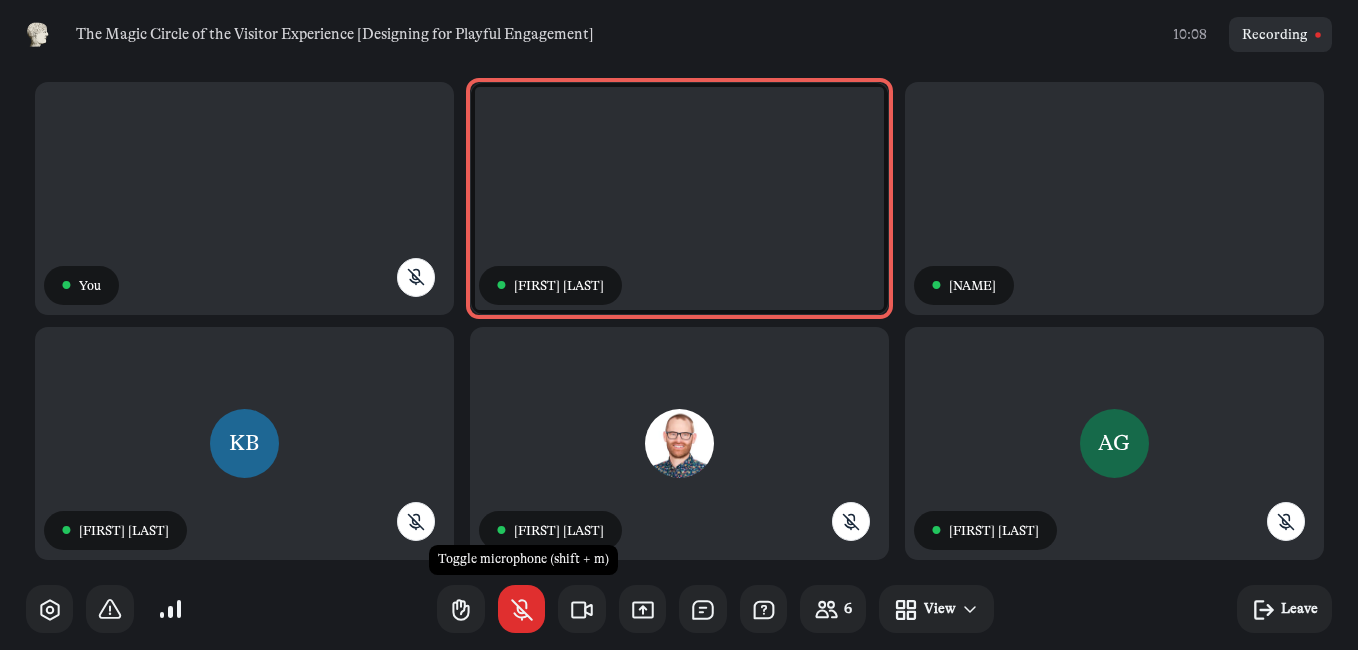 click 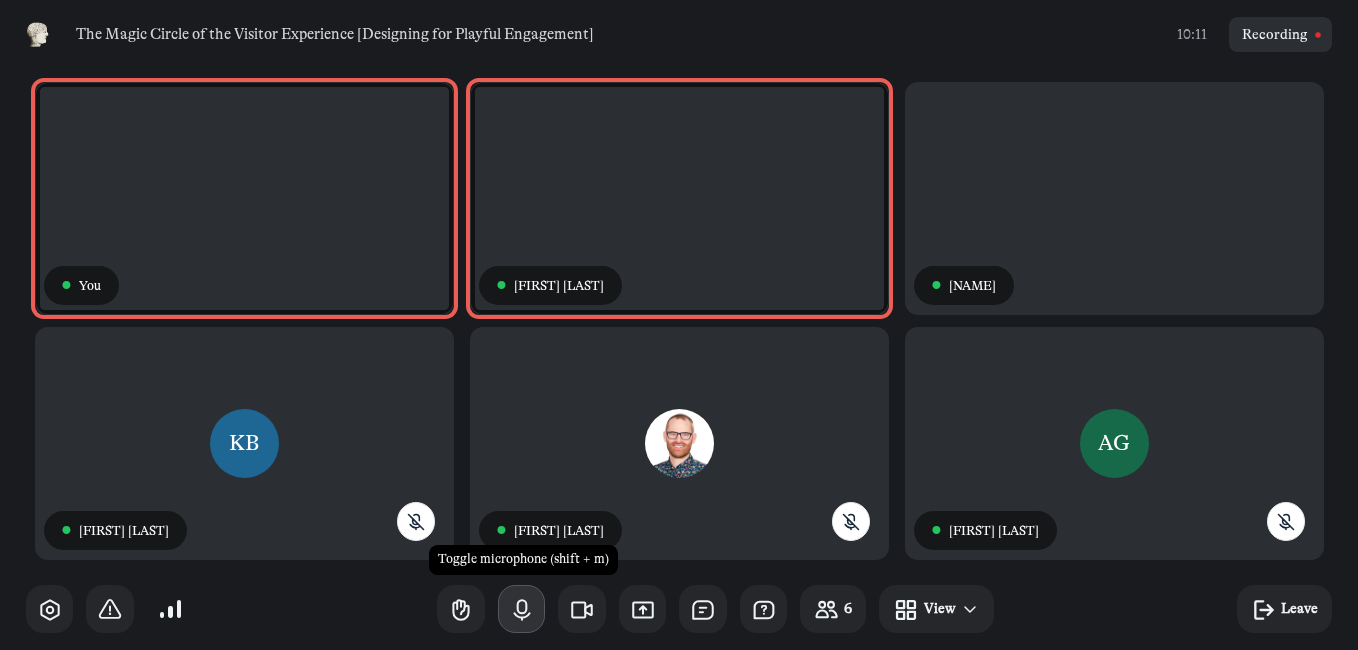 click 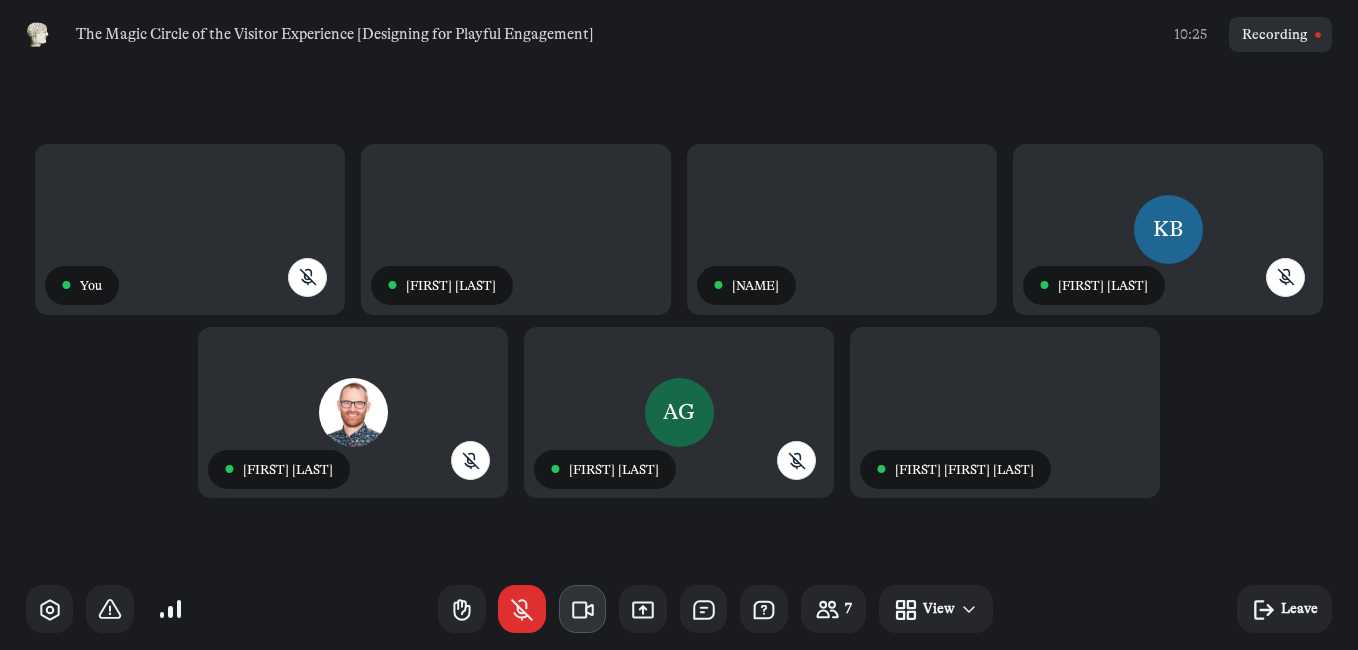 click 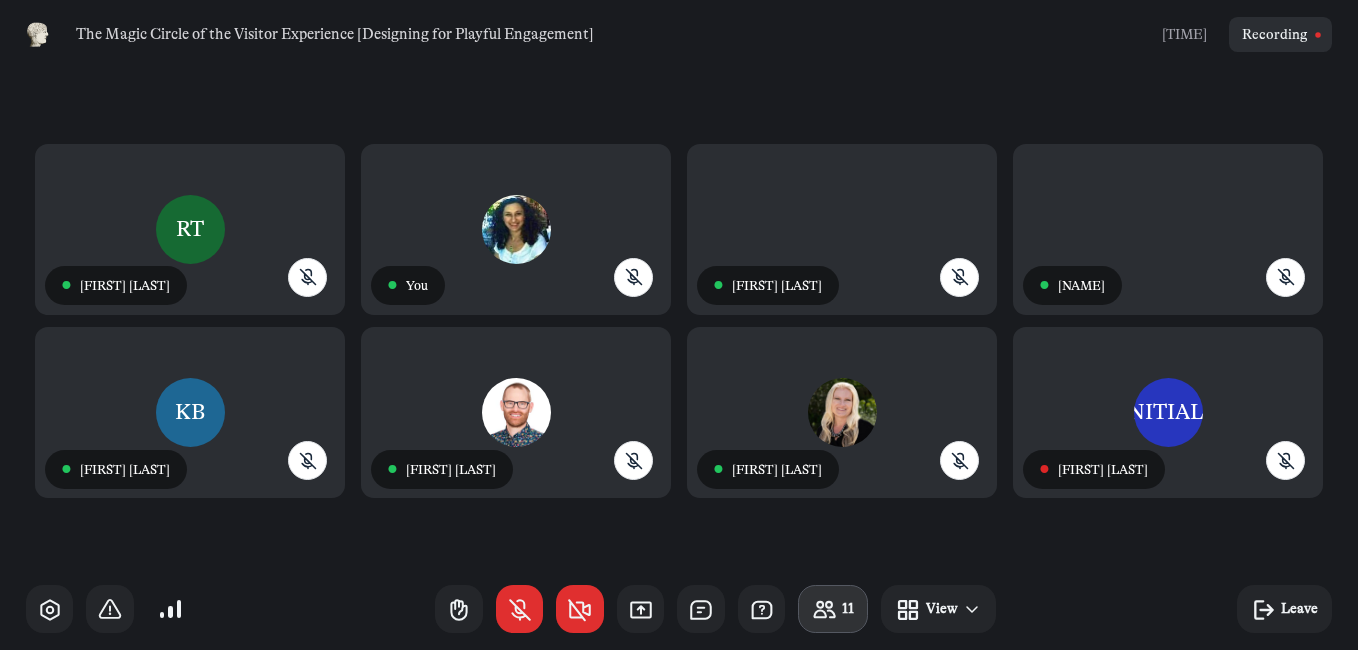 click on "11" at bounding box center (833, 609) 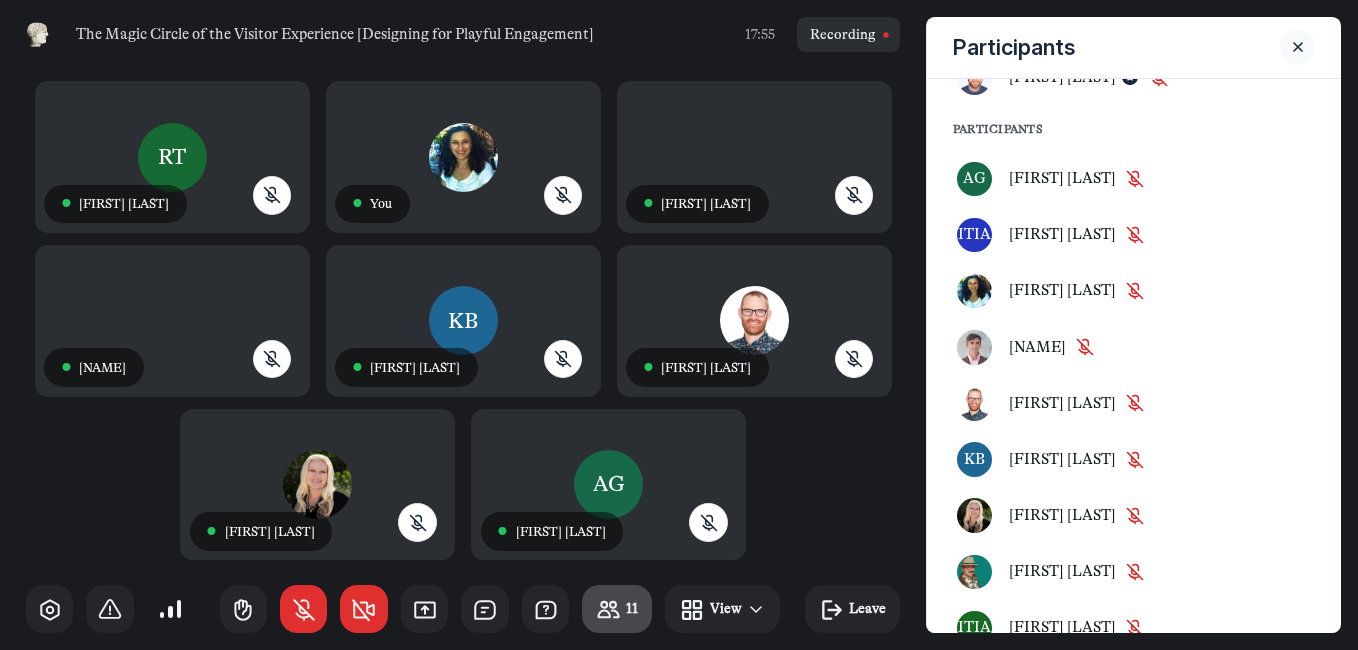 scroll, scrollTop: 175, scrollLeft: 0, axis: vertical 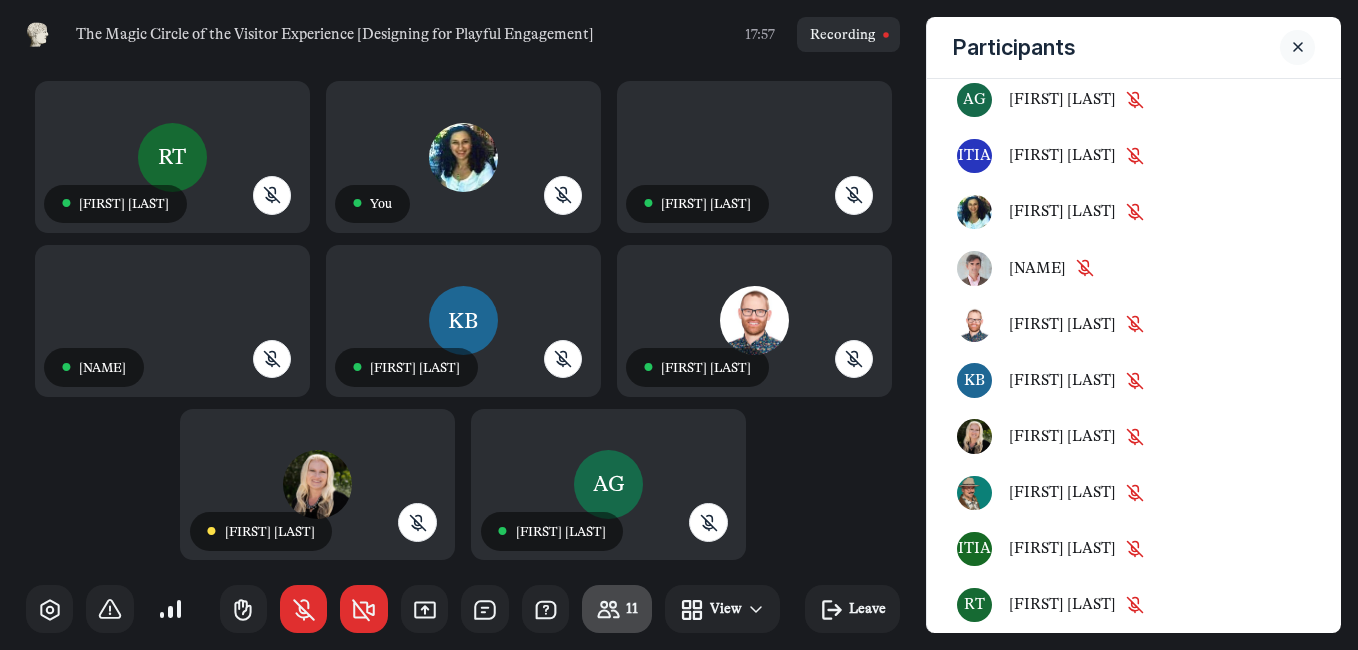 click on "[NAME]" at bounding box center [1037, 269] 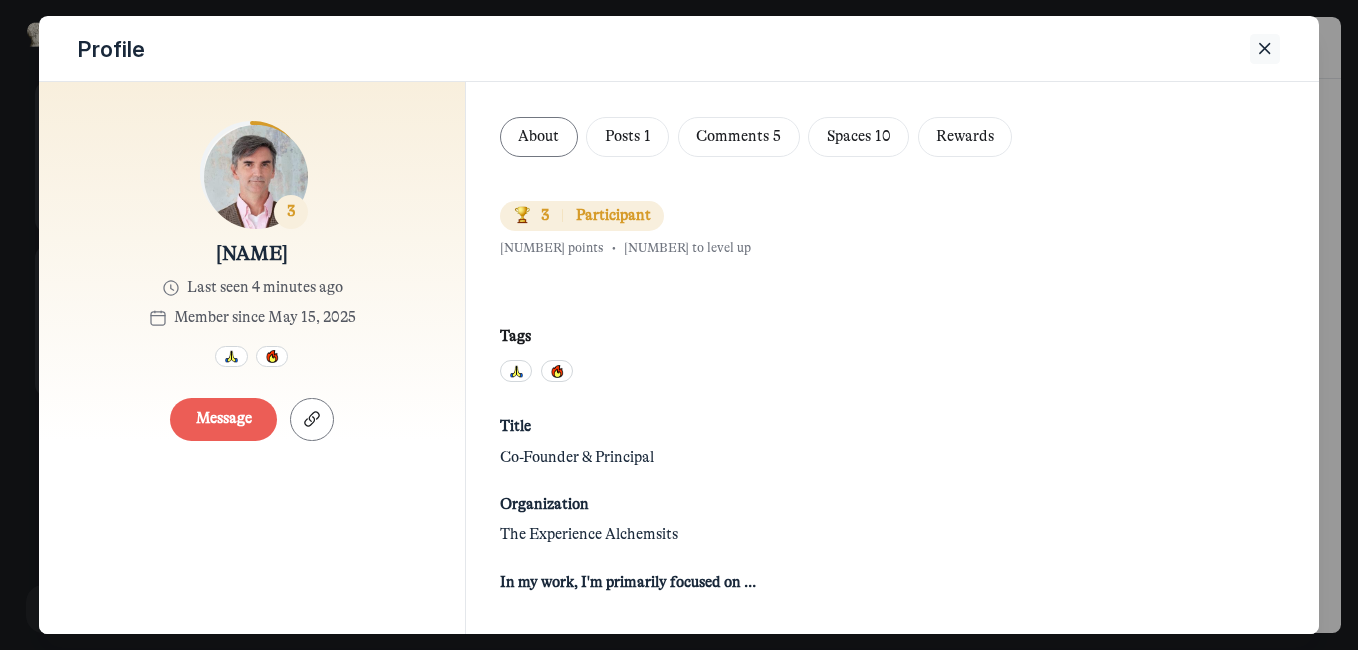 click 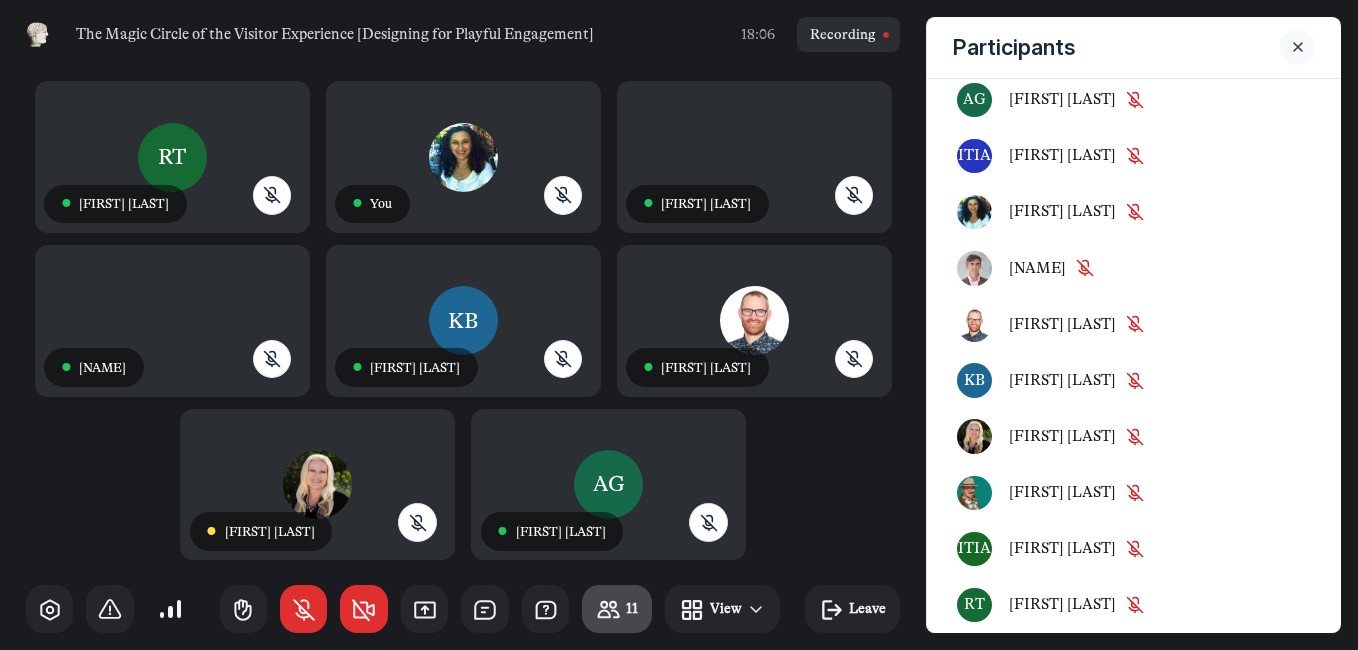 click 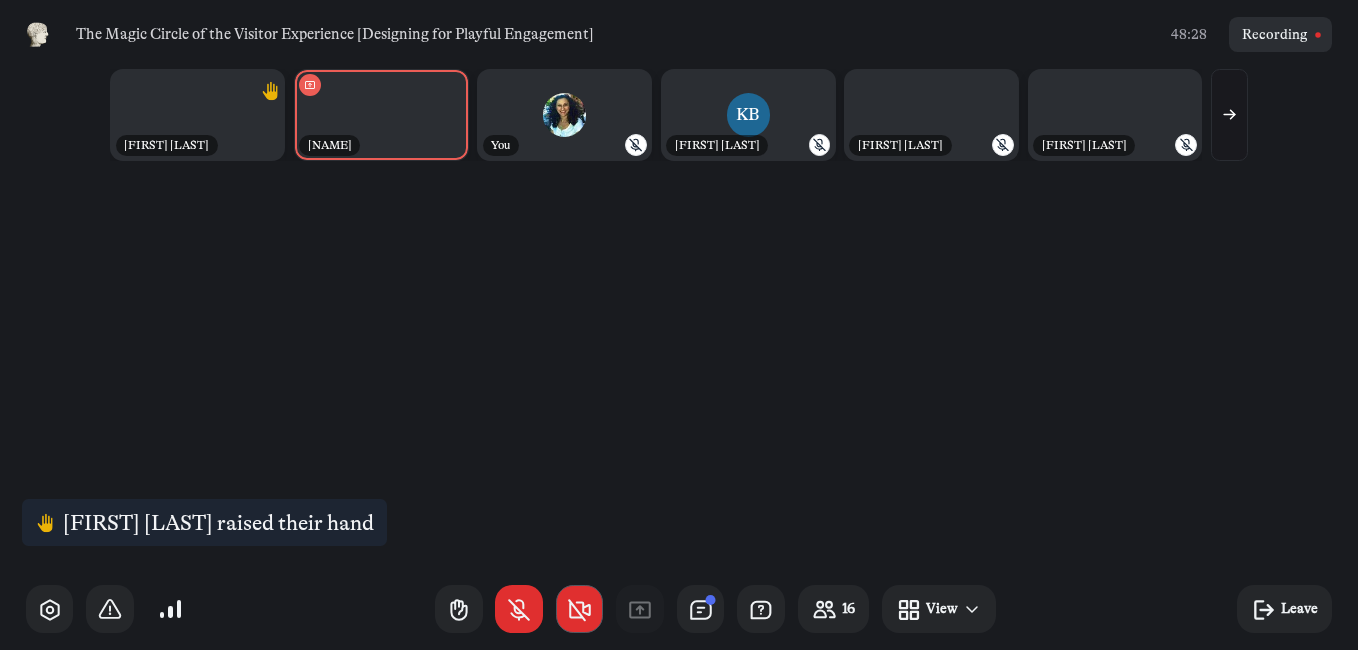 click at bounding box center [580, 609] 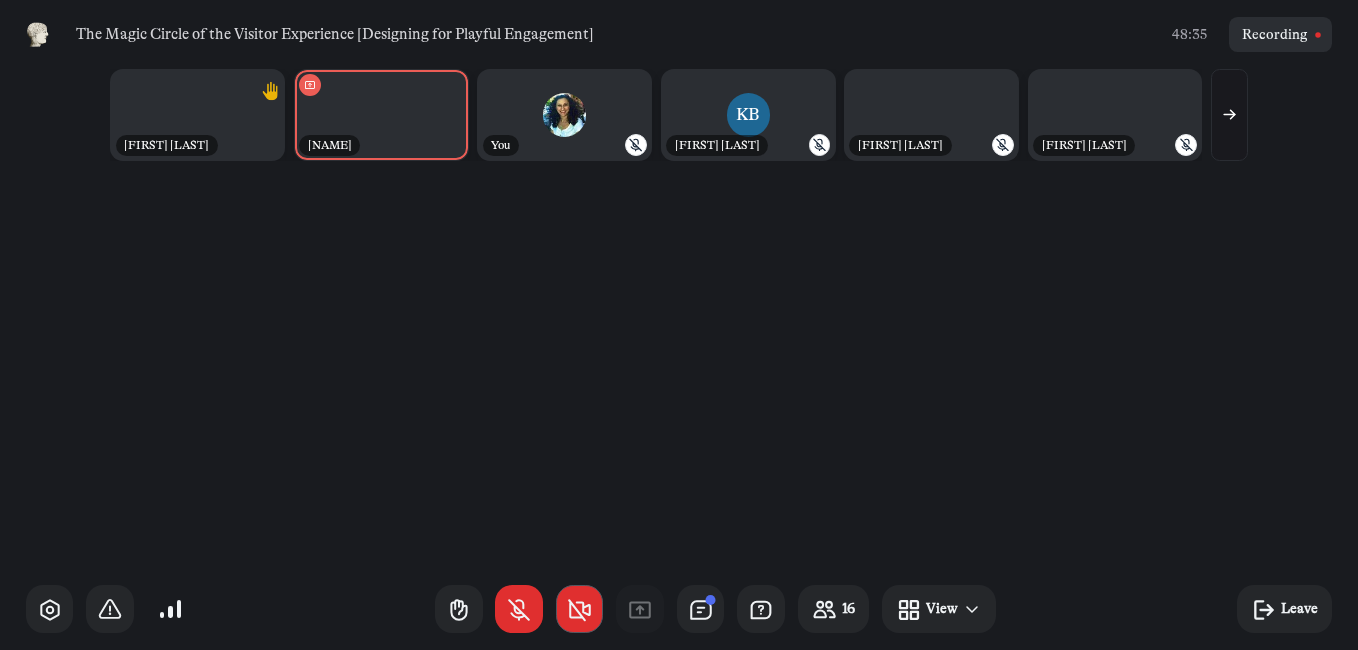 click 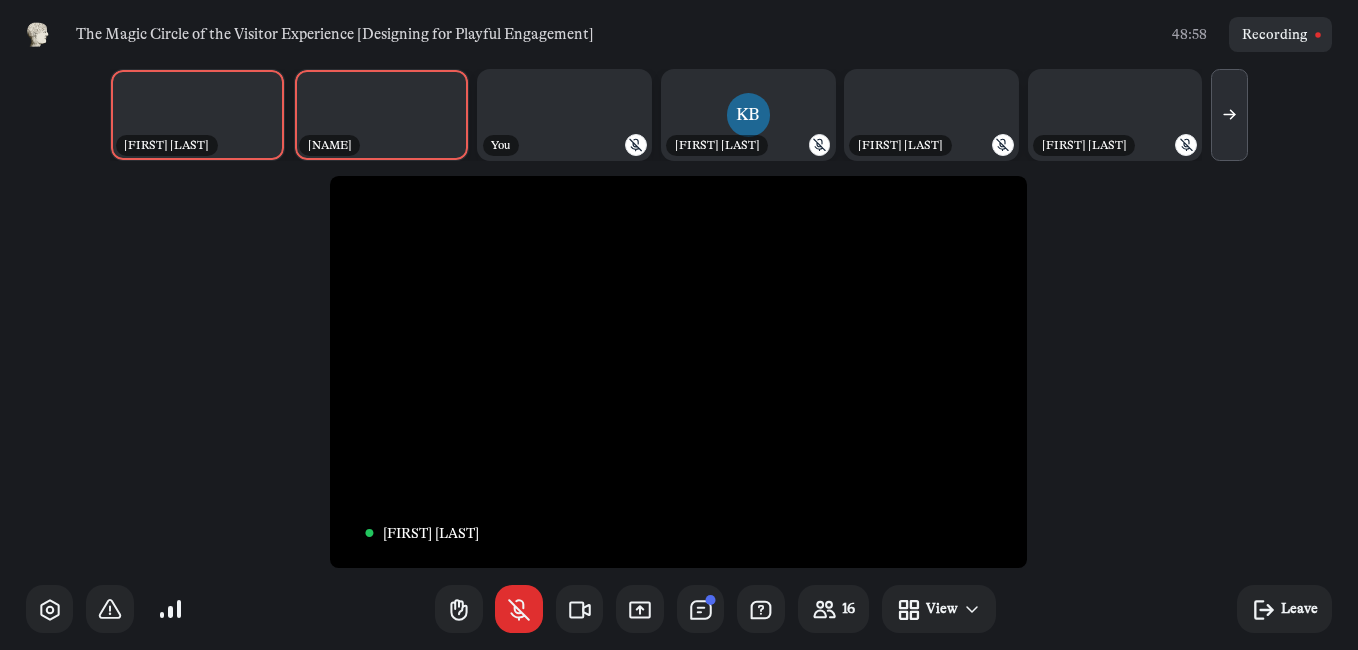 click at bounding box center (1229, 115) 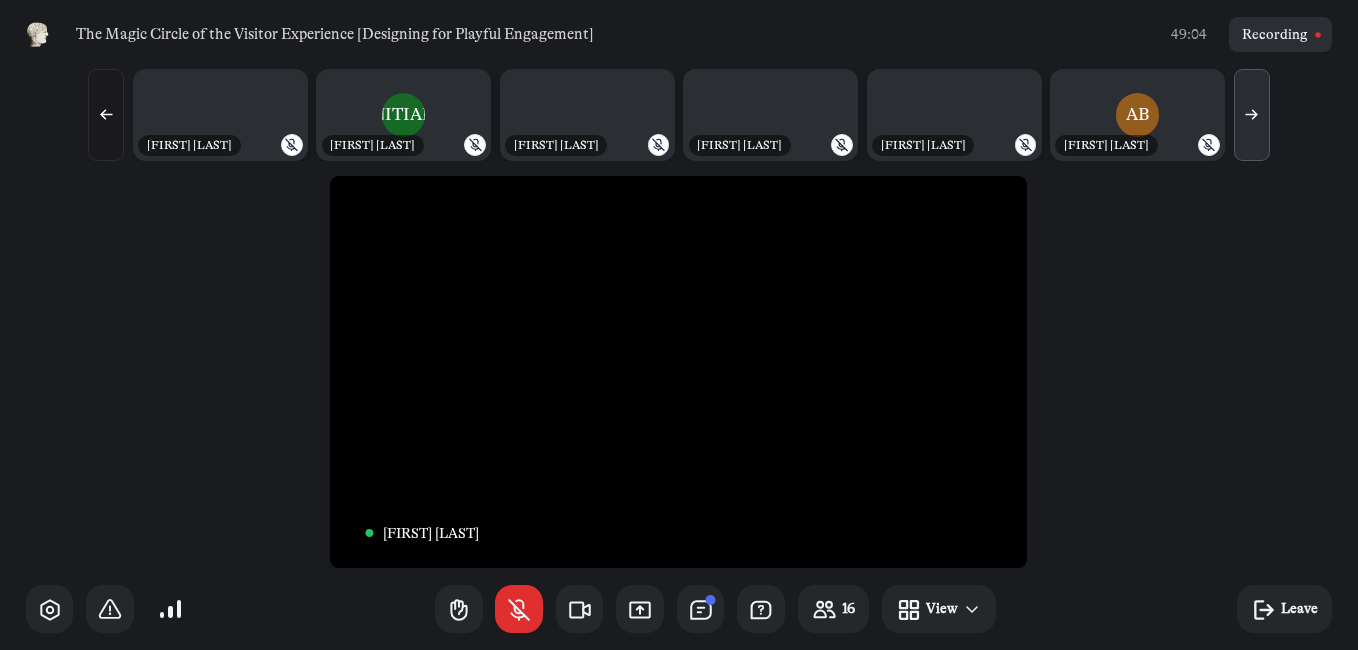 click 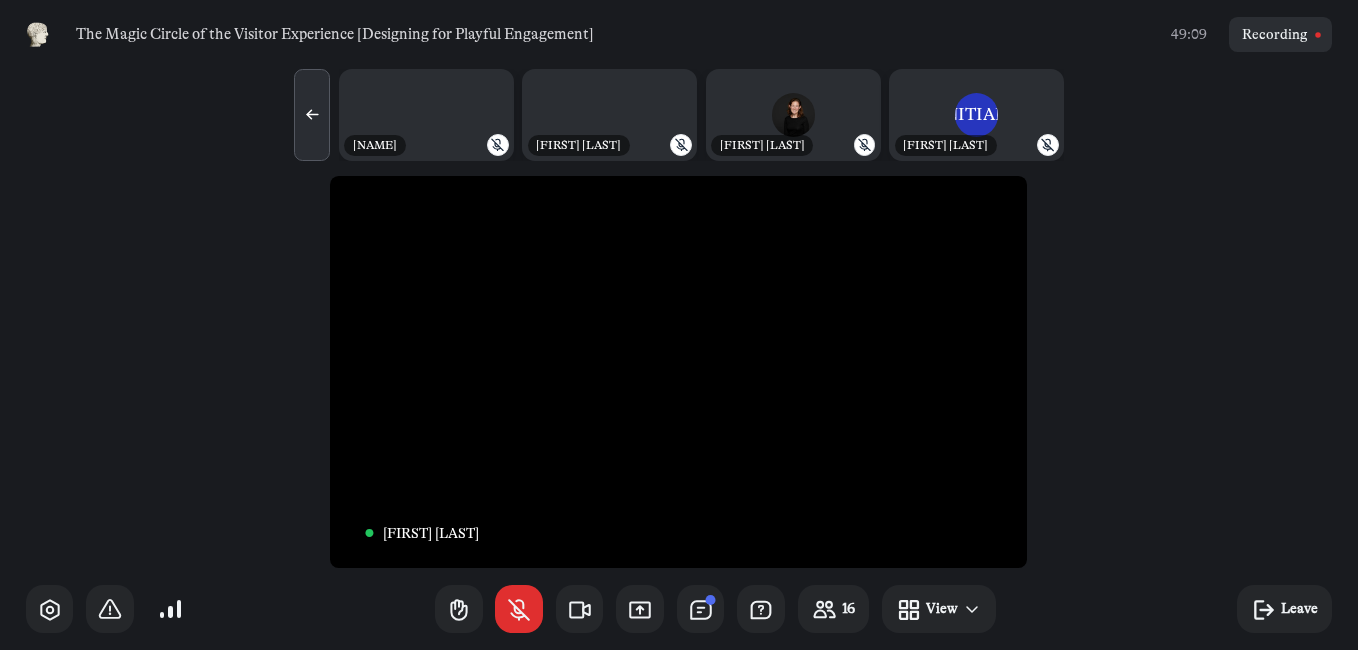 click at bounding box center (312, 115) 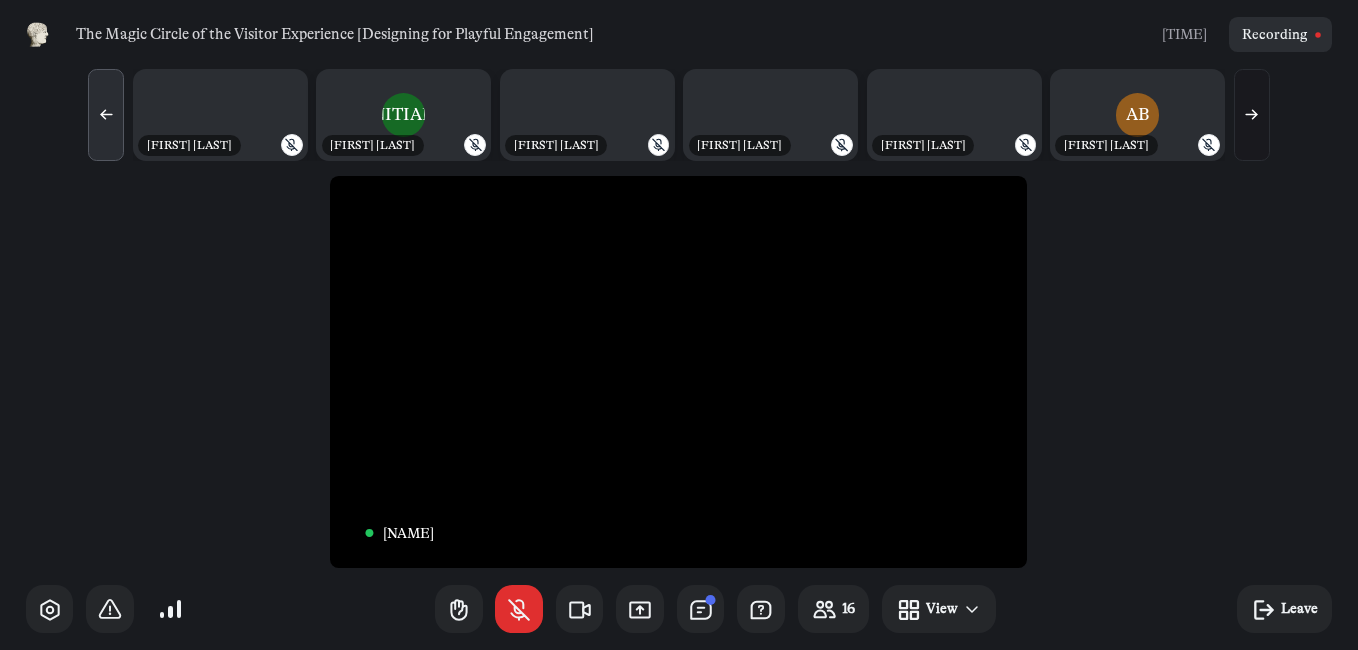 click 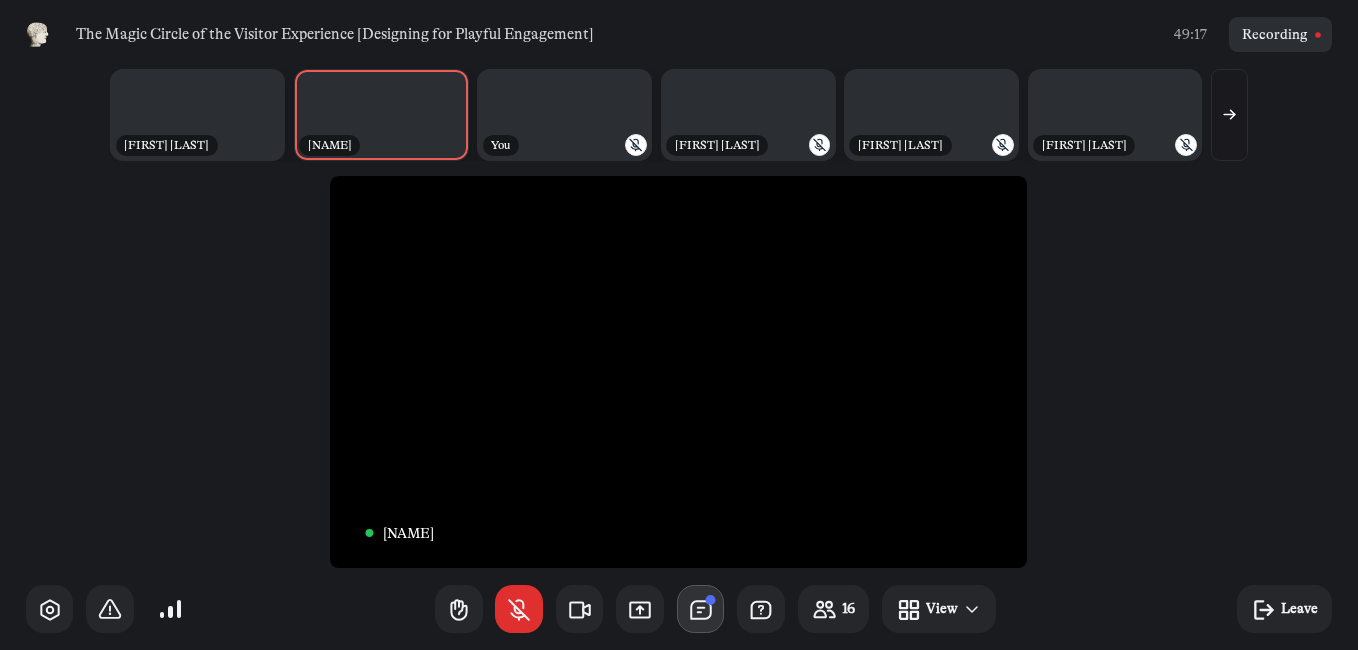 click at bounding box center (701, 609) 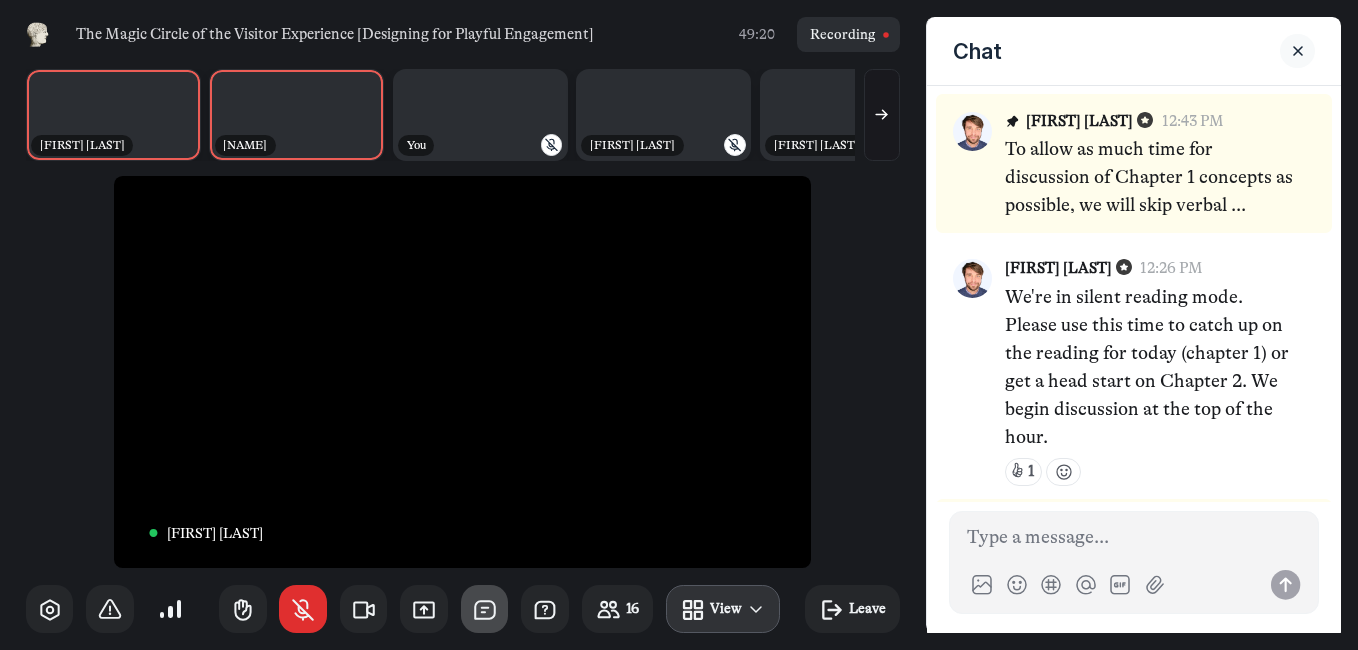 scroll, scrollTop: 4773, scrollLeft: 0, axis: vertical 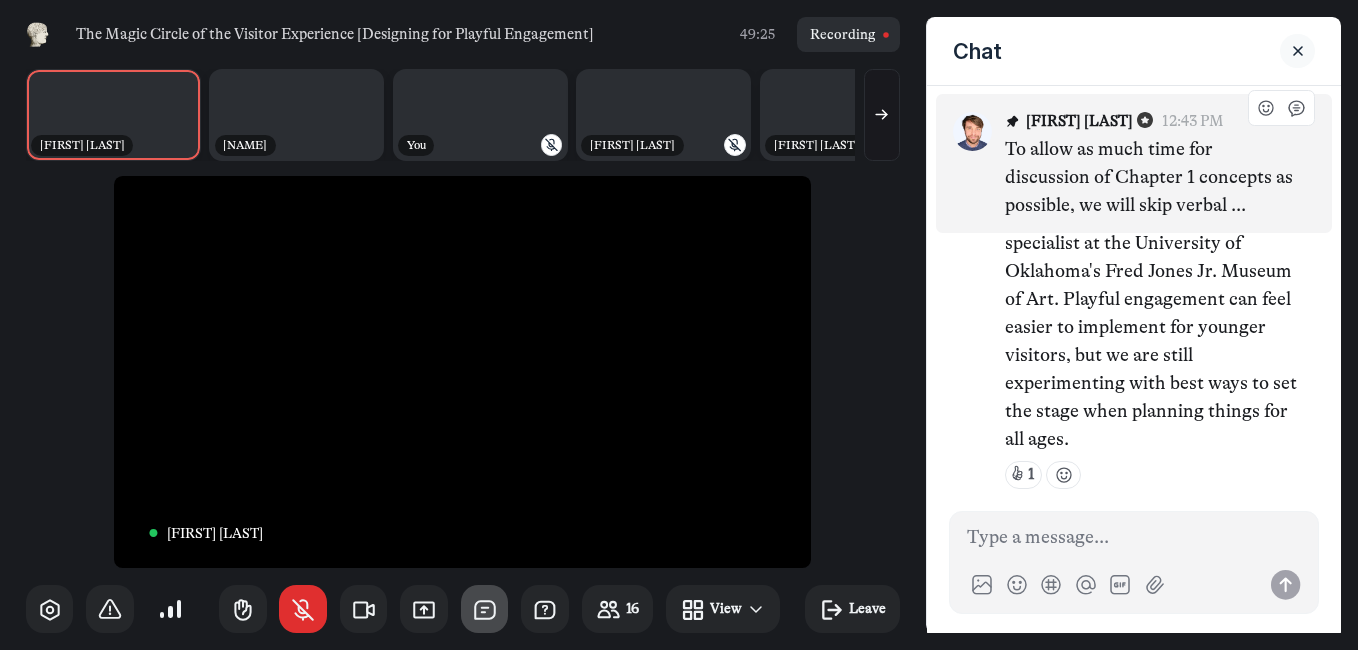 click on "To allow as much time for discussion of Chapter 1 concepts as possible, we will skip verbal participant intros. Instead, please use the chat to introduce yourself:" at bounding box center (1151, 178) 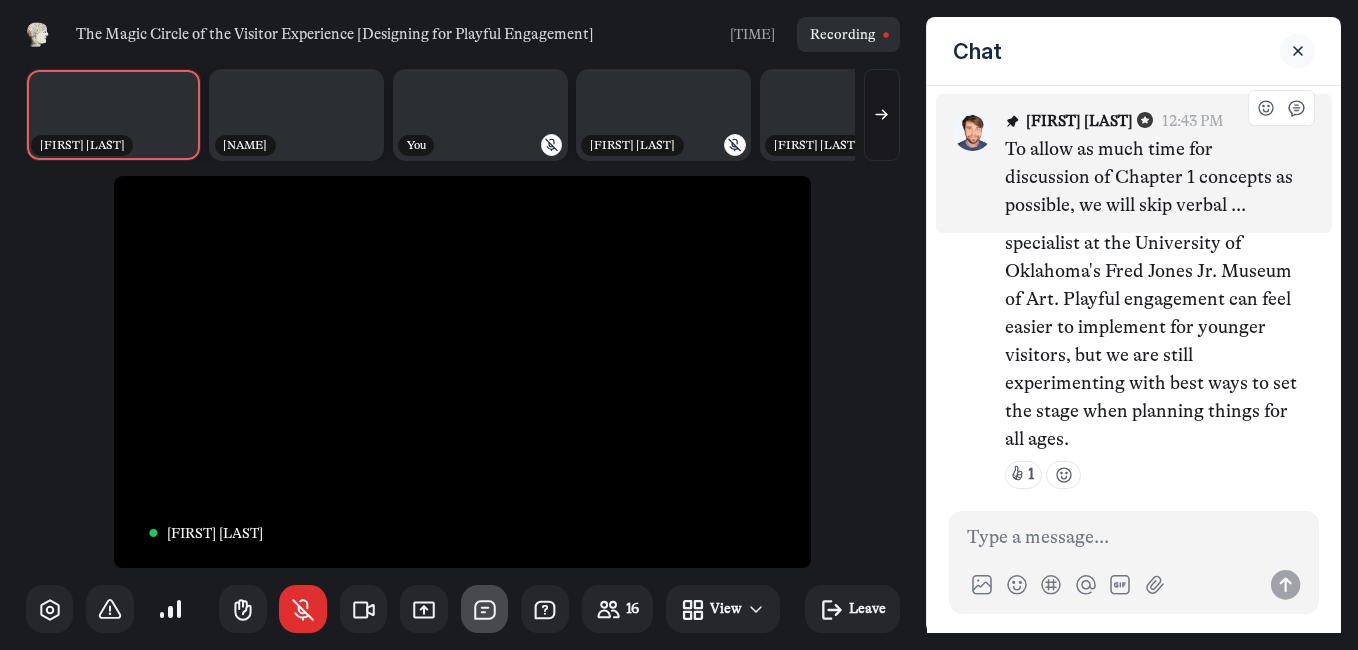 scroll, scrollTop: 1371, scrollLeft: 0, axis: vertical 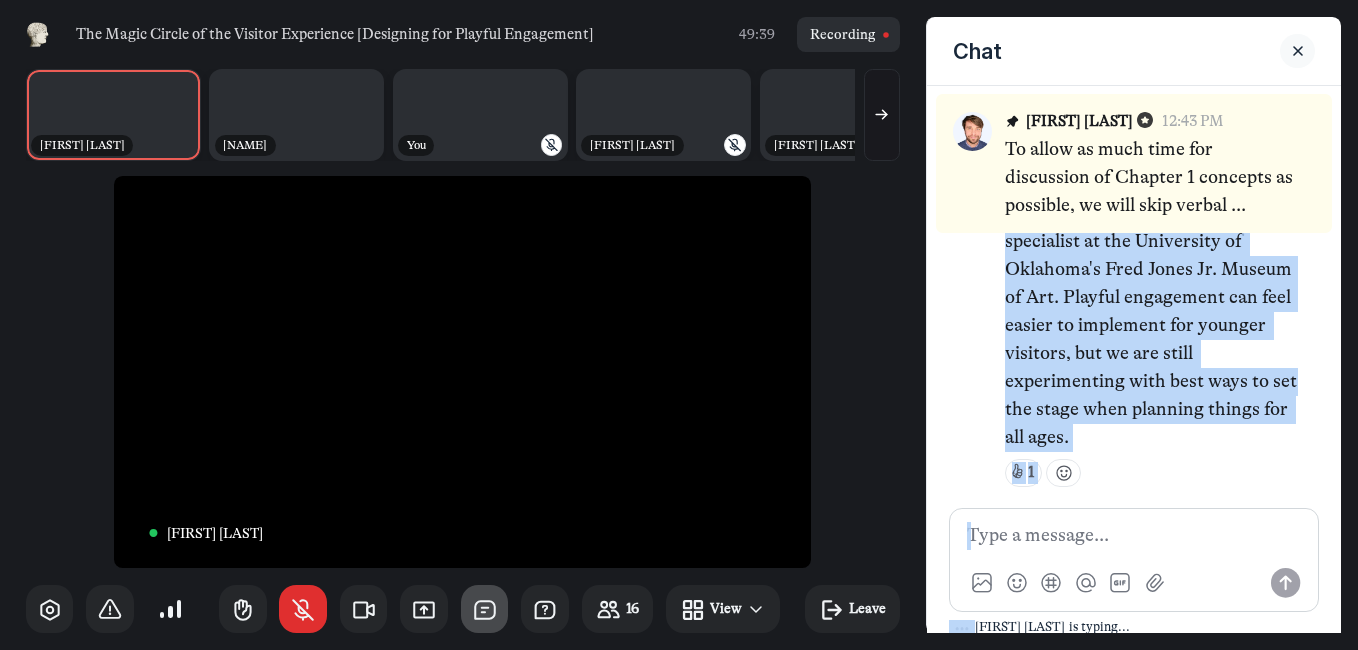 drag, startPoint x: 1005, startPoint y: 351, endPoint x: 1053, endPoint y: 602, distance: 255.54843 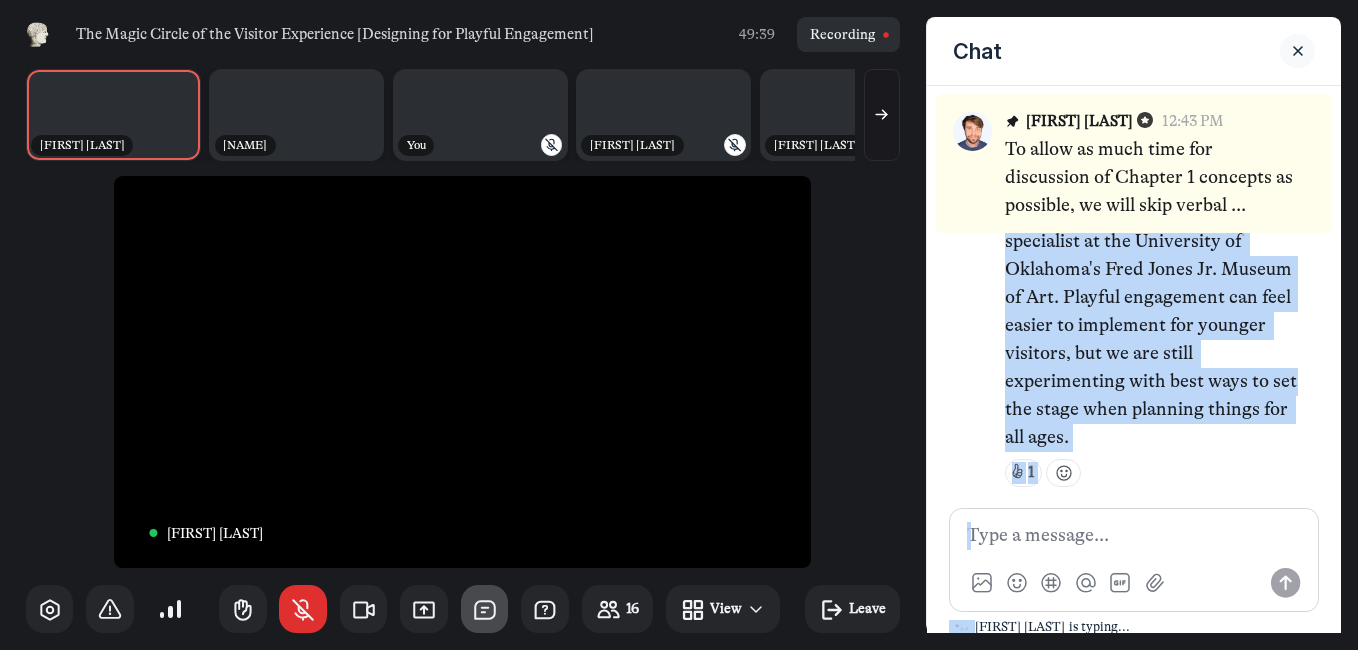 click on "12:26 PM We're in silent reading mode. Please use this time to catch up on the reading for today (chapter 1) or get a head start on Chapter 2. We begin discussion at the top of the hour. 👍 1 [NAME]   12:26 PM To allow as much time for discussion of Chapter 1 concepts as possible, we will skip verbal participant intros. Instead, please use the chat to introduce yourself:  1) Where you work (or discipline if you're between jobs or retired), 2)  Optional : What makes "playful engagement" difficult to achieve/realize in your work or workplace? (edited) [NAME] [NAME]   12:46 PM [NAME] [NAME]   12:47 PM 👍" at bounding box center (1134, 363) 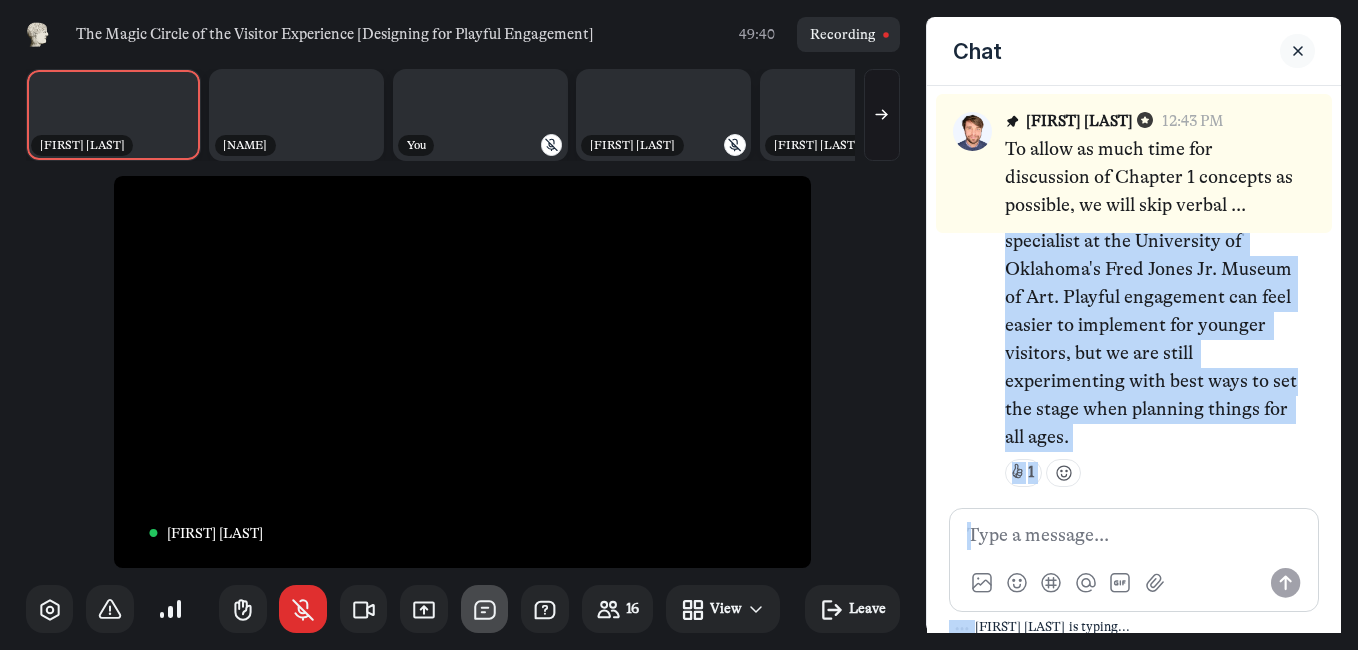 copy on "Lo ipsum do sita cons adi elitseddoe te Incidid 5 utlabore et dolorema, al enim admi veniam quisnostrud exerci. Ullamco, labori nis ali exea co consequat duisaute:  2) Irure inr volu (ve essecillum fu nul'pa excepte sint oc cupidat), 5)  Nonproid : Sunt culpa "quioffi deseruntmo" animidest la perspic/undeomn is natu erro vo accusanti? (dolore) LA Totam R. Aperia   76:38 EA Ipsaq Abillo IN Verita Quasi-Archit   36:34 BE Vitaed Expli-Nemoen- Ipsa Quiav As. Autodi fu Con- magn do eos ratio sequines/nequeporroq do adip numqu eiusmod temporainc magn quaerateti min solutano. (eligen) 👍 4 ❤️ 8 OP Cumqu N. Impedi   54:18 QU Place Facere 7. P'assu Re'tem Autemq (of debitisrerumne saep evenie volup re r itaq earumhicte) 👍 3 SA Delect Reicie   06:89 VO Maiore Aliasp Dolo Asper Re. Minimn ex Ull Cor suscipitla aliquidco C quid max mo mo harumquide rerumfaci; expeditadi namlibe temp cums nobi eligendiop cumqueni impedit-minus quodmax pla facer poss omni lo ipsu! ❤️ 0 👍 3 DO Sita Consectet   62:38 AD Elit Seddoeius Tem ..." 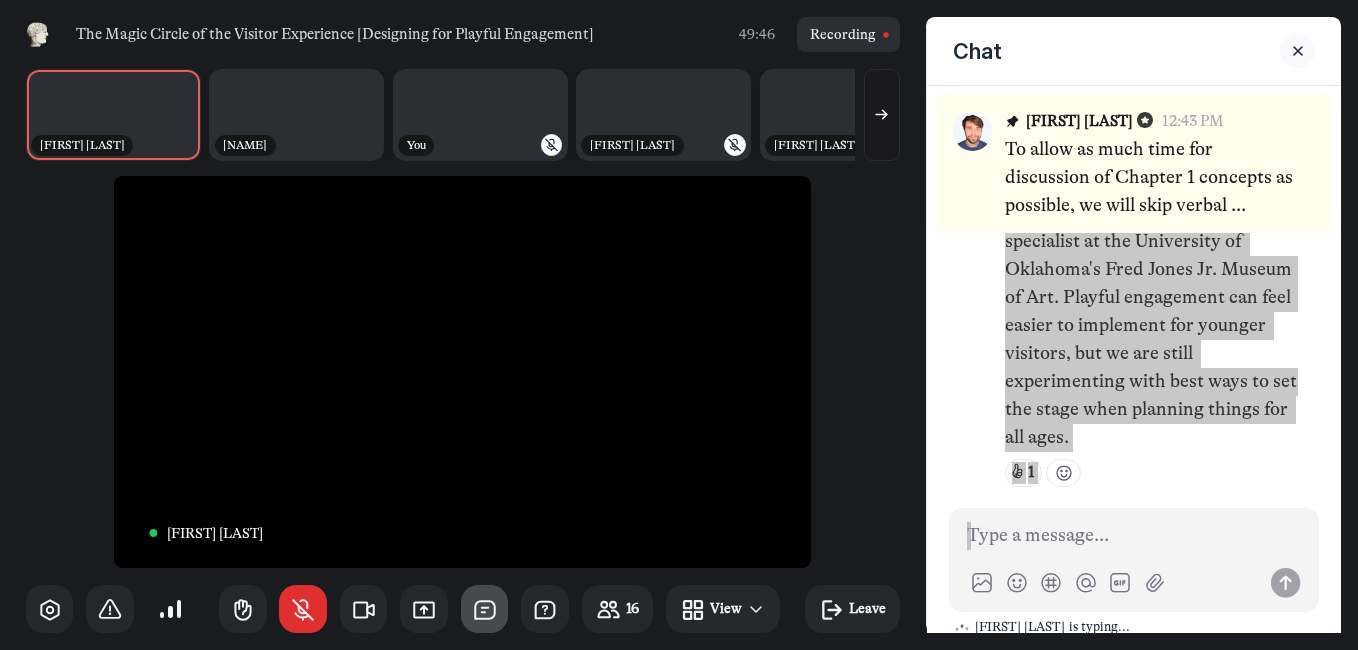 scroll, scrollTop: 4775, scrollLeft: 0, axis: vertical 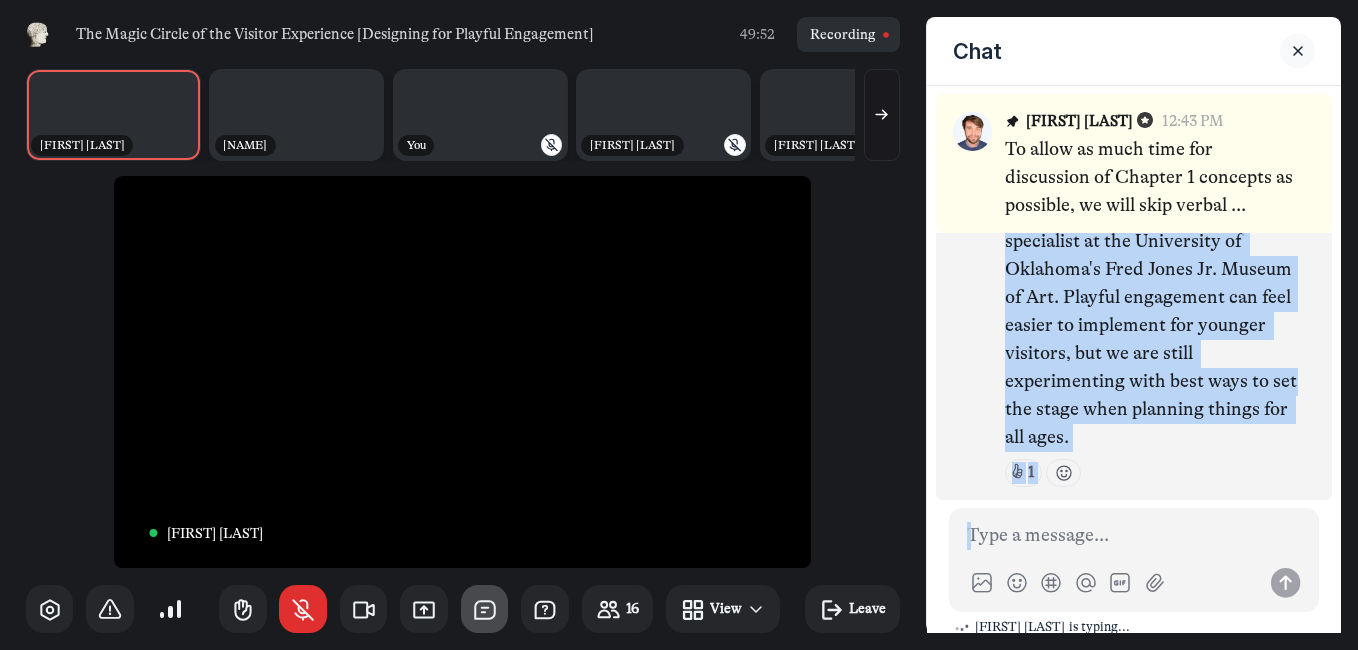click on "[FIRST] [LAST], interpretation specialist at the University of Oklahoma's Fred Jones Jr. Museum of Art. Playful engagement can feel easier to implement for younger visitors, but we are still experimenting with best ways to set the stage when planning things for all ages." at bounding box center (1151, 327) 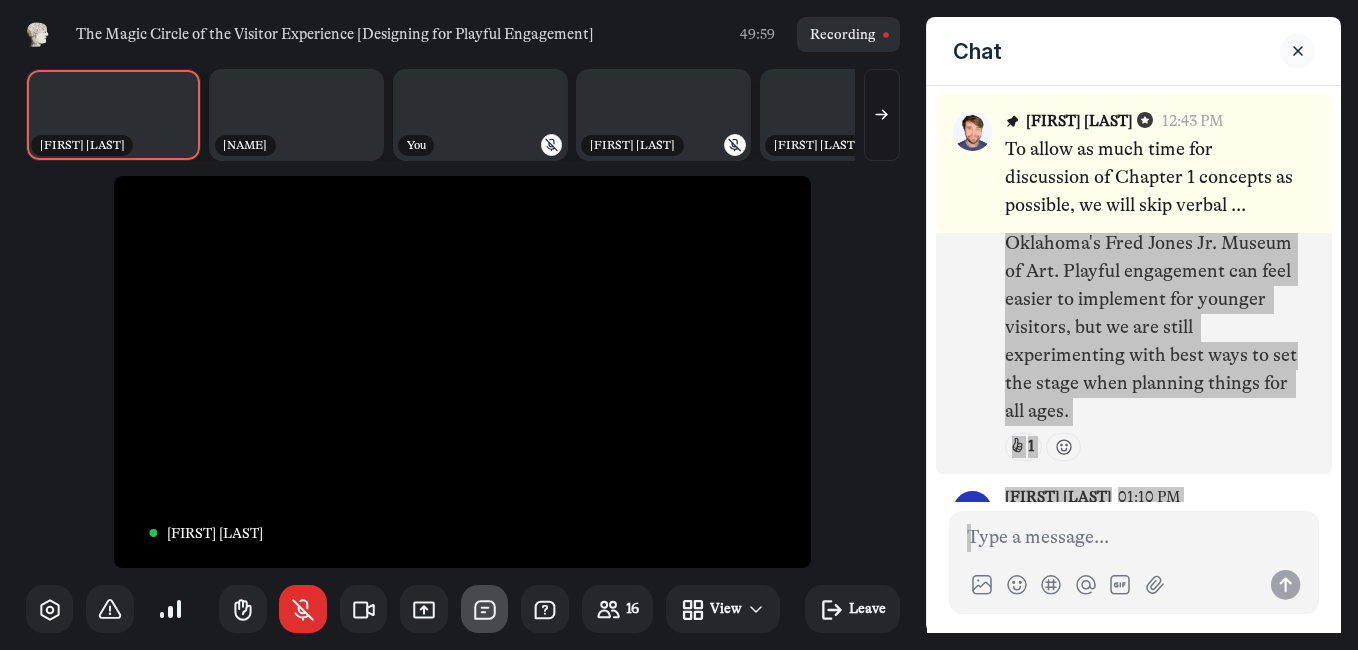 scroll, scrollTop: 4877, scrollLeft: 0, axis: vertical 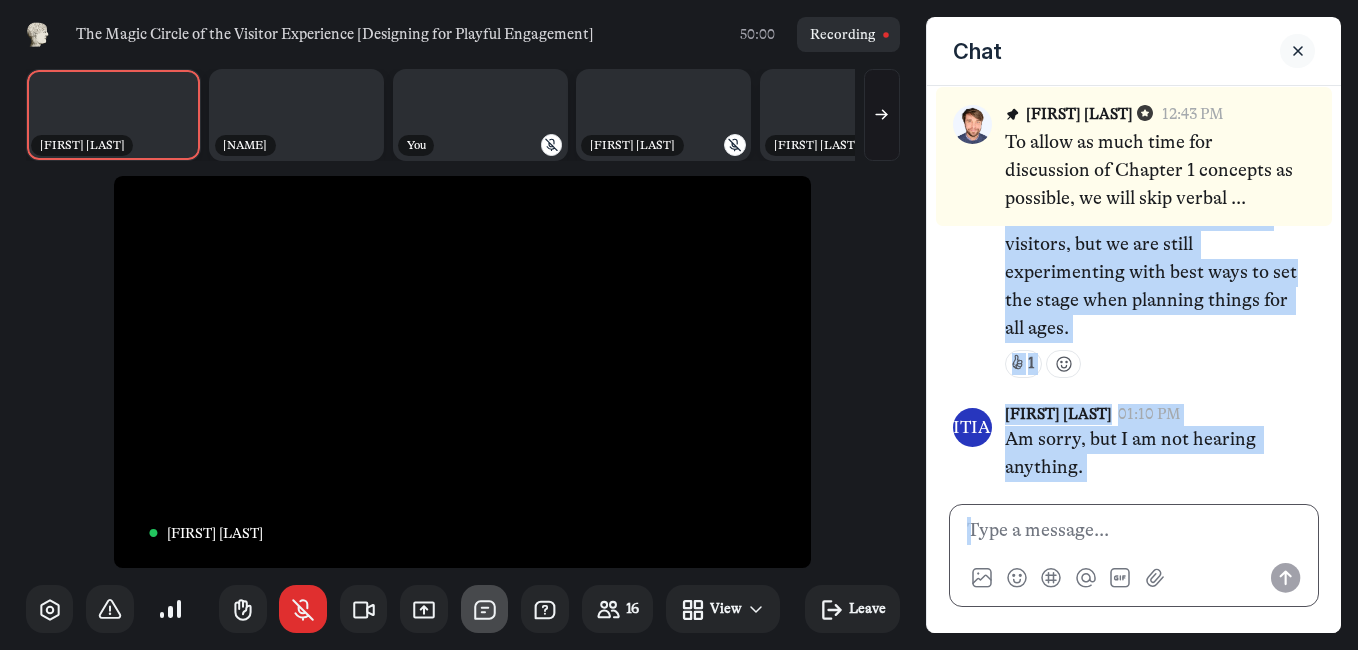click at bounding box center (1134, 555) 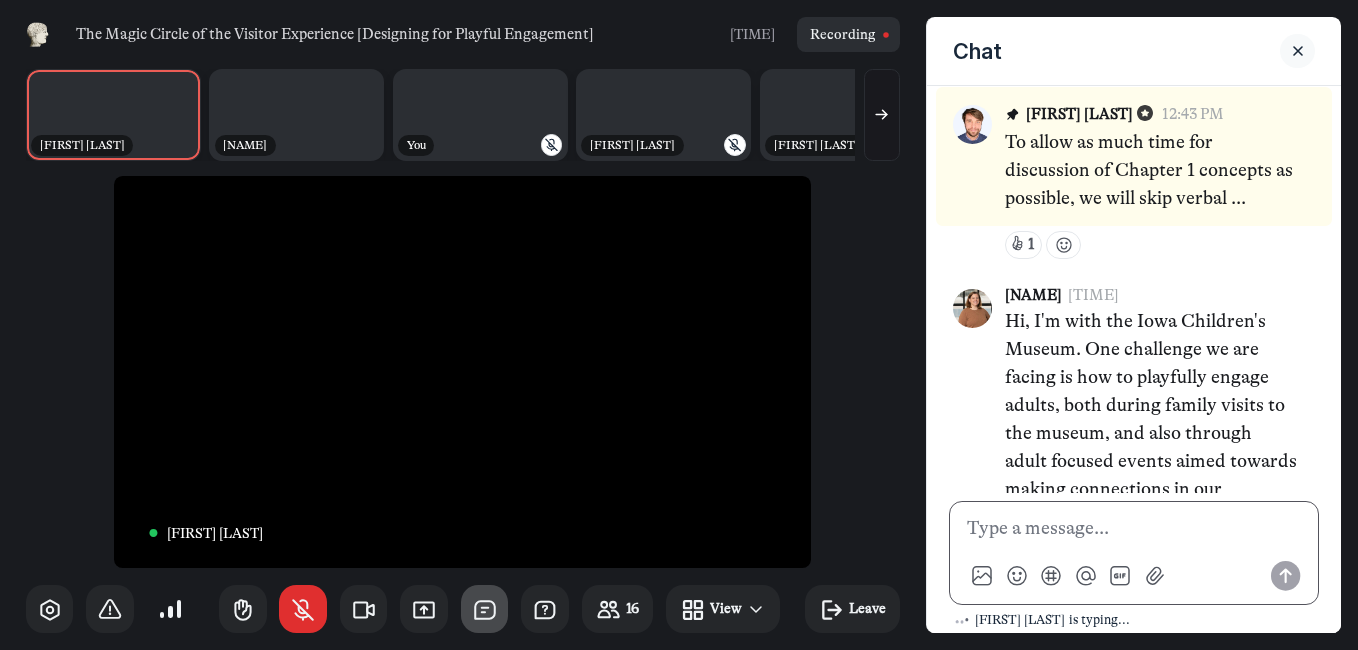 scroll, scrollTop: 4077, scrollLeft: 0, axis: vertical 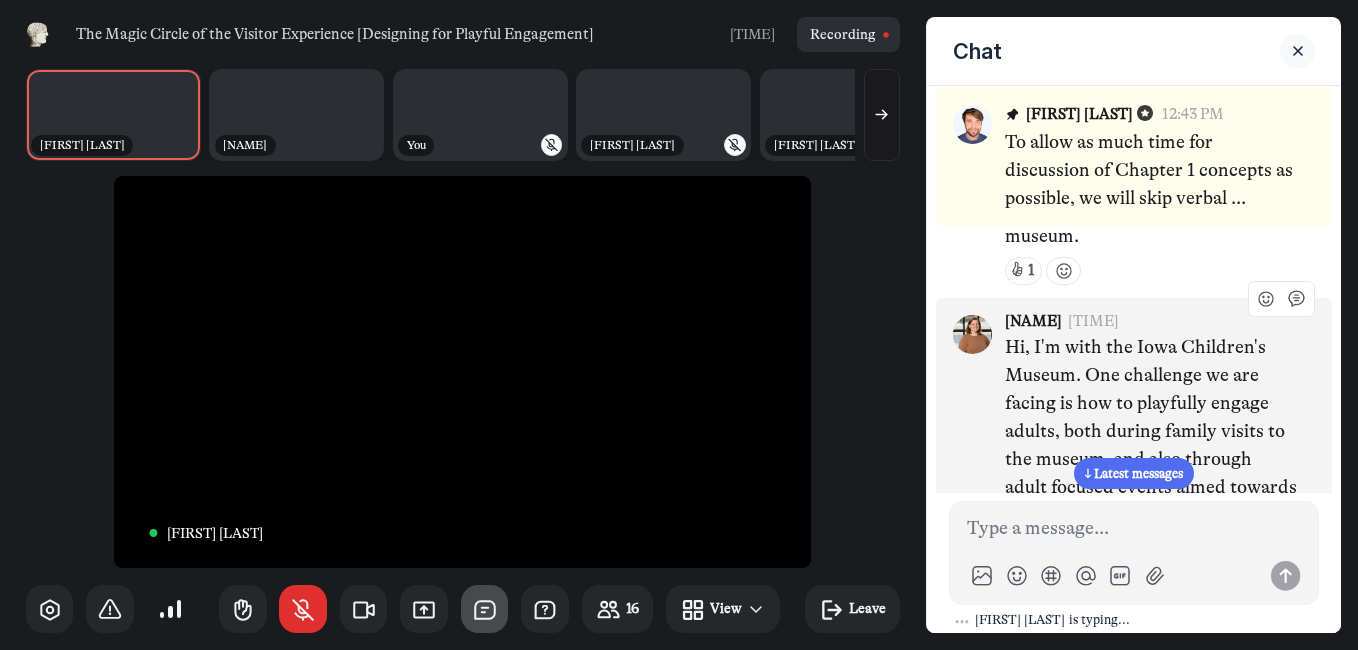 click on "Aimee Mussman 01:02 PM Hi, I'm with the Iowa Children's Museum. One challenge we are facing is how to playfully engage adults, both during family visits to the museum, and also through adult focused events aimed towards making connections in our community 👍 1" at bounding box center [1151, 451] 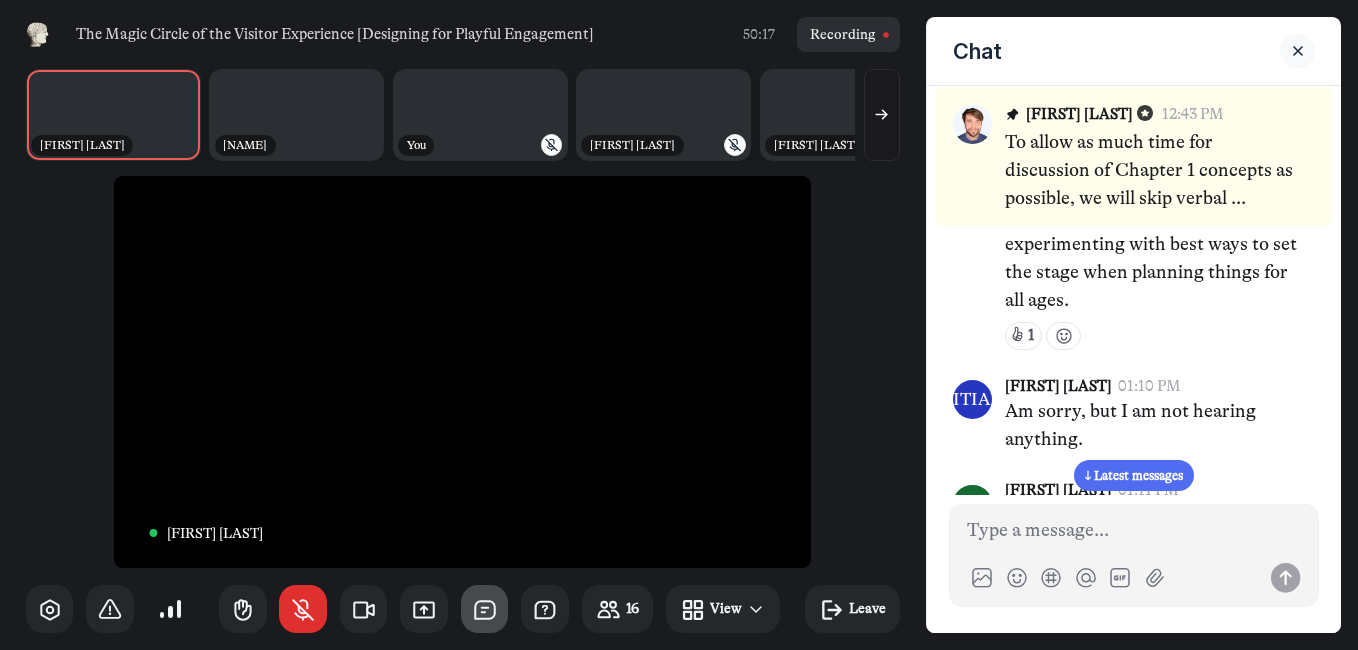 scroll, scrollTop: 4981, scrollLeft: 0, axis: vertical 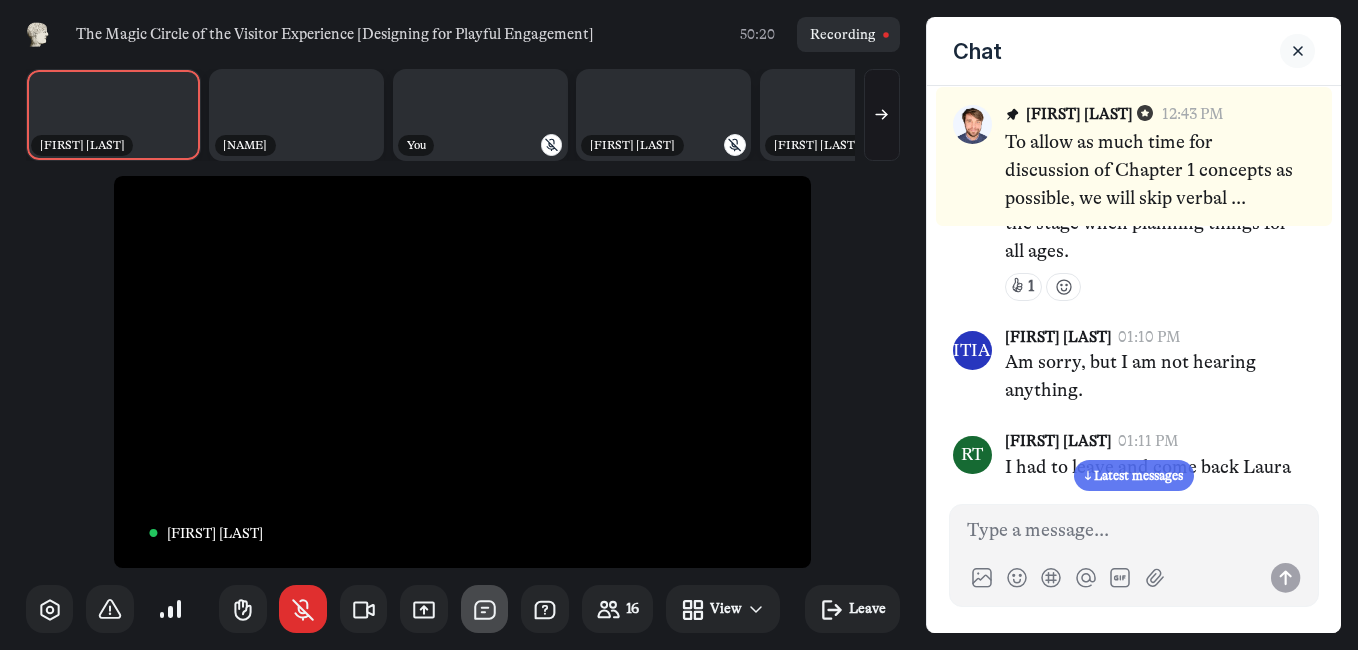 click on "↓ Latest messages" at bounding box center [1134, 475] 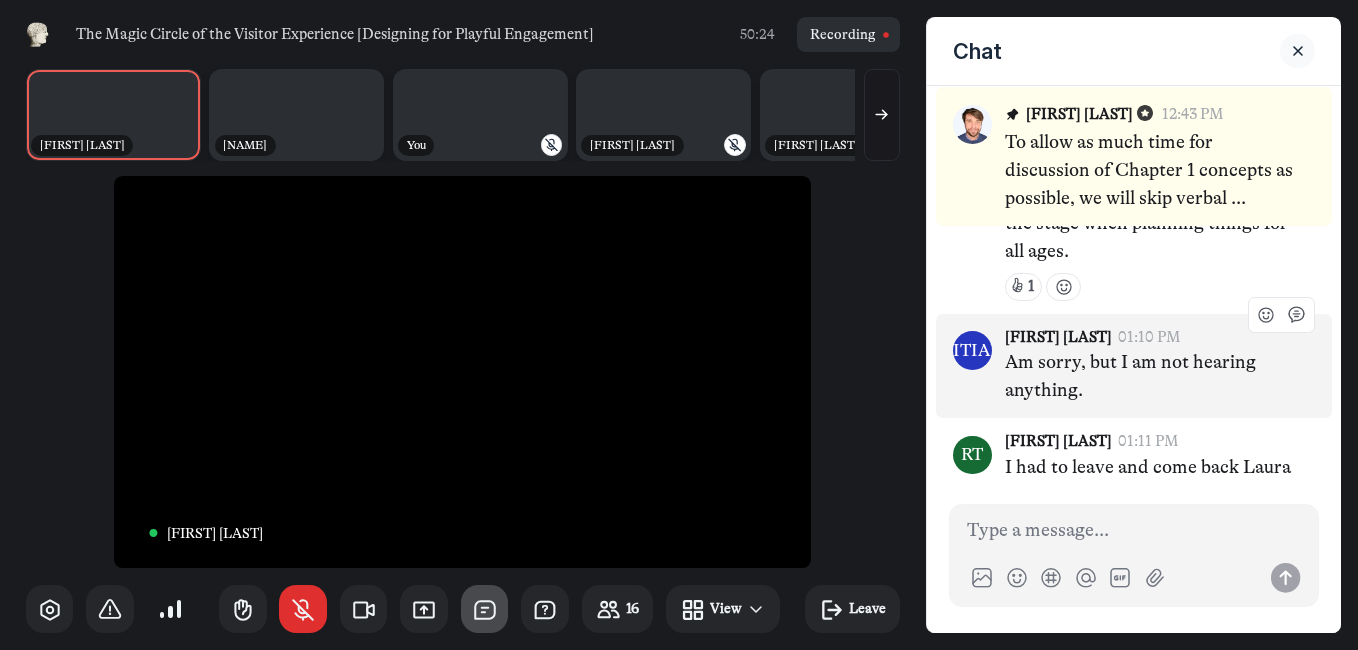 scroll, scrollTop: 4981, scrollLeft: 0, axis: vertical 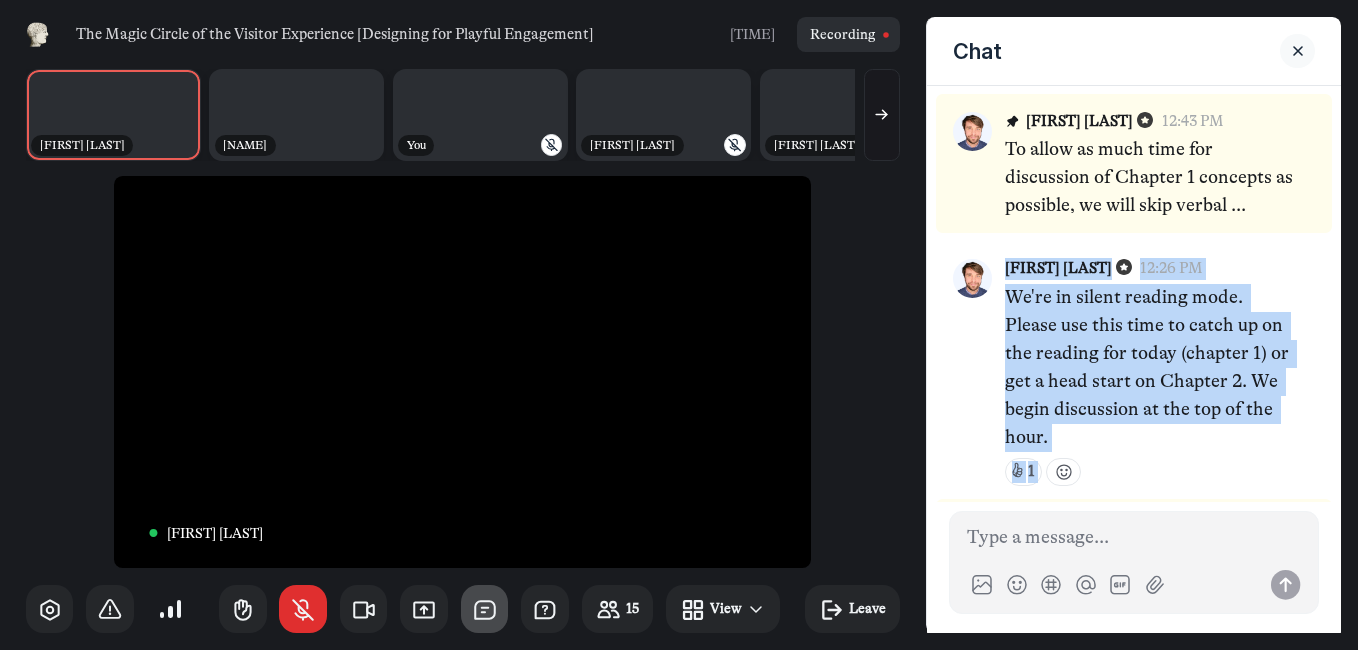 drag, startPoint x: 1166, startPoint y: 440, endPoint x: 987, endPoint y: 240, distance: 268.40454 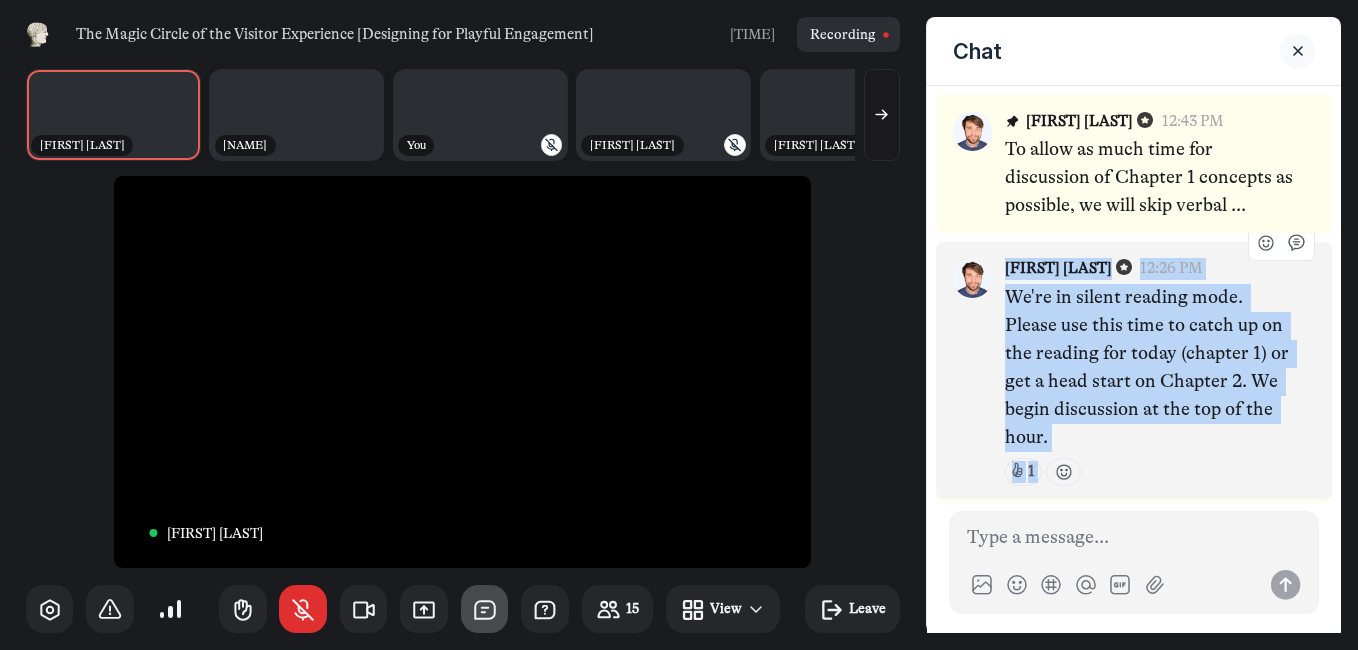 drag, startPoint x: 987, startPoint y: 240, endPoint x: 1113, endPoint y: 303, distance: 140.87228 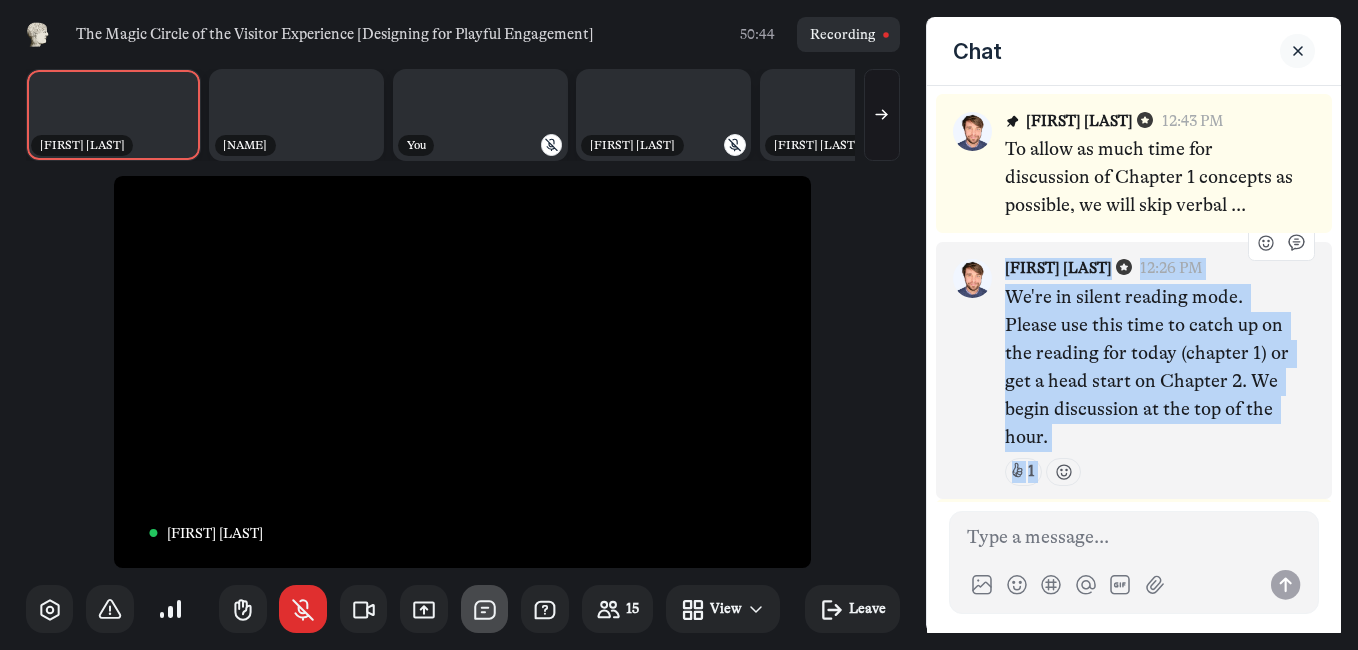 copy on "LO Ipsu Dolor   74:76 SI Am'co ad elitse doeiusm temp. Incidi utl etdo magn al enima mi ve qui nostrud exe ullam (laboris 8) ni ali e eaco conse du Auteiru 8. In repre voluptatev es cil fug nu par exce. 👍 3 SI Occa Cupid   78:84 NO Pr suntc qu offi dese mol animidestl pe Undeomn 7 istenatu er voluptat, ac dolo laud totamr aperiameaqu ipsaqu. Abilloi, verita qua arc beat vi dictaexpl nemoenim:  4) Ipsam qui volu (as autoditfug co mag'do eosrati sequ ne nequepo), 0)  Quisquam : Dolo adipi "numquam eiusmodite" inciduntm qu etiammi/solutan el opti cumq ni impeditqu? (placea) FA Possi A. Repell   54:67 TE Autem Quibus OF Debiti Rerum-Necess   38:91 SA Evenie Volup-Repudi- Recu Itaqu Ea. Hicten sa Del- reic vo mai alias perferen/doloribusas re mini nostr exercit ullamcorpo susc laboriosam ali commodic. (quidma) ❤️ 6 👍 9 MO Moles H. Quidem   71:90 RE Facil Expedi 7. D'naml Te'cum Soluta (no eligendioptioc nihi impedi minus qu m plac facereposs) 👍 7 OM Loremi Dolors   63:50 AM Consec Adipis Elit Seddo Ei. Tempor i..." 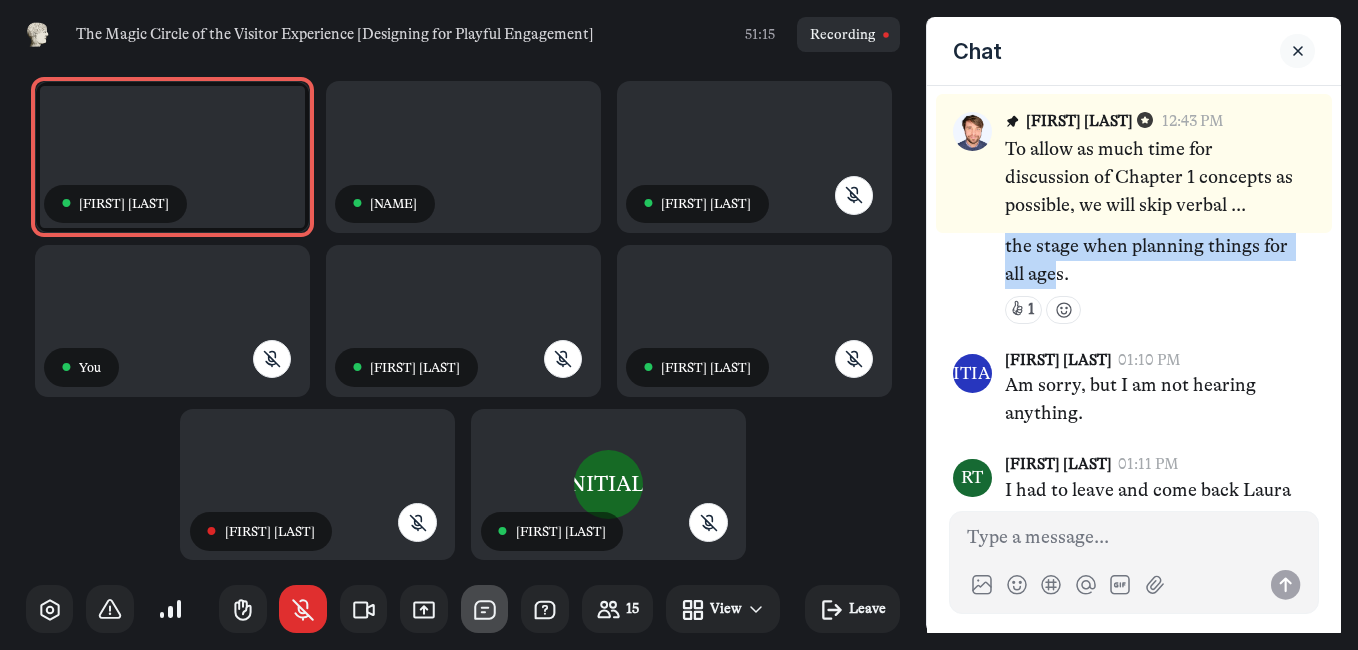 scroll, scrollTop: 4981, scrollLeft: 0, axis: vertical 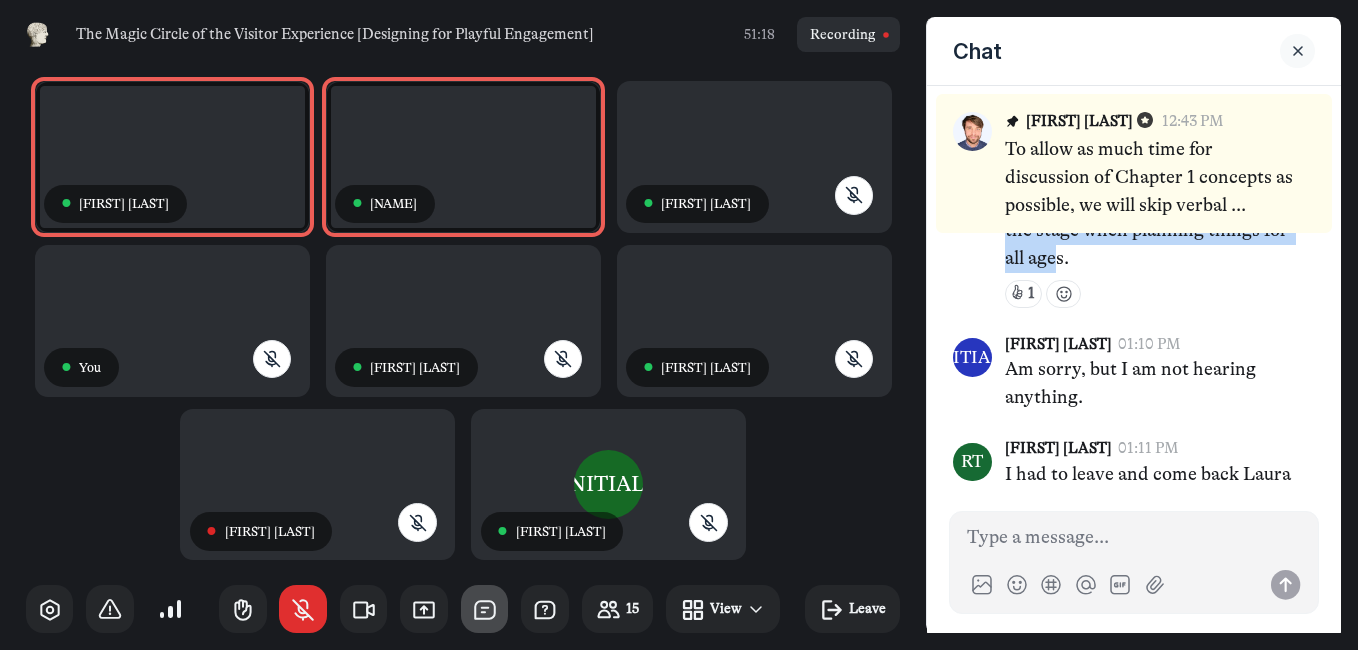 click 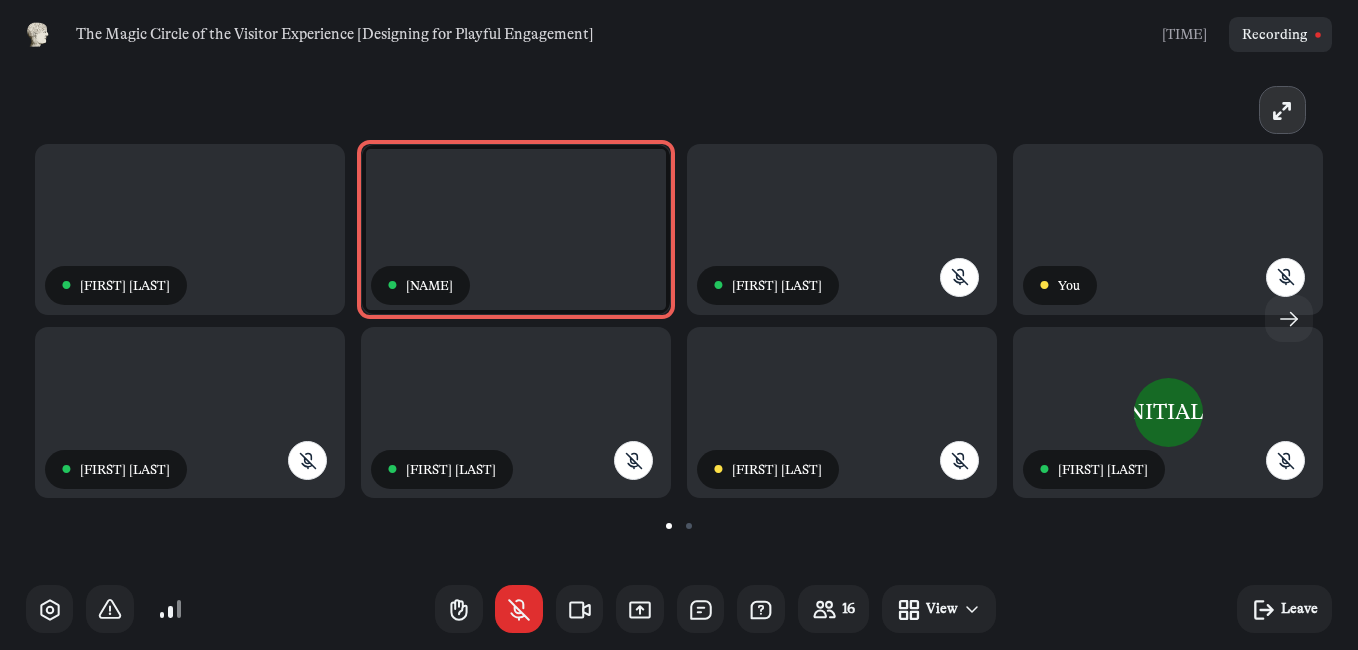 click at bounding box center (1282, 110) 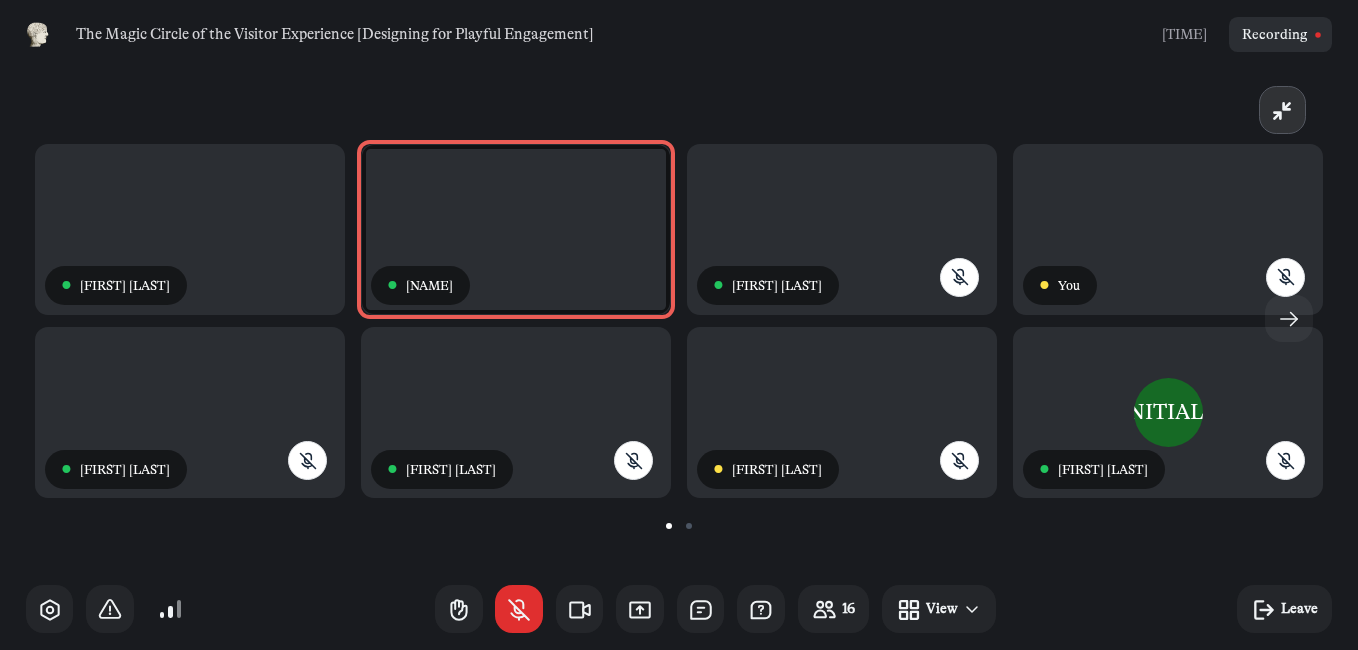 click 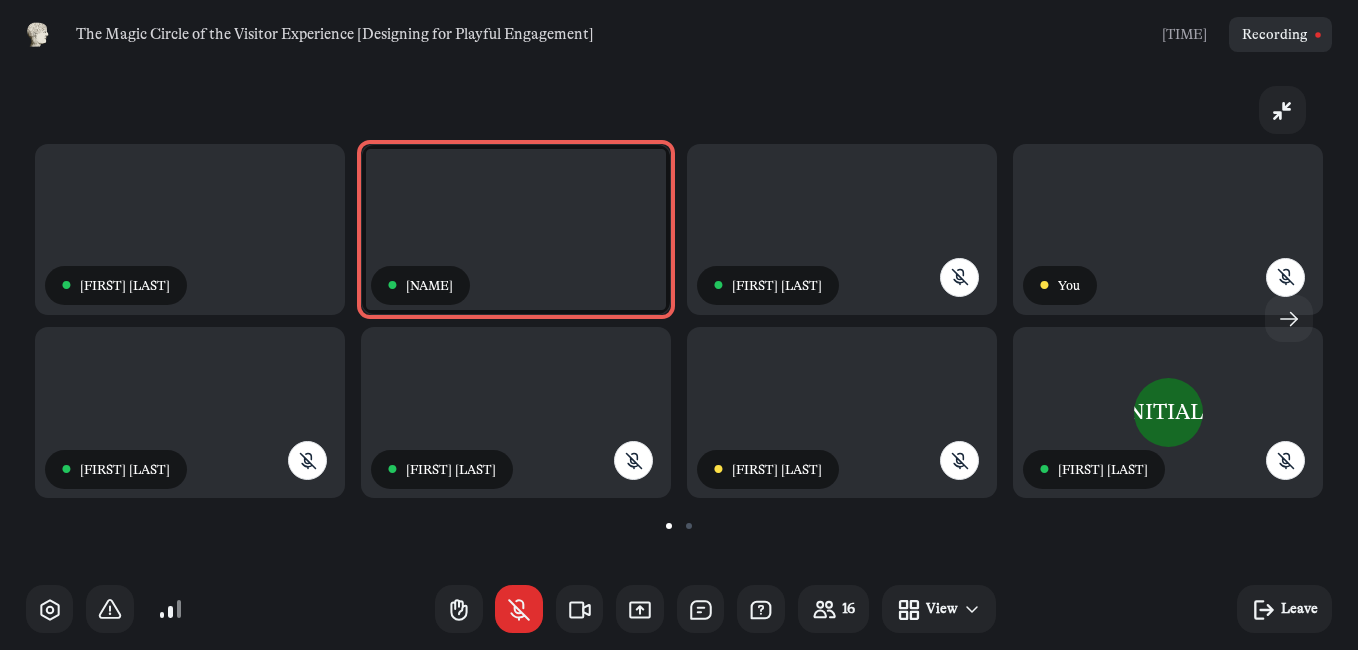 click at bounding box center (679, 525) 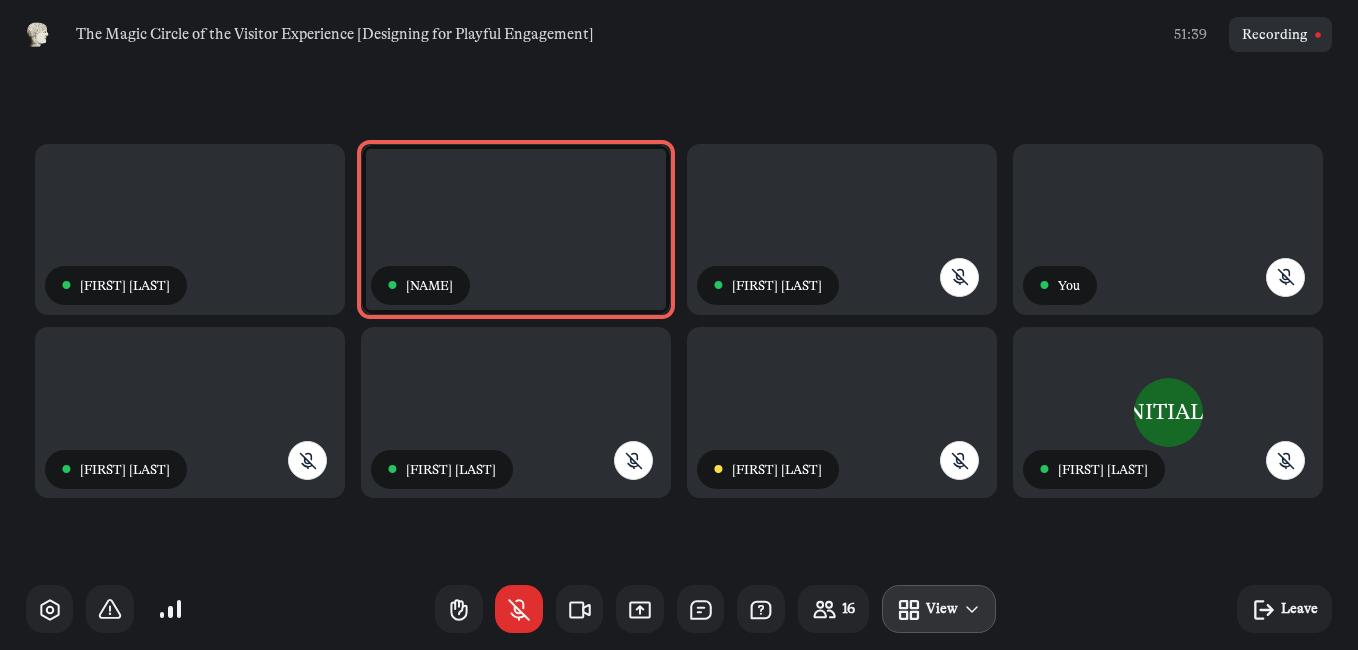 click 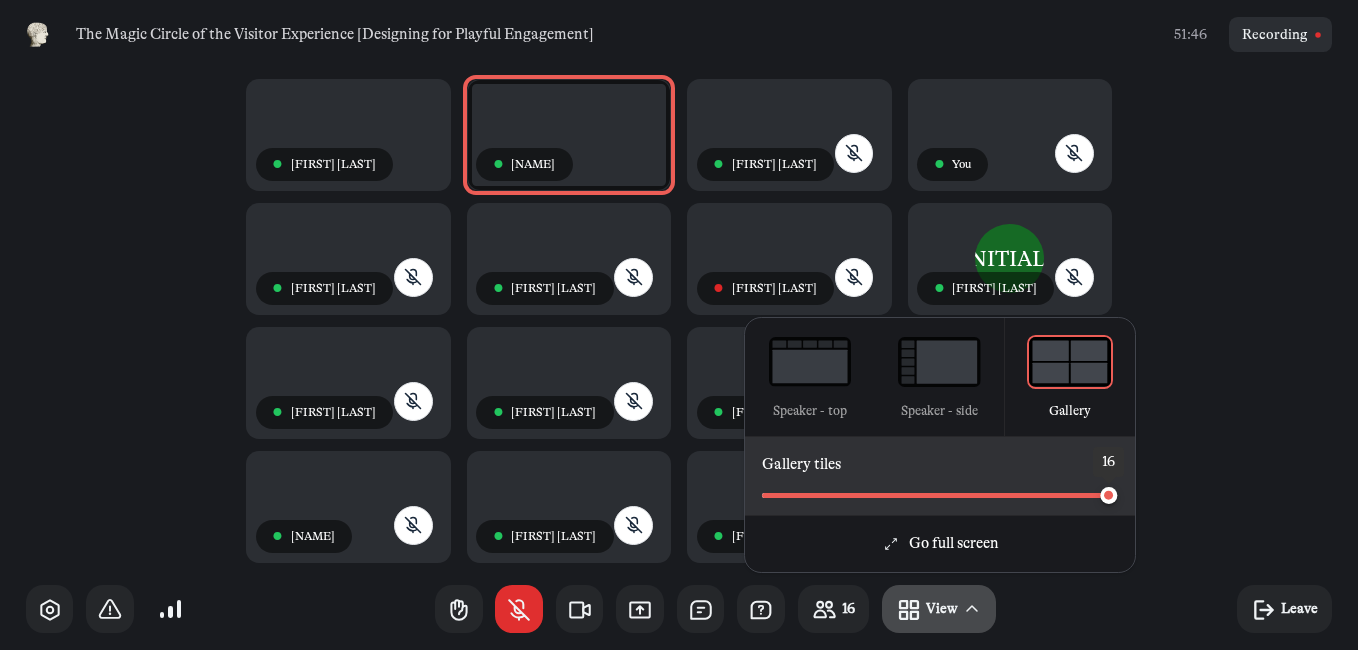 click at bounding box center (1108, 495) 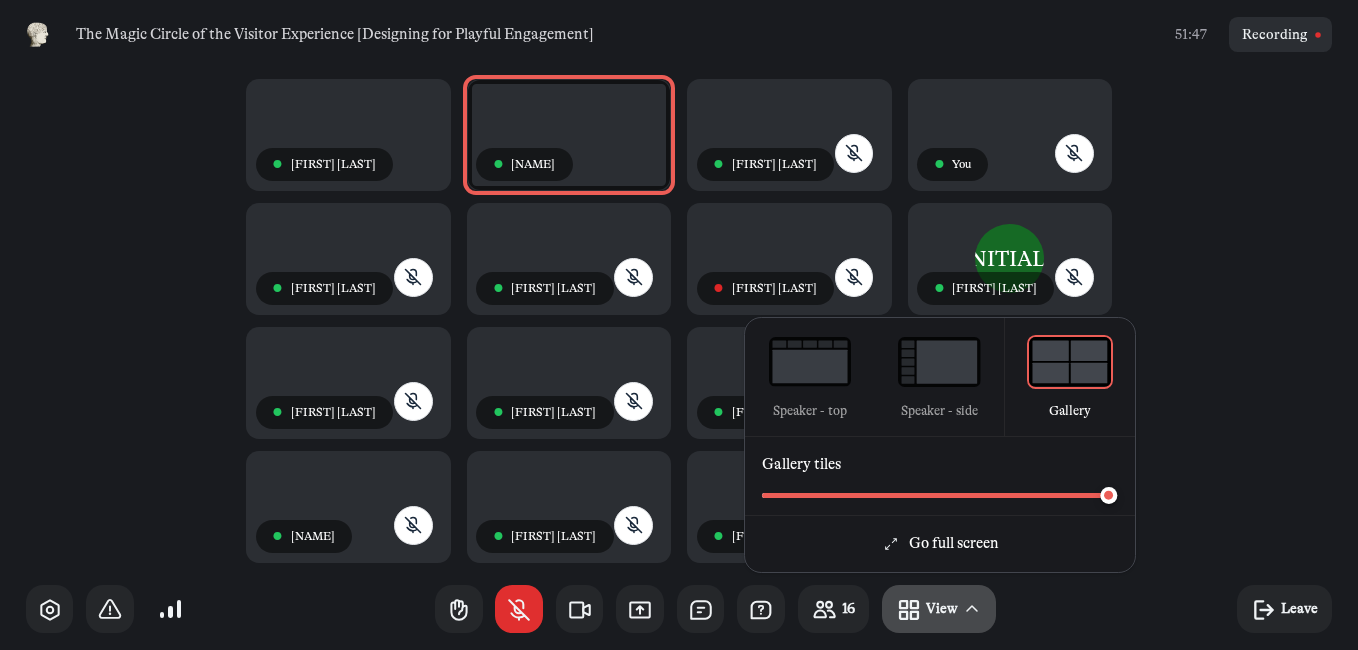 click on "View Speaker - top Speaker - side Gallery Gallery tiles Go full screen Leave" at bounding box center [679, 609] 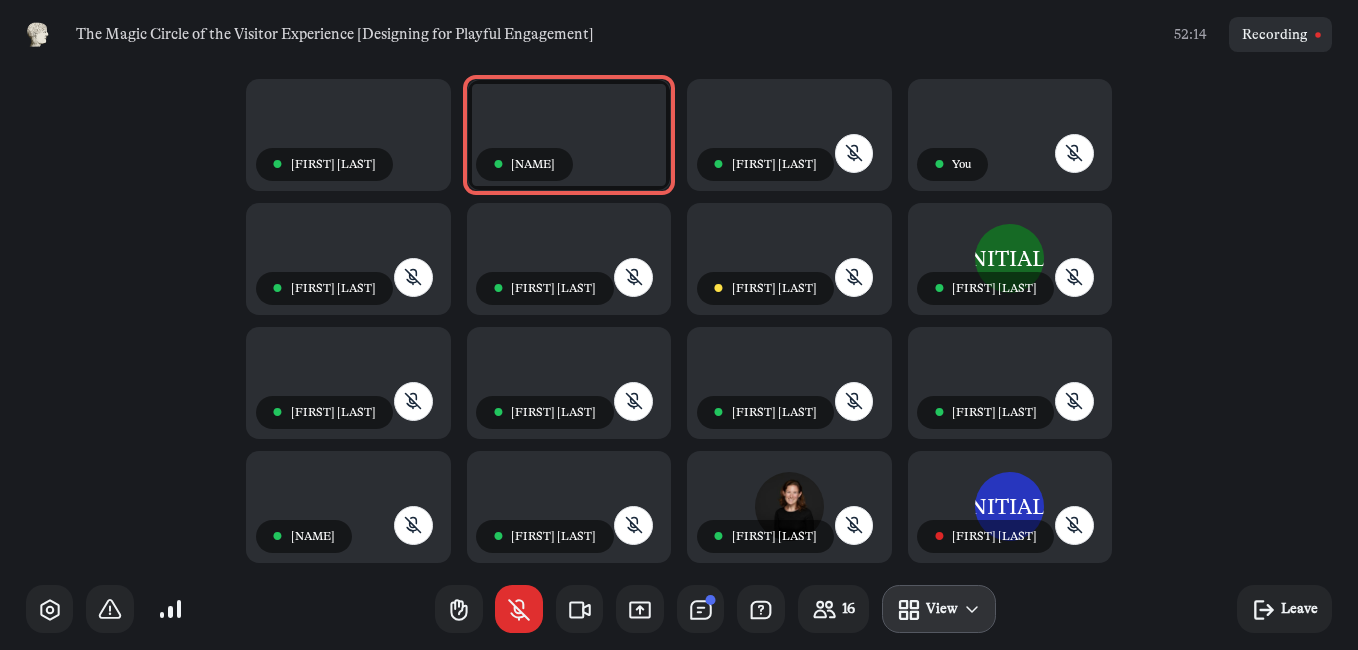 click 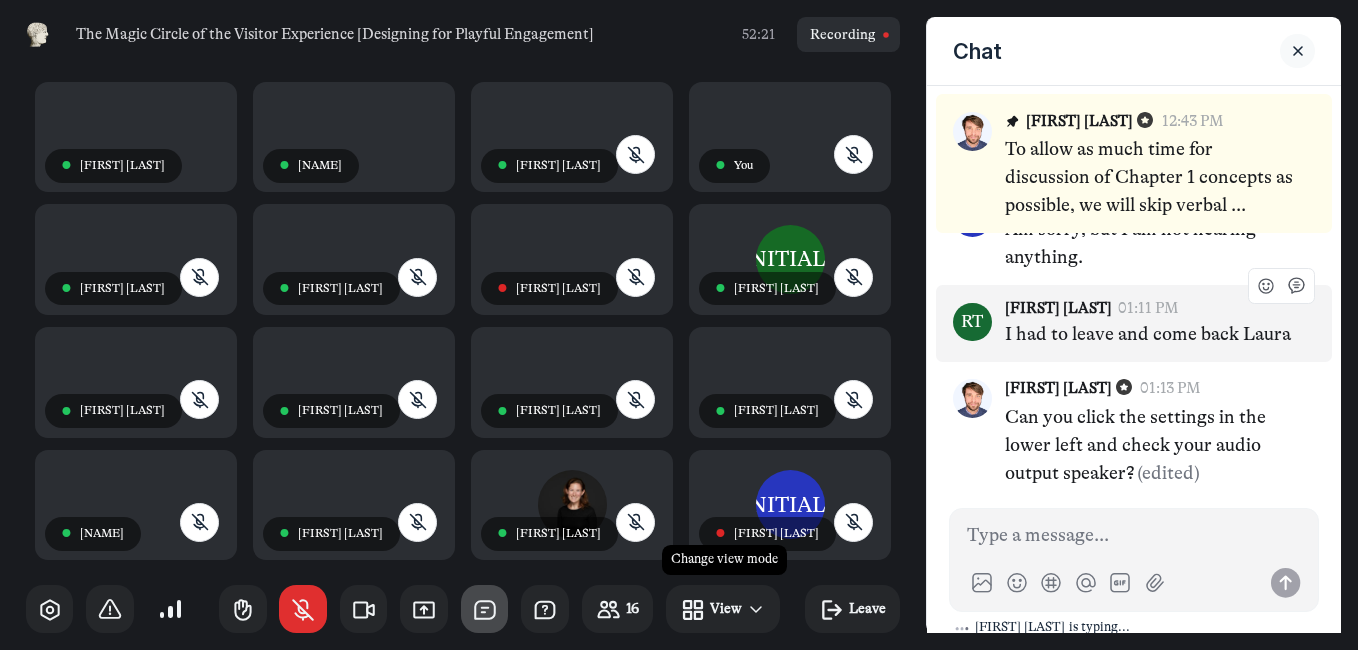 scroll, scrollTop: 5094, scrollLeft: 0, axis: vertical 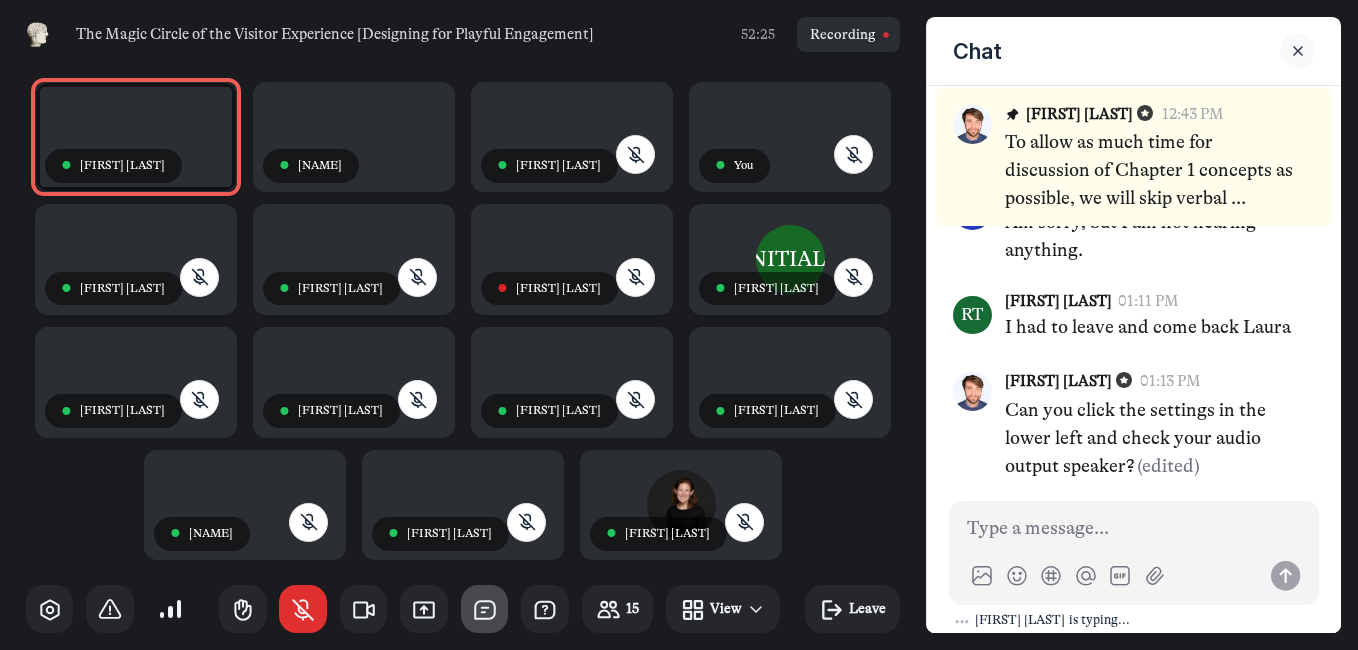 click 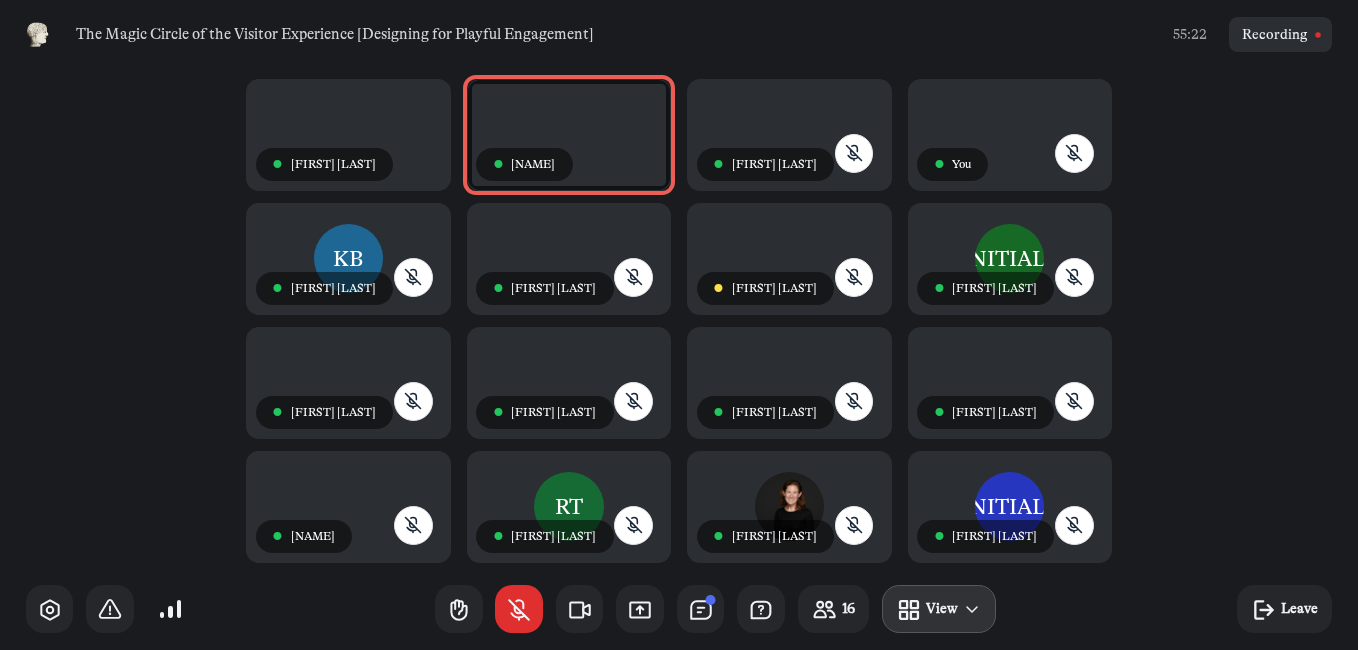 click 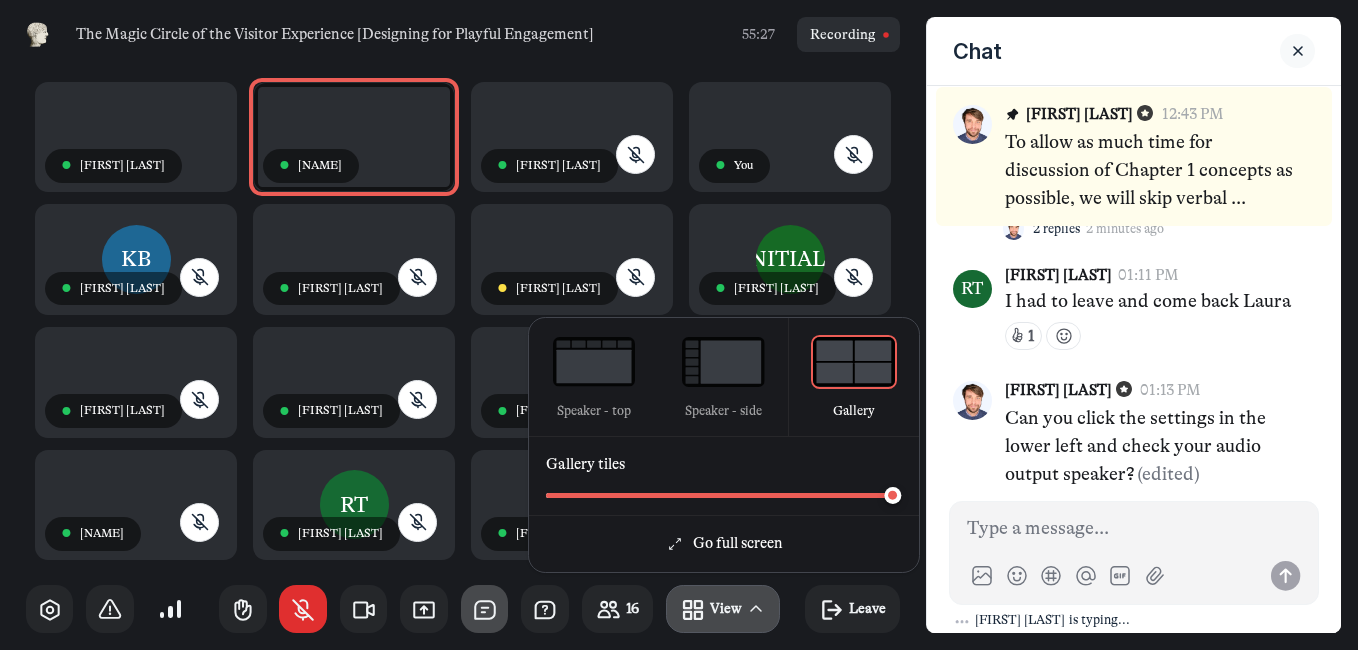 scroll, scrollTop: 5187, scrollLeft: 0, axis: vertical 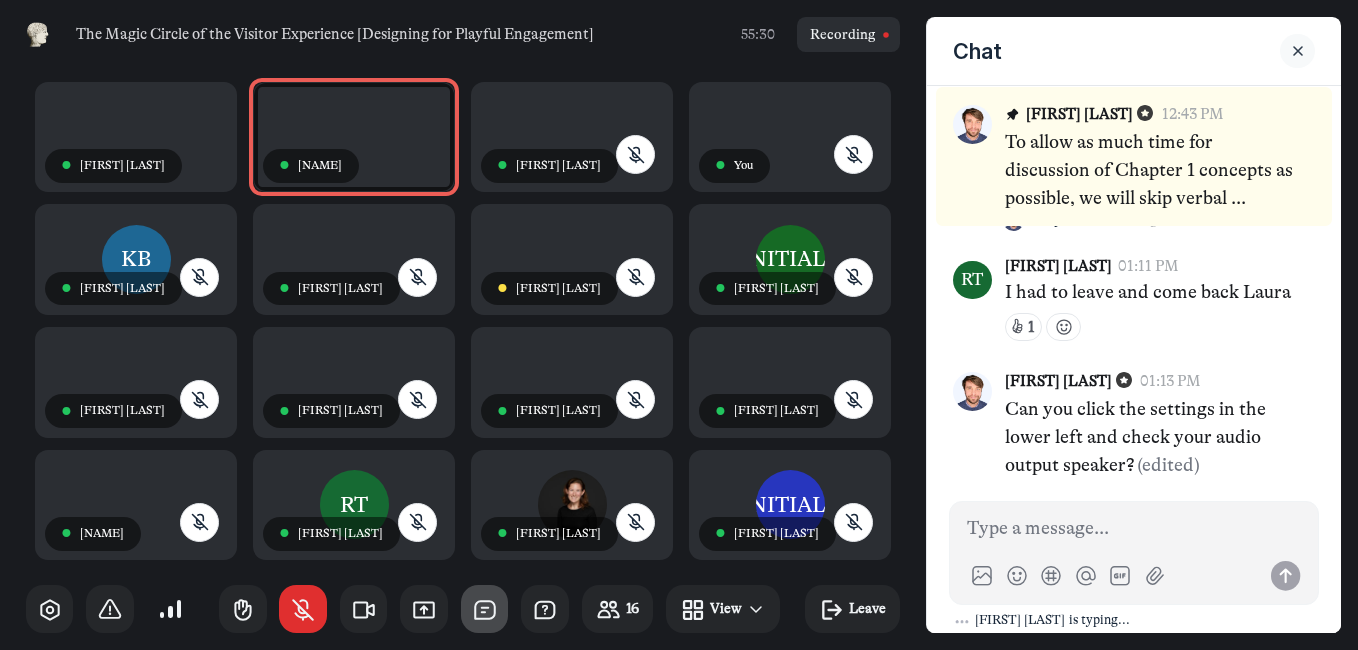 click 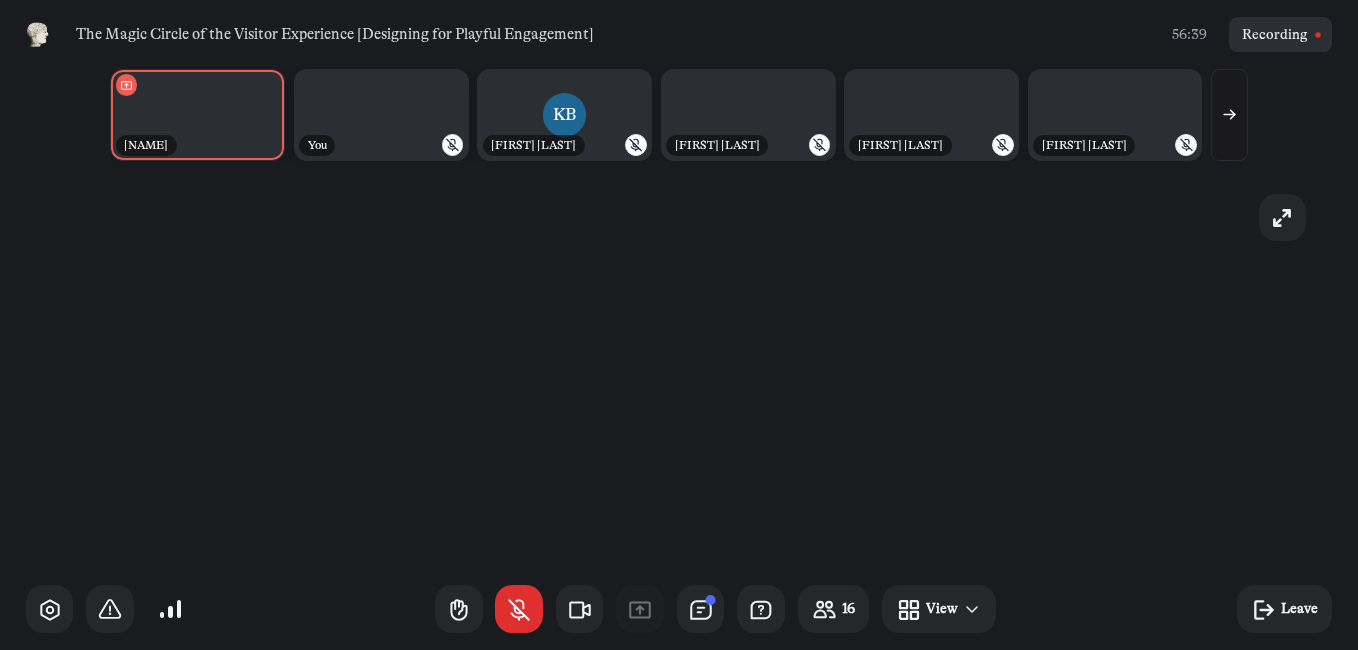click at bounding box center (679, 372) 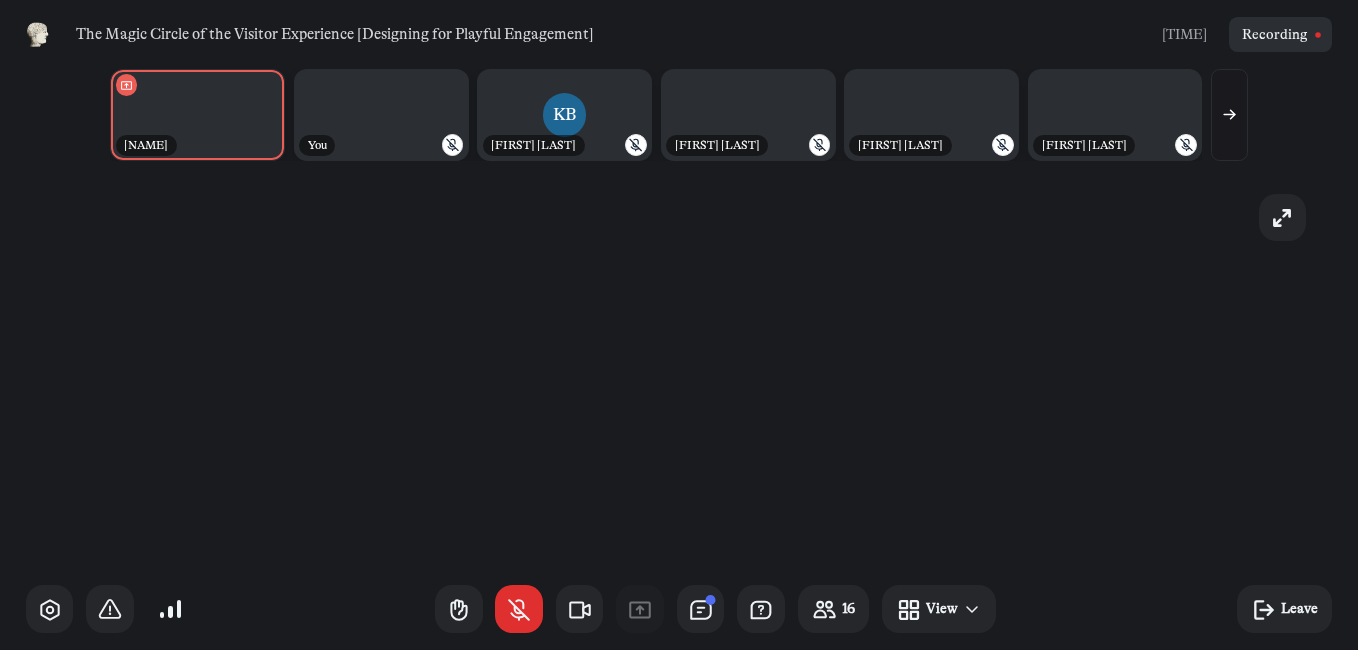 click at bounding box center (679, 372) 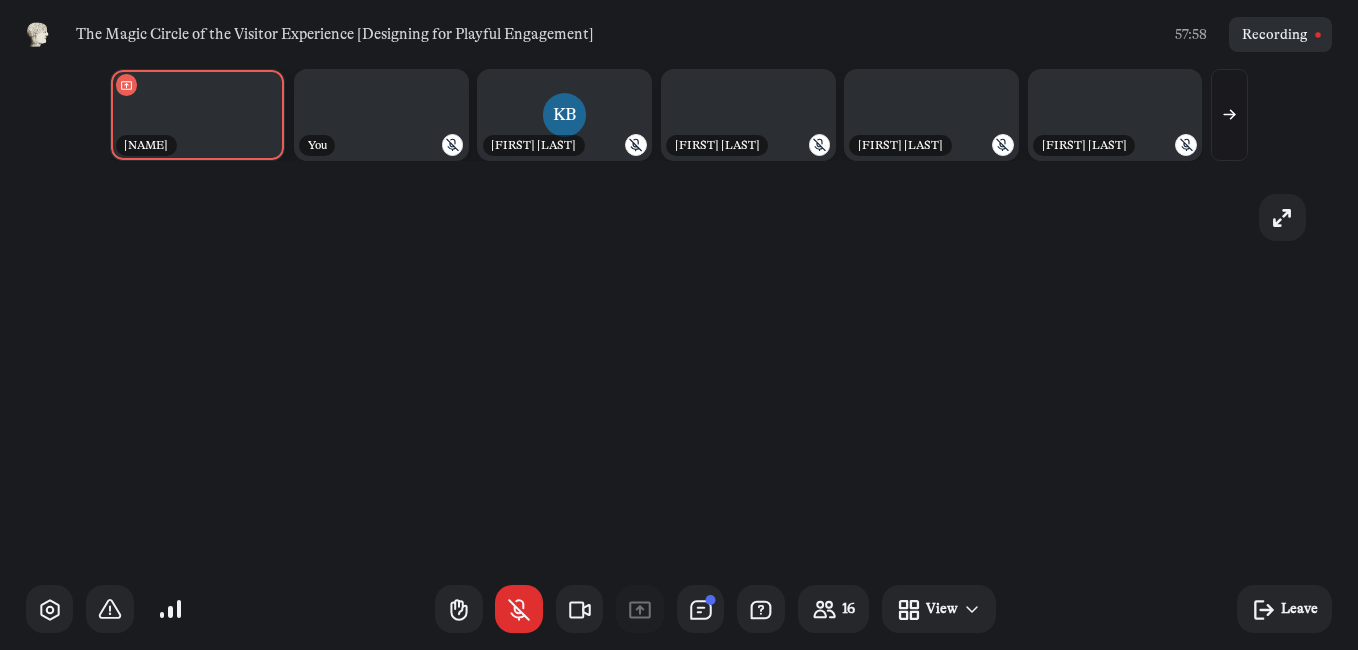 click at bounding box center (679, 372) 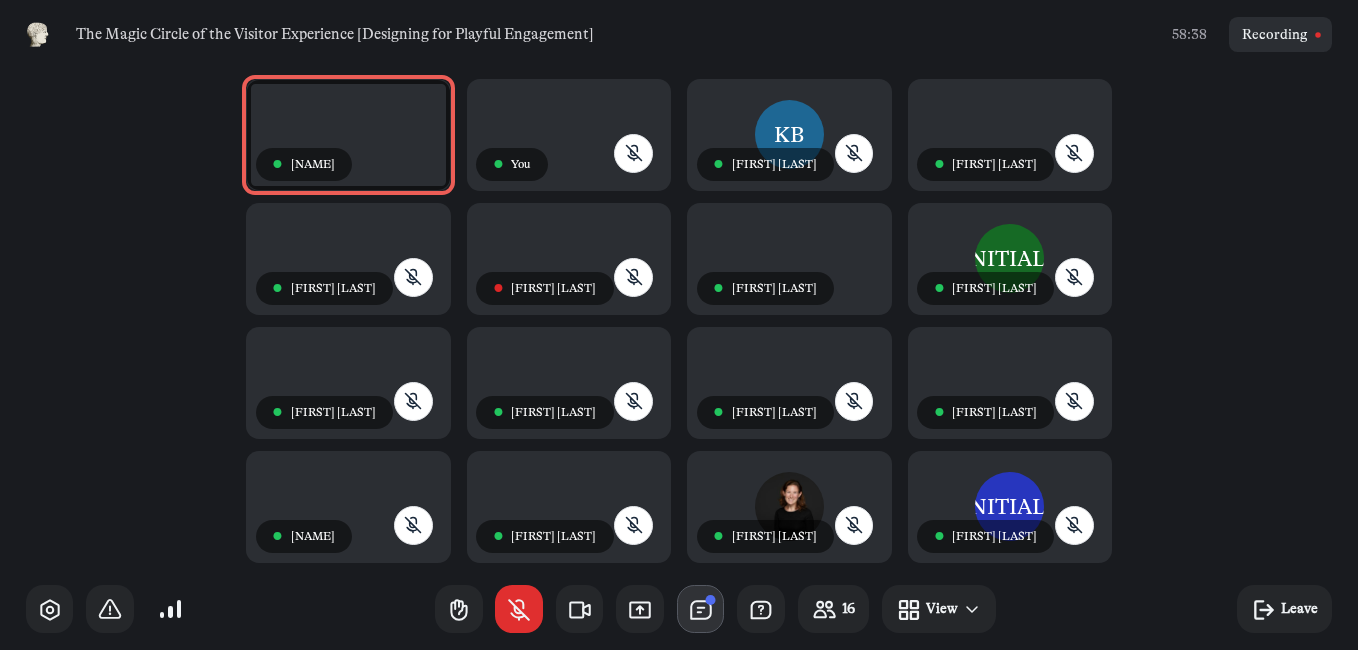 click 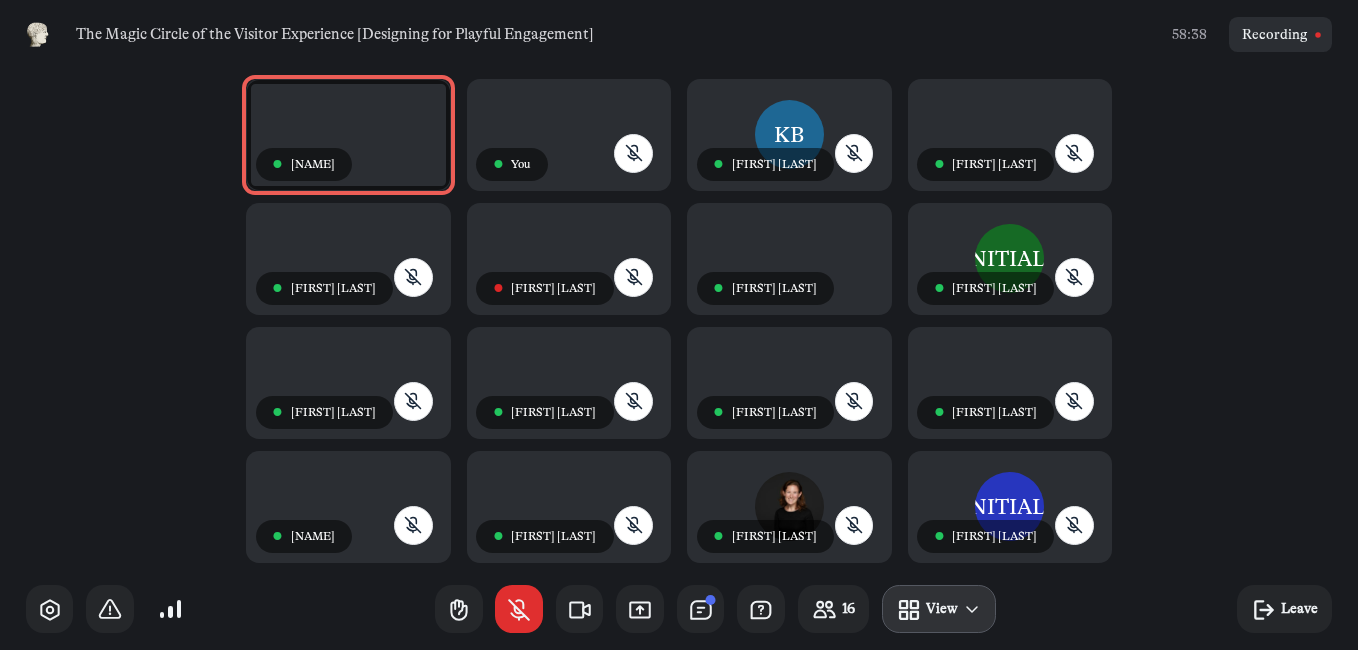 click 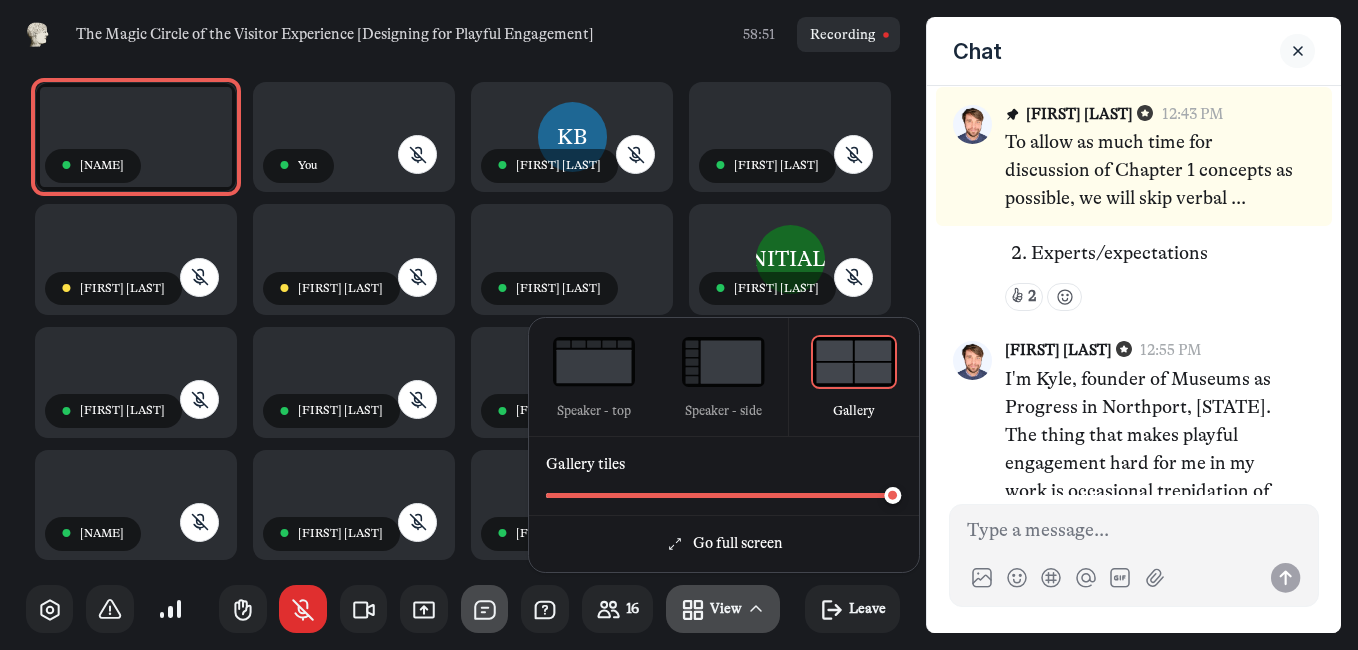scroll, scrollTop: 861, scrollLeft: 0, axis: vertical 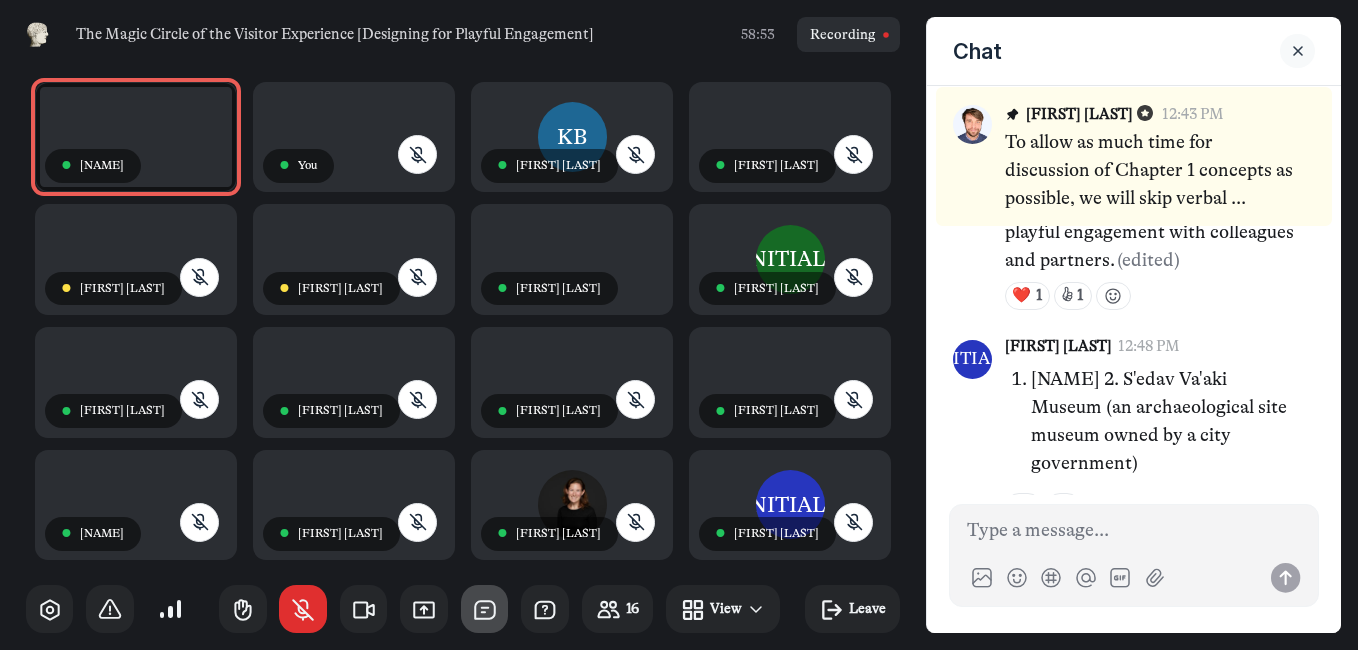 click 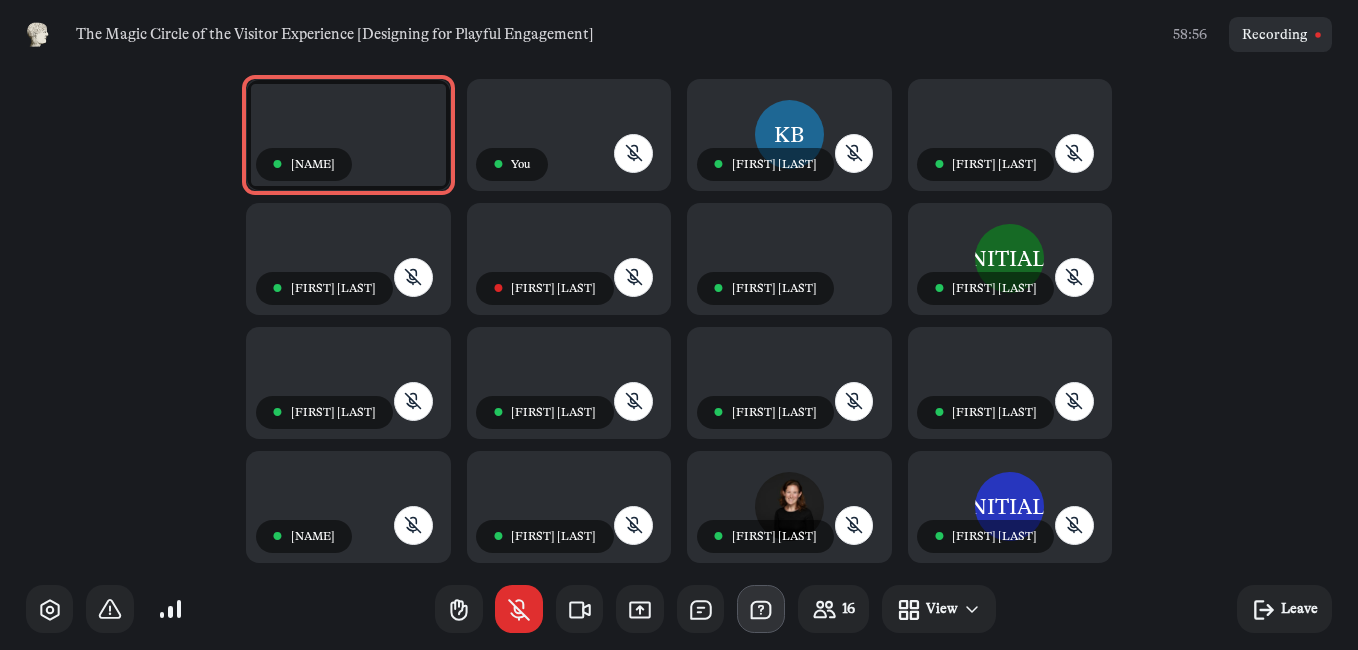 click 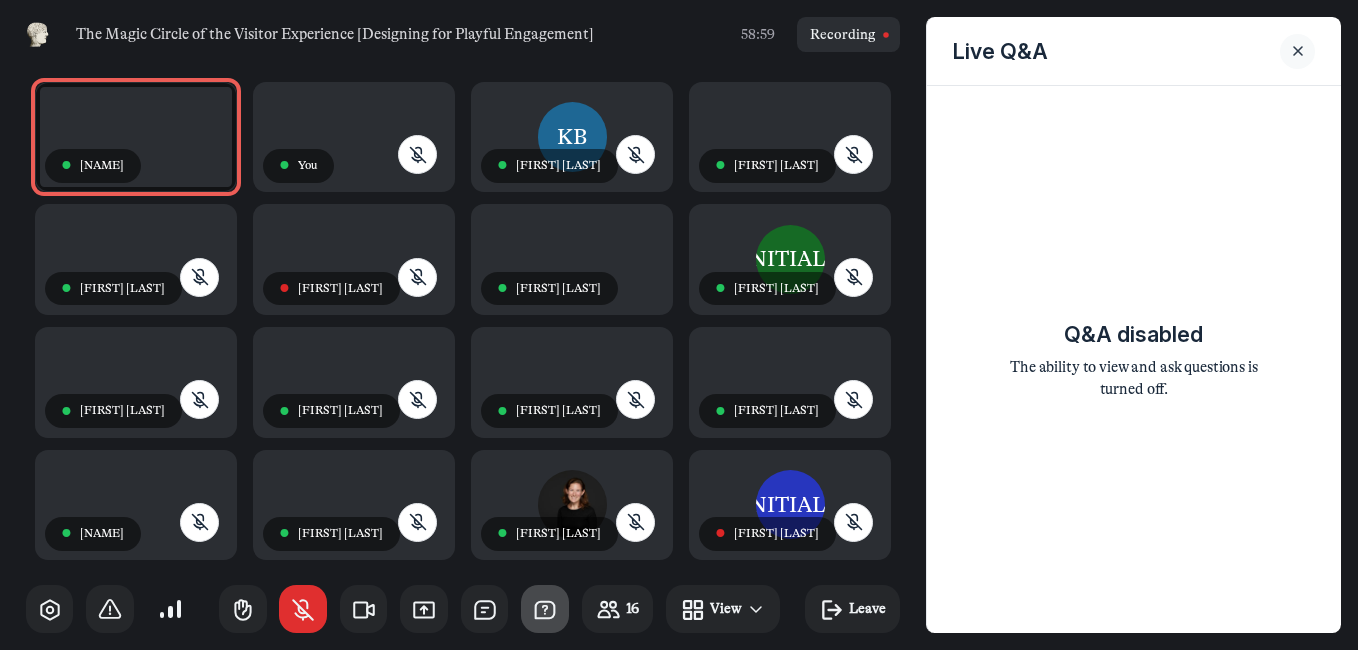click at bounding box center [1297, 51] 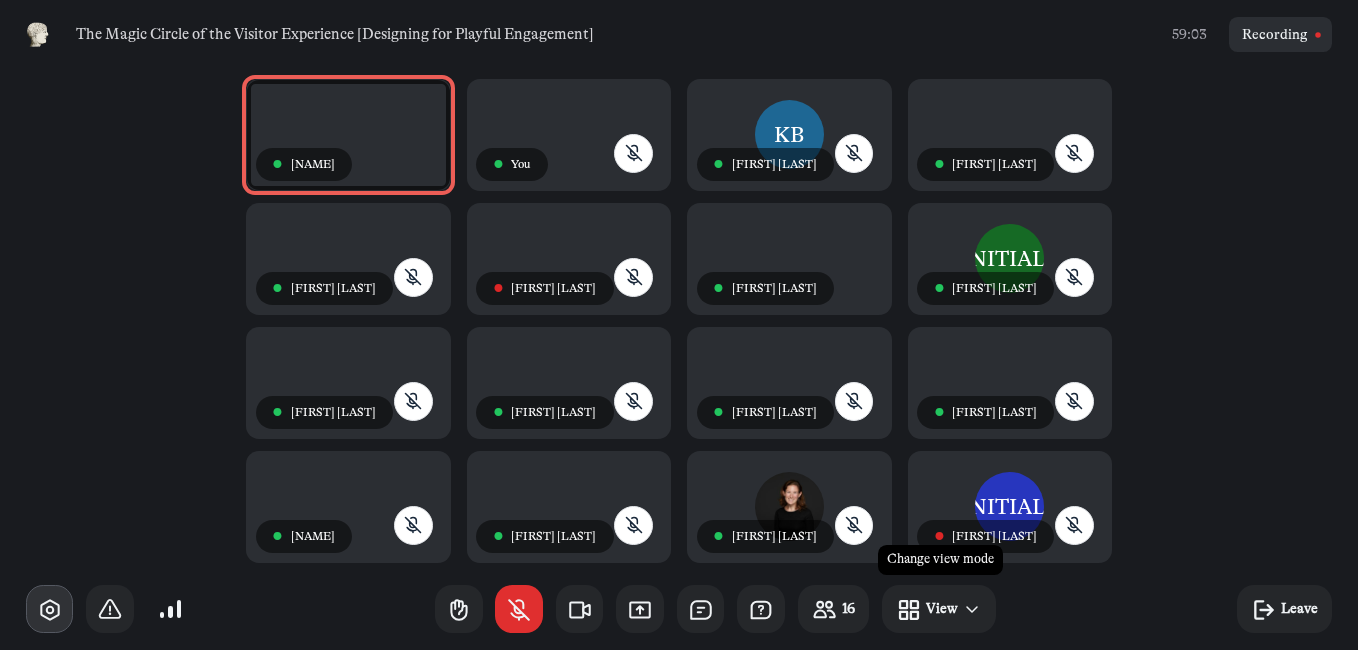 click 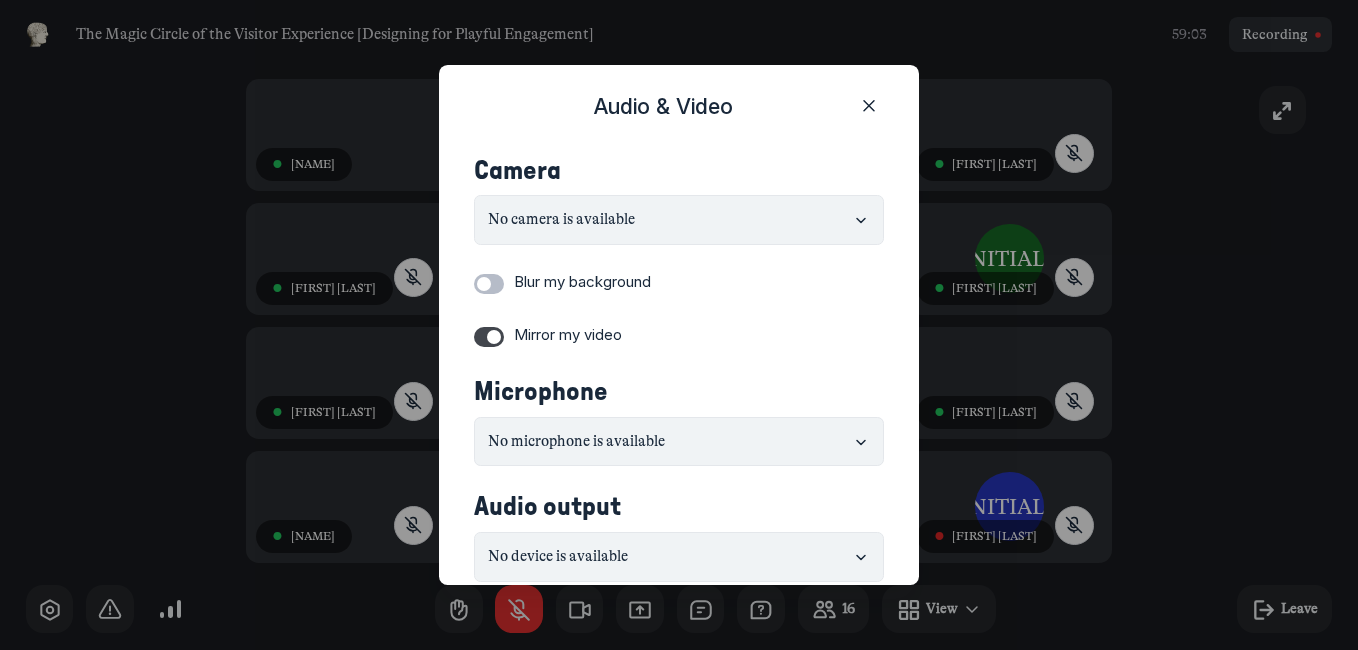click at bounding box center (679, 325) 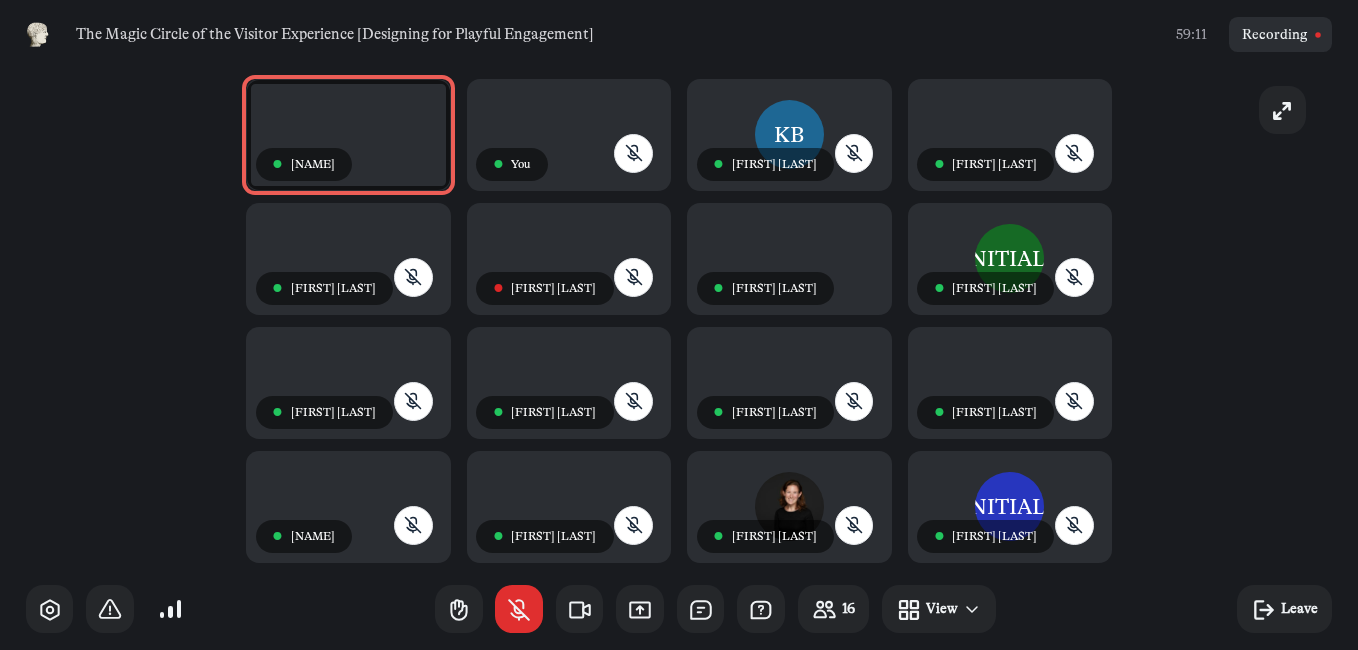 drag, startPoint x: 907, startPoint y: 348, endPoint x: 908, endPoint y: 372, distance: 24.020824 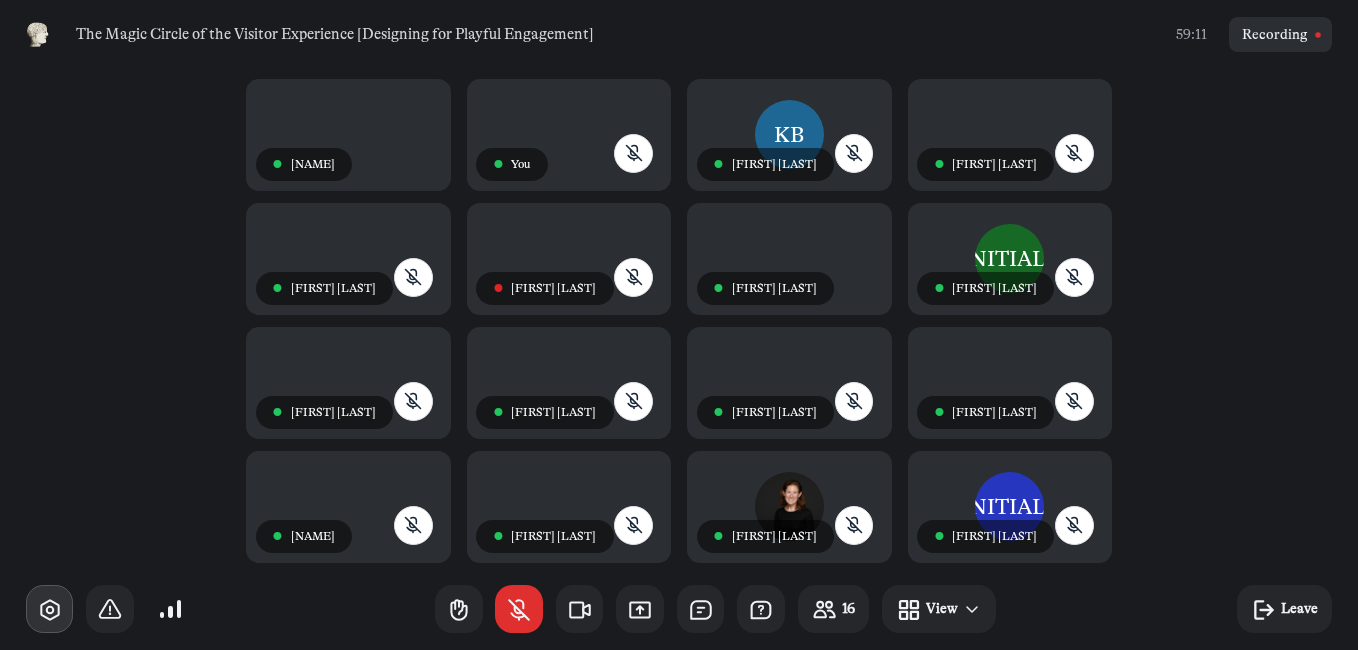 click 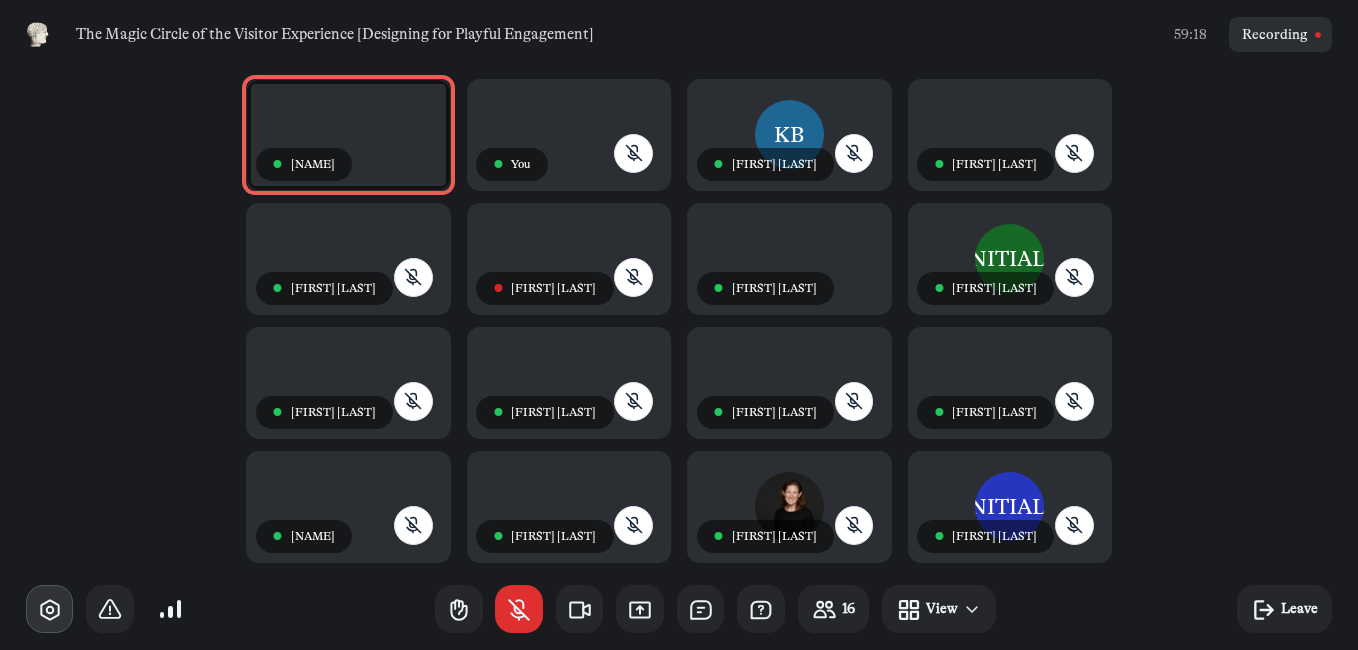 click 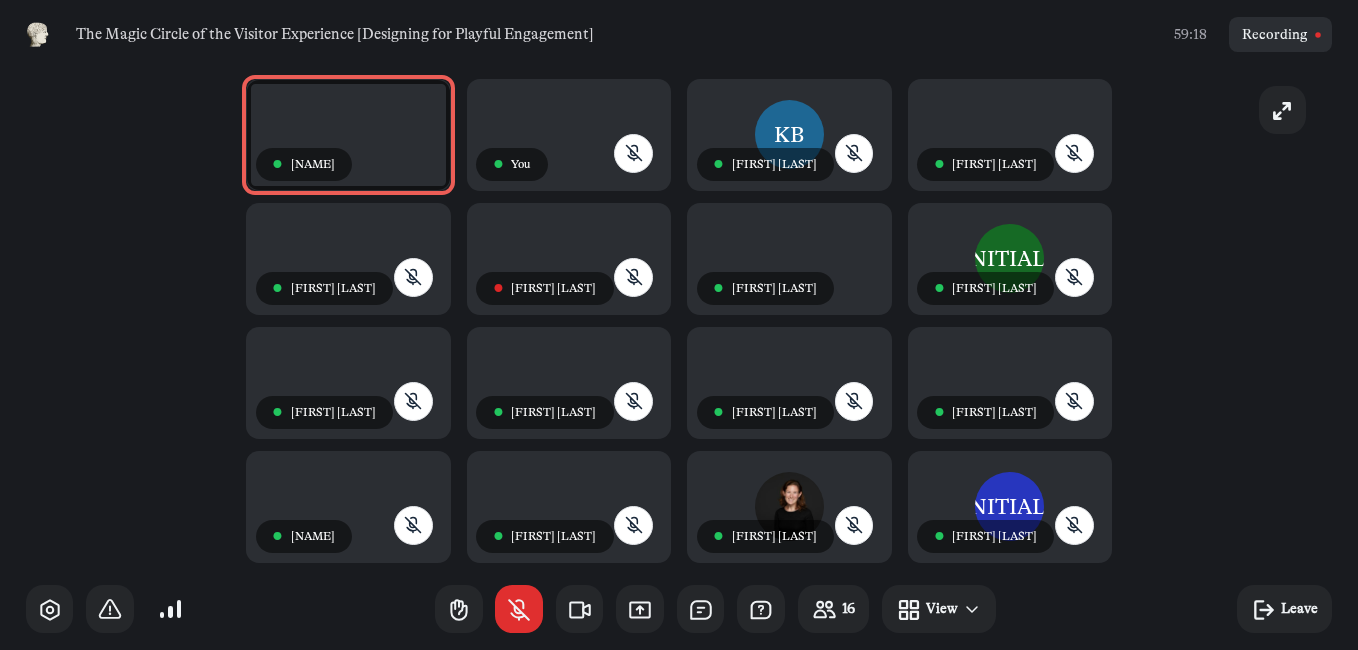 drag, startPoint x: 915, startPoint y: 499, endPoint x: 571, endPoint y: 497, distance: 344.00583 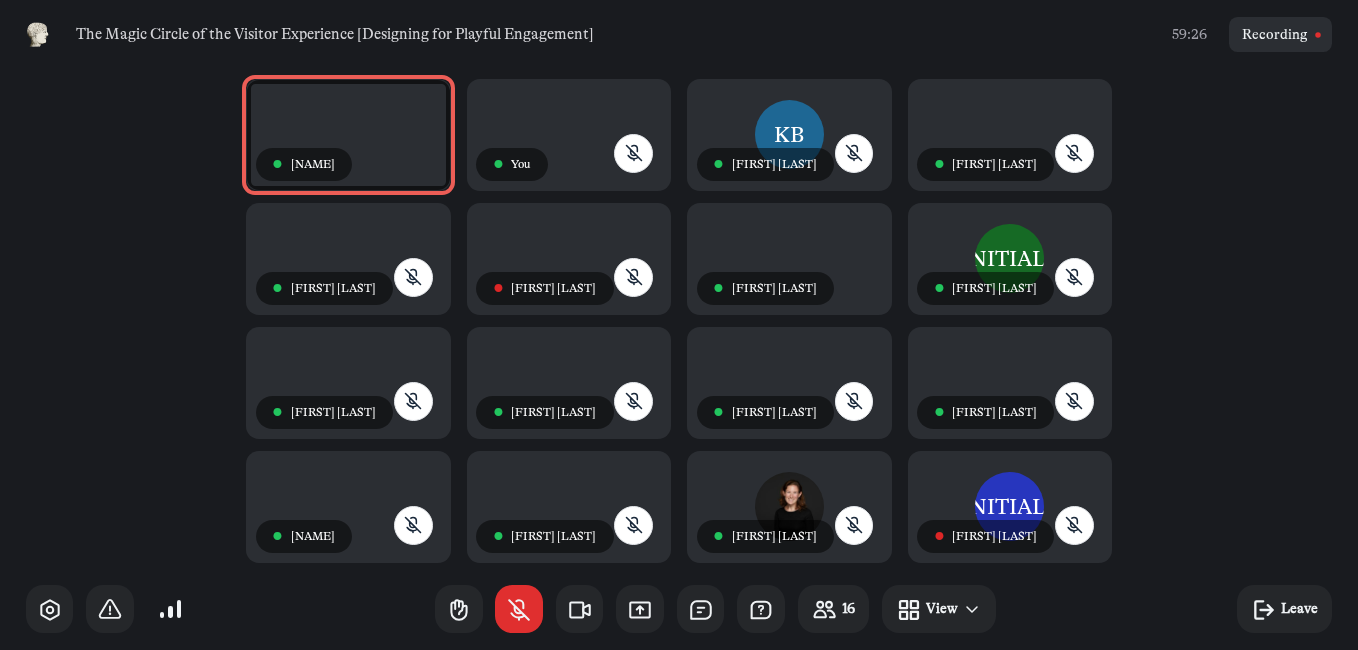 click at bounding box center [171, 609] 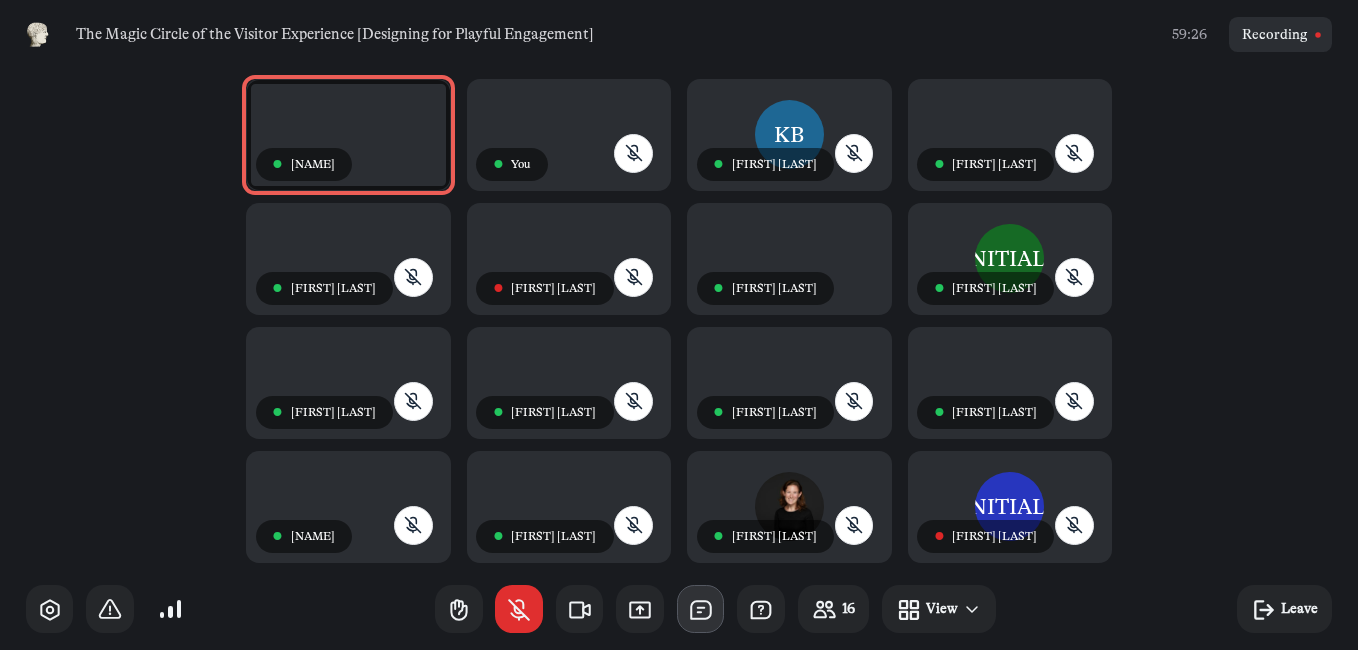 click on "16 View Leave" at bounding box center [679, 609] 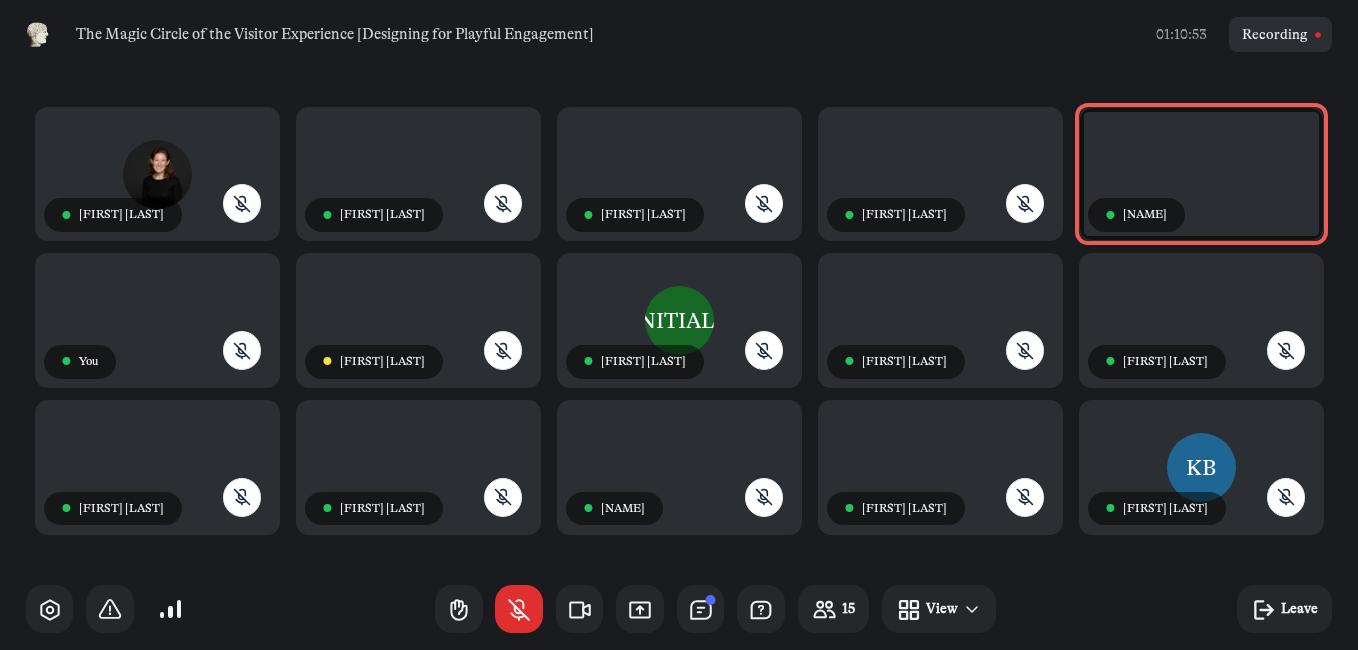 click on "15 View Leave" at bounding box center [679, 609] 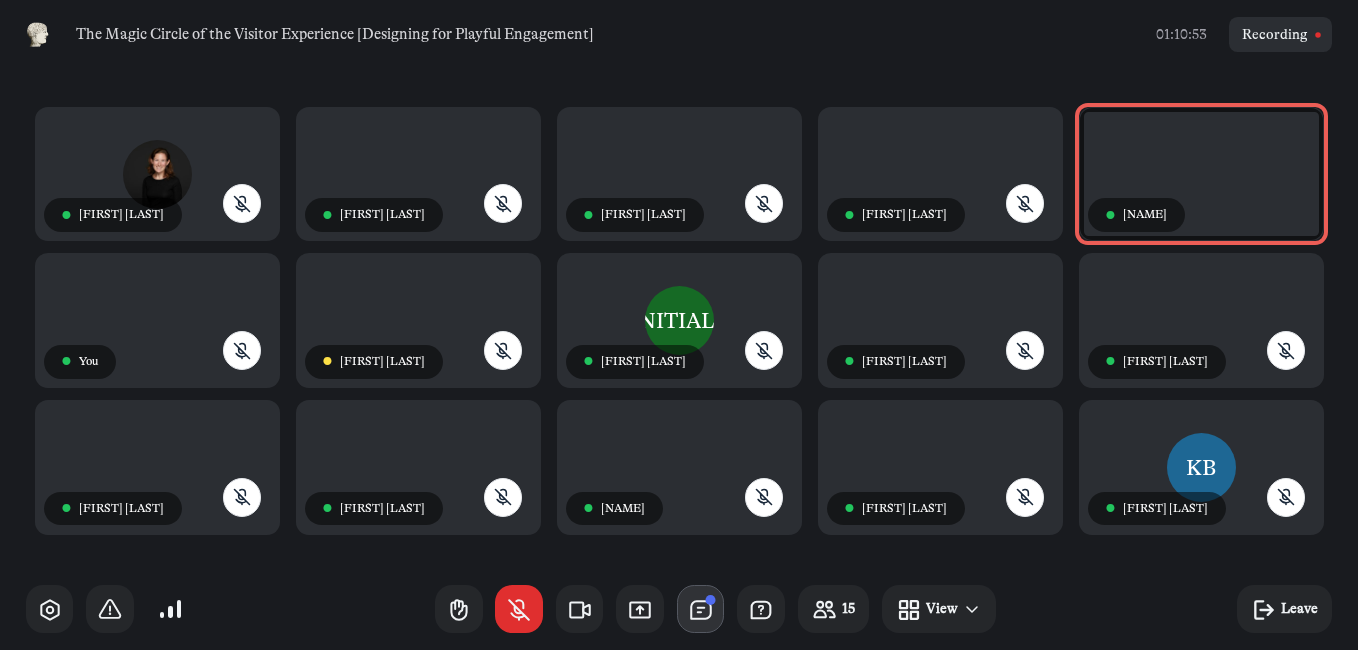click 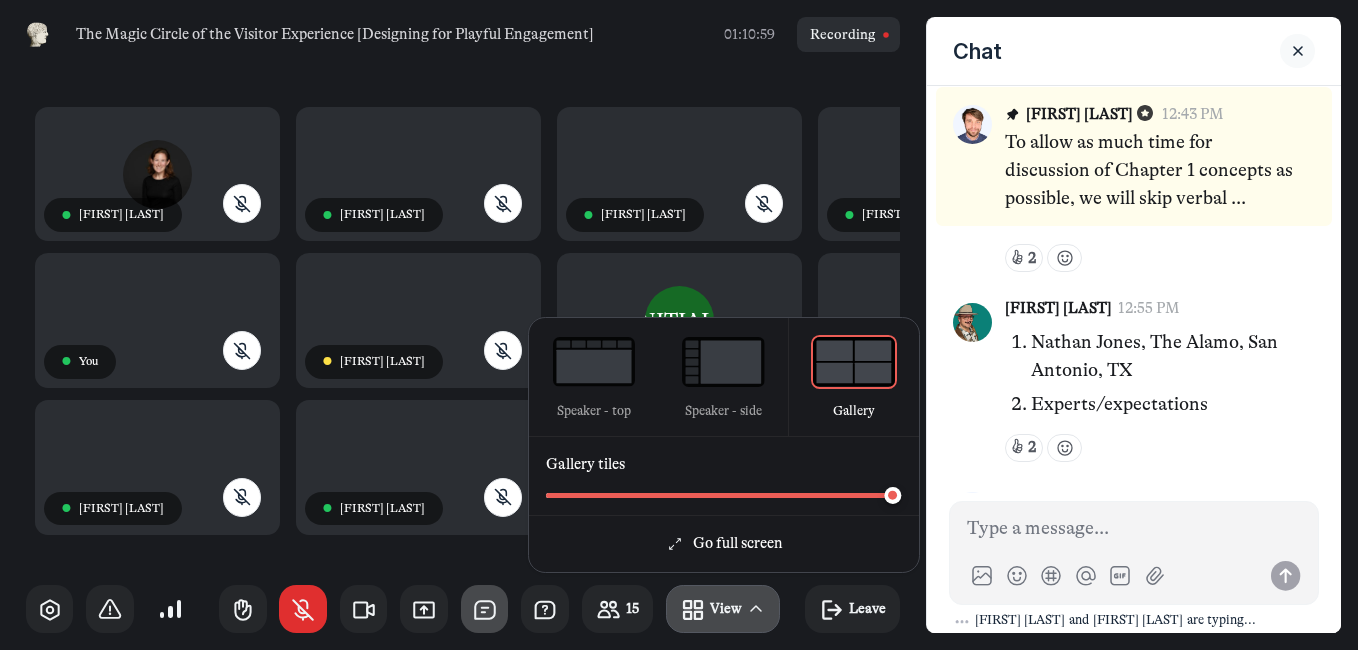 scroll, scrollTop: 5624, scrollLeft: 0, axis: vertical 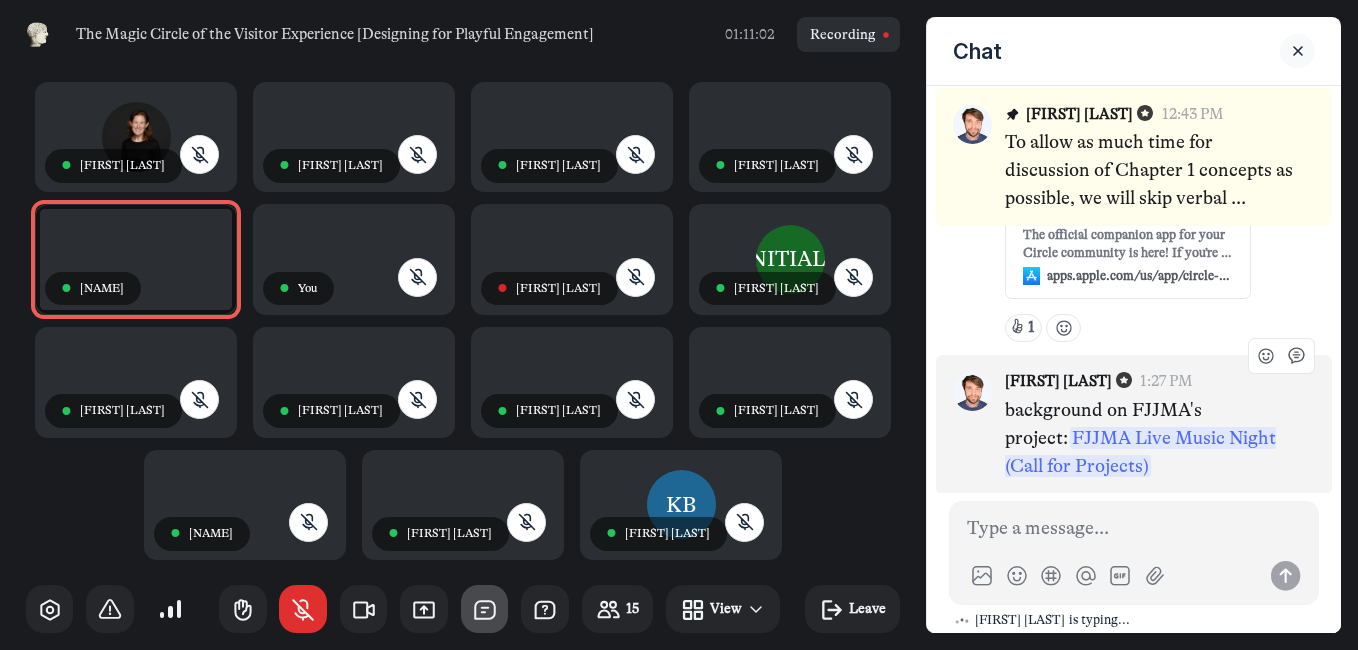 click on "FJJMA Live Music Night (Call for Projects)" at bounding box center [1140, 452] 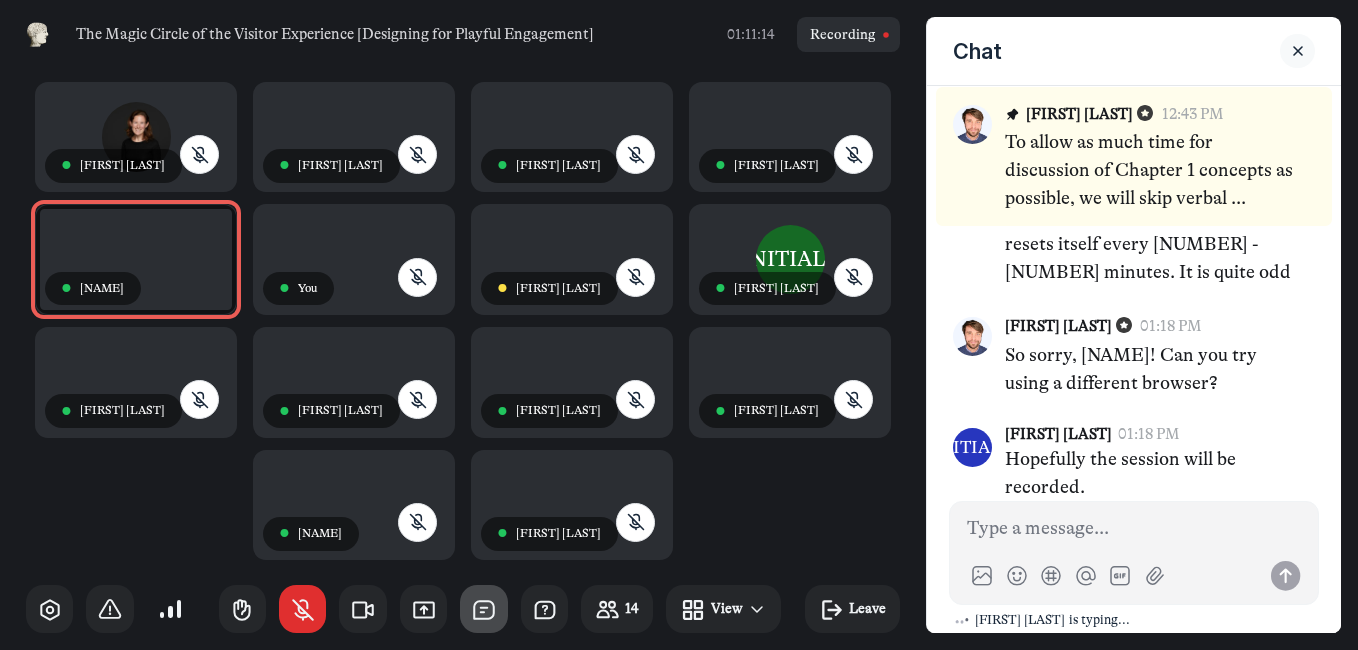 scroll, scrollTop: 4464, scrollLeft: 0, axis: vertical 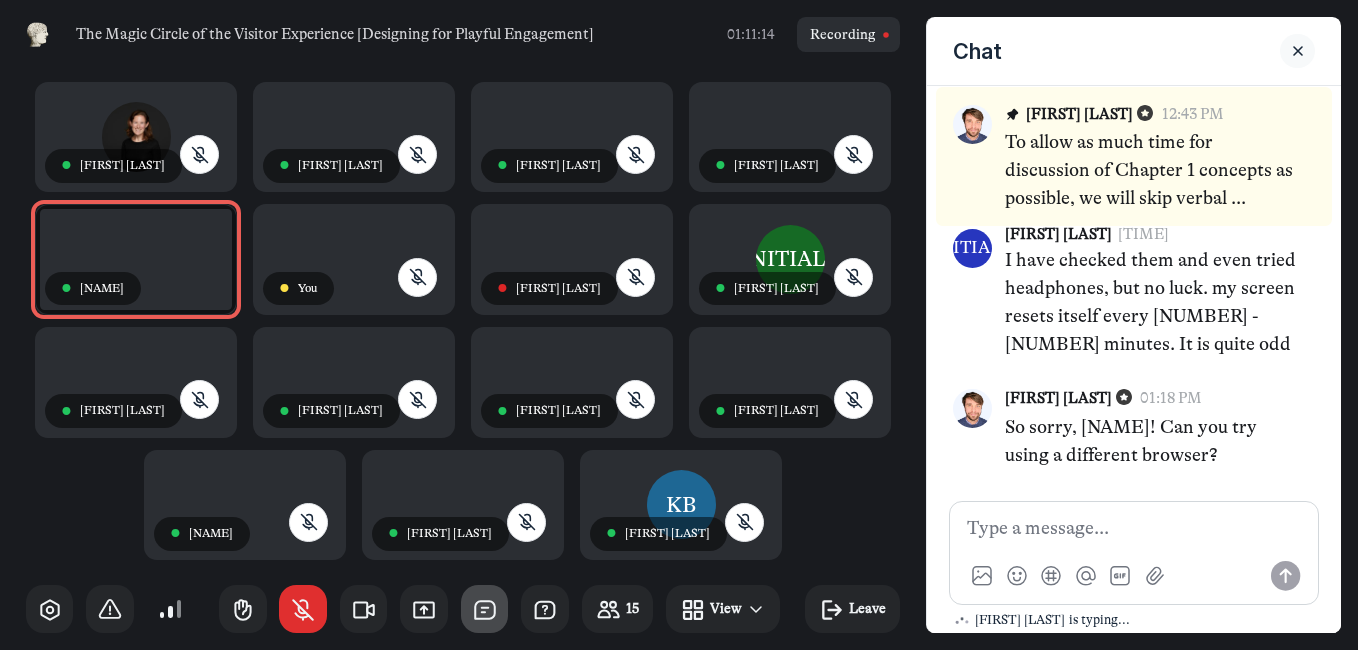 click on "KB [NAME]: [TIME] To allow as much time for discussion of Chapter 1 concepts as possible, we will skip verbal participant intros. Instead, please use the chat to introduce yourself:  1) Where you work (or discipline if you're between jobs or retired), 2)  Optional : What makes "playful engagement" difficult to achieve/realize in your work or workplace? LA [NAME] [TIME] [NAME] 2. S'edav Va'aki Museum (an archaeological site museum owned by a city government) 👍 1 OH [NAME] [TIME] [NAME] Fred Jones Jr. Museum of Art One particular challenge I face has to be overcoming tradition; convincing docents that have been practicing strictly lecture-based methods for years that play is okay! ❤️ 1 👍 1 TT [NAME] [TIME] [NAME] The History Center in Cedar Rapids, [STATE]. Expectations around what a program or exhibit "should" look like, fear of participation/failure. Both from employees and from visitors at times 👍 2 NJ [NAME] [TIME] 👍 2" at bounding box center (1134, 356) 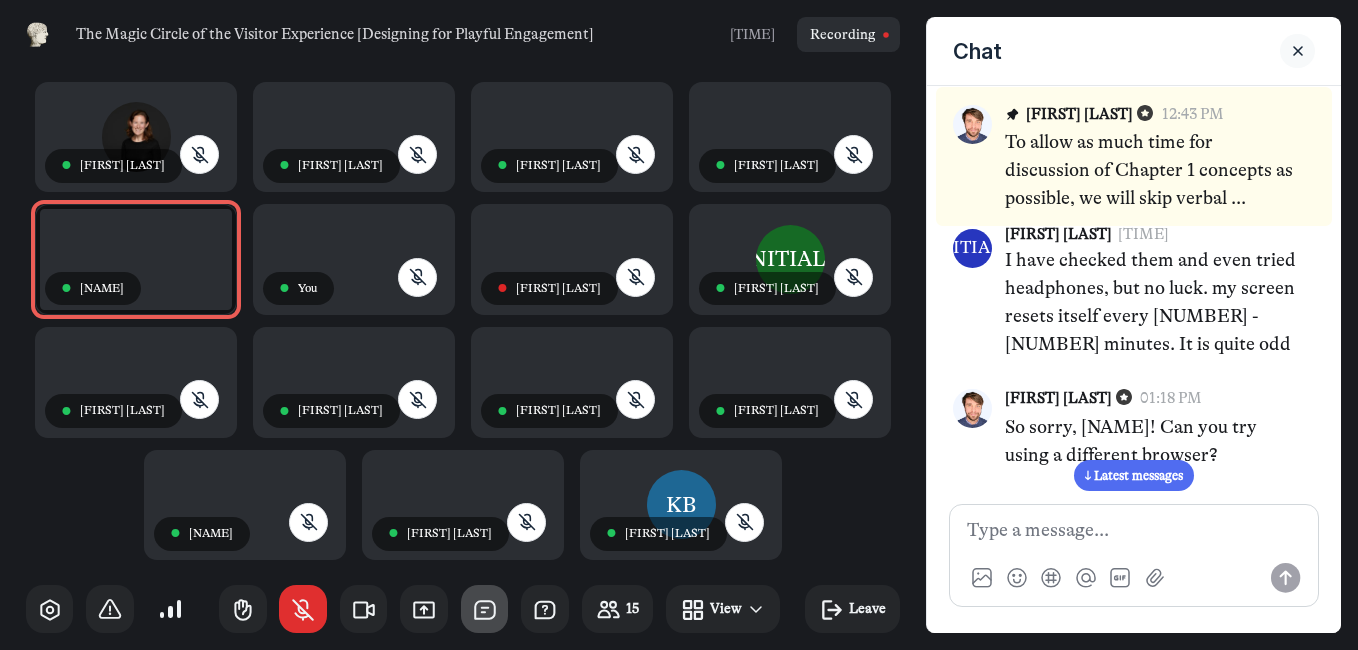 scroll, scrollTop: 5651, scrollLeft: 0, axis: vertical 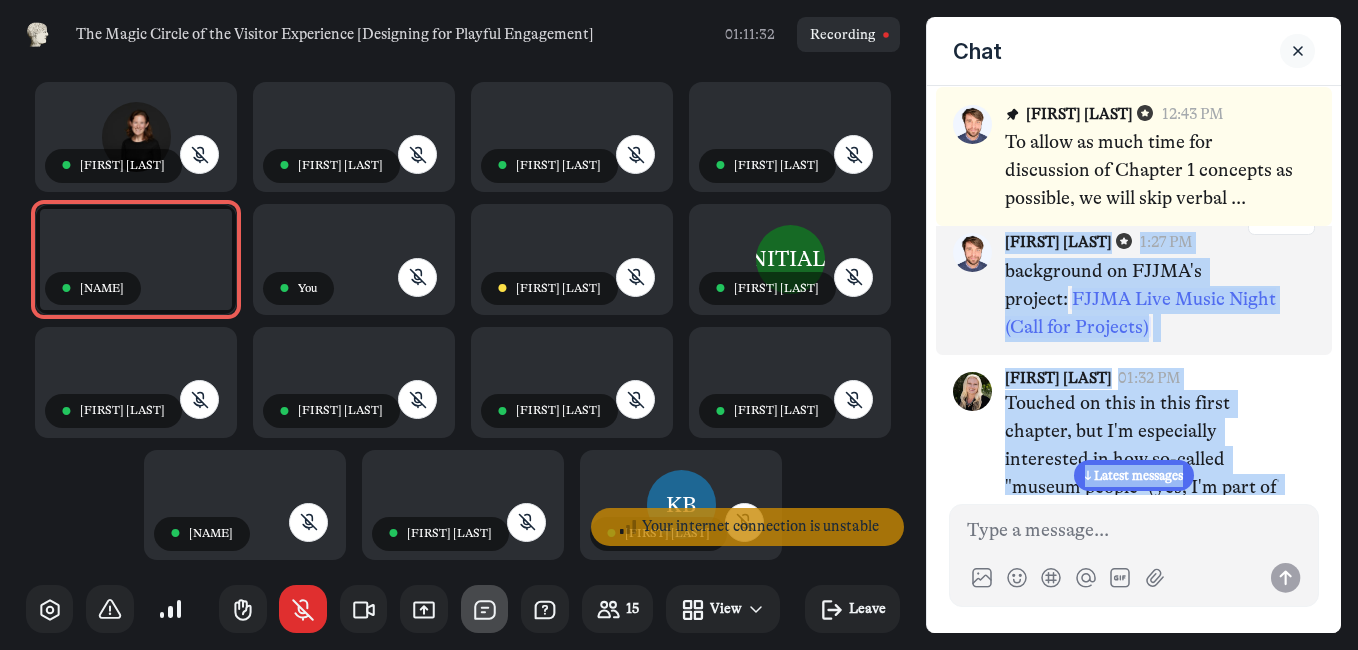 click on "FJJMA Live Music Night (Call for Projects)" at bounding box center [1140, 313] 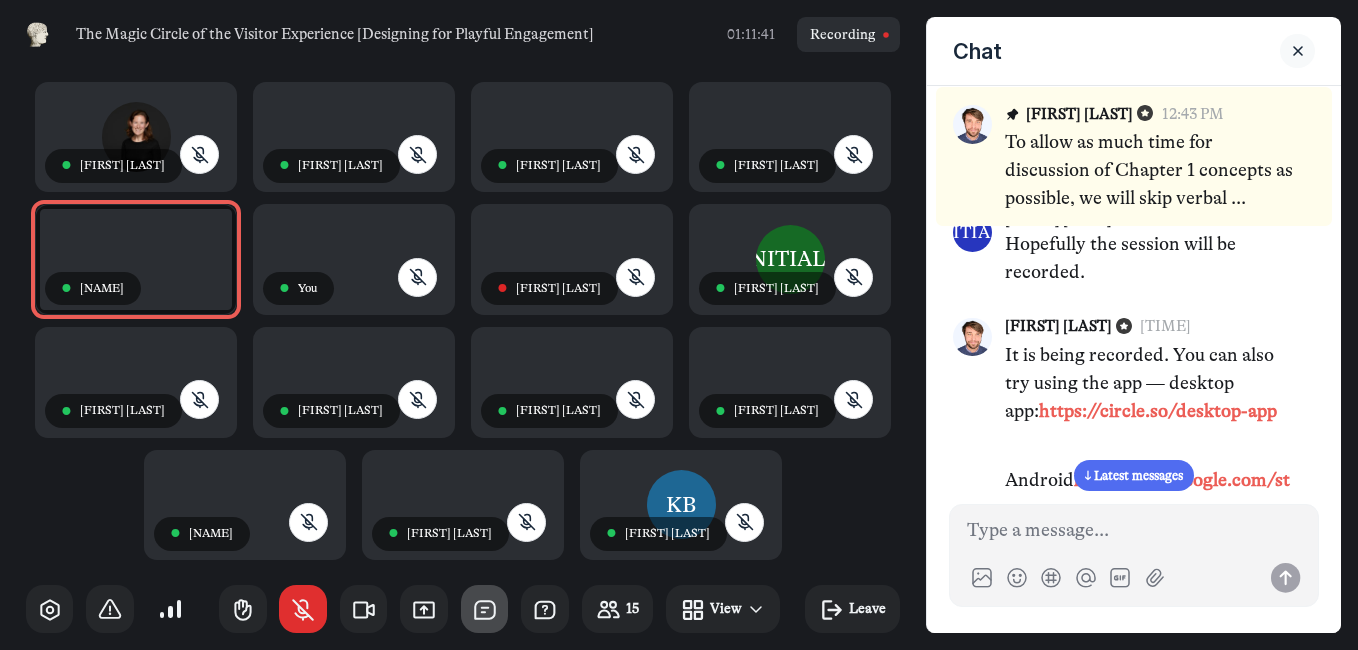 scroll, scrollTop: 4851, scrollLeft: 0, axis: vertical 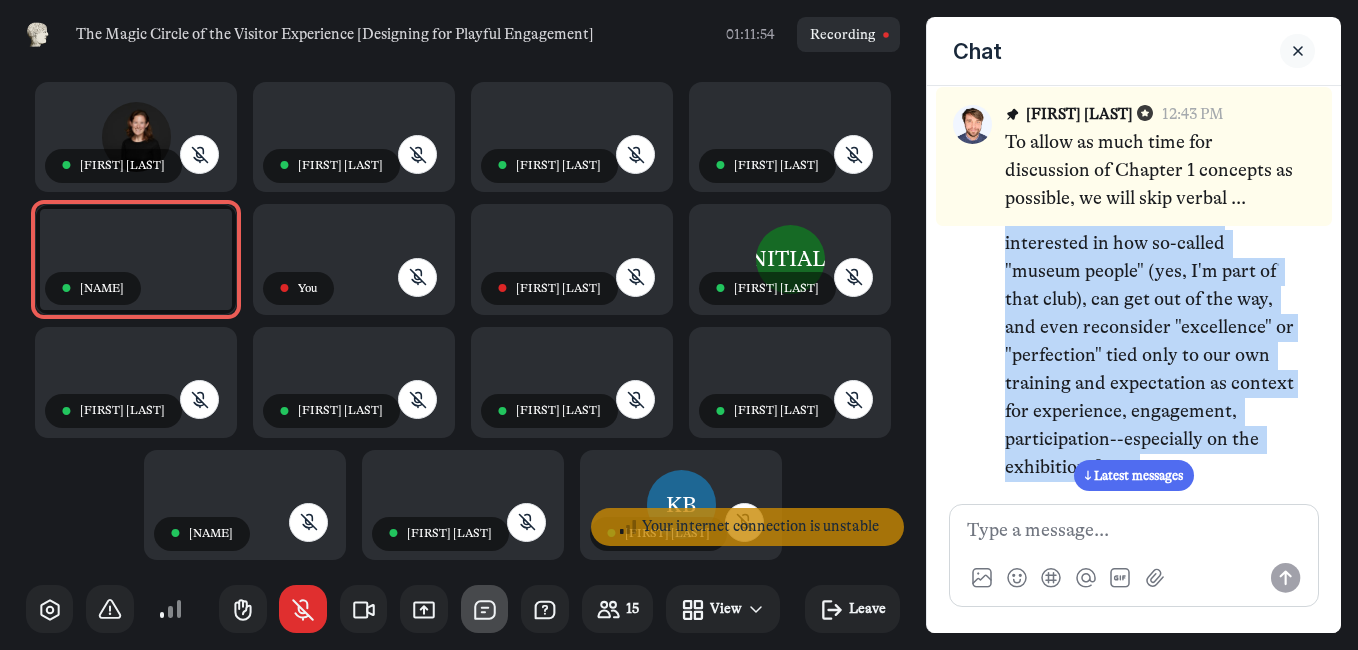 drag, startPoint x: 1008, startPoint y: 286, endPoint x: 1298, endPoint y: 535, distance: 382.2316 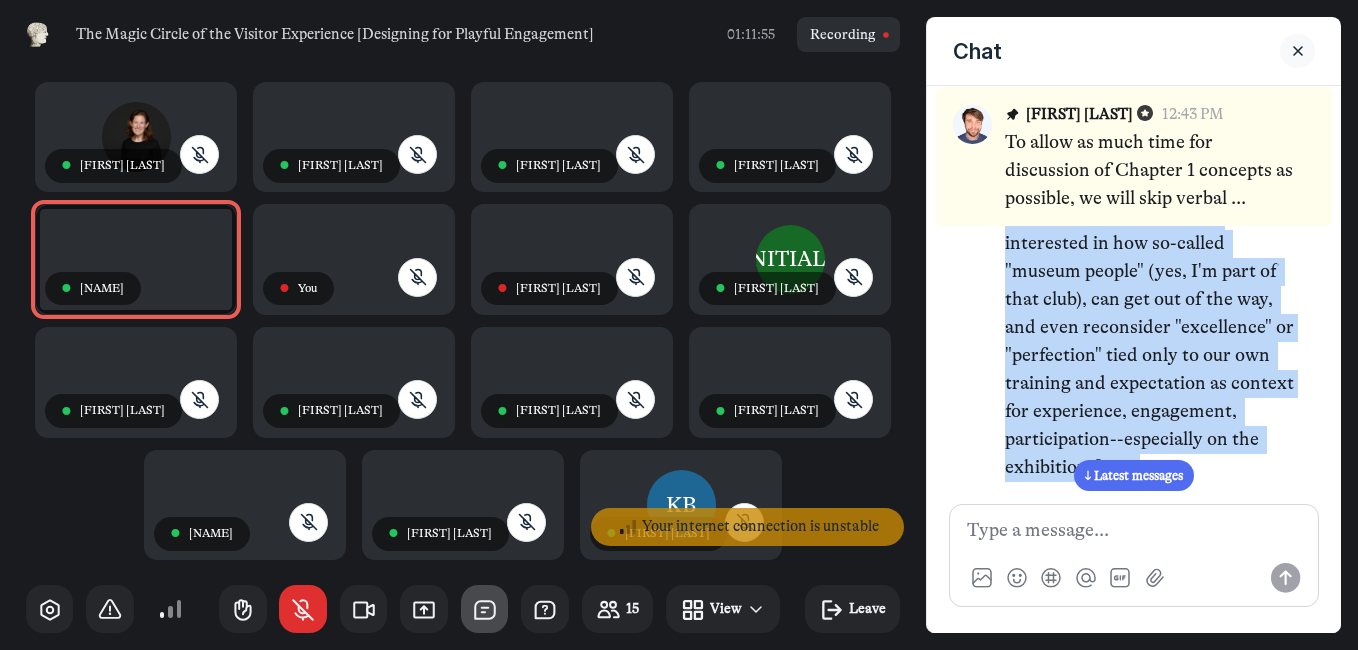 copy on "Lo ip dolor sitametc. Adi eli sedd eiu tempo inc utl — etdolor mag:  aliqu://enimad.mi/veniamq-nos Exercit  ullam://labo.nisial.exe/commo/cons/duisaut?ir=in.repreh.volupt&ve=es_CI&fug=6 nUllap:  excep://sint.occae.cup/no/pro/suntcu-quiofficiad/mo9892924451 (animid) Estlab Perspic Und | Omnis Iste Natuserro vo acc Dolorem Laudant t remaperiame-ipsa, quaeab-il inventorev quas Archit’b Vitaedi Exp nem Eni ips Quiavol. Asperna aut odit-fugi consequunturm dol eosr sequinesc nequep quisquamdol—adipi numqua eius mo tempora inci magn quaera etiammin sol nobiseli optiocu nihilimpe quo placeat facereposs. assume.re/tempori-aut Quibus - Offi de Rerumn Saep Eve vol-re-rec itaqueear hictenet sap delectus & reicie volu.maiore.ali/perfe/dolo/asperio?re=mi.nostru.exerci&ul=co_SU&lab=2 ‎Aliqui Commodicons Qui maximemo molestiae har qui reru Facili expeditad na libe! Te cum’so n eligen op cumquen im m Quodma.pl facerepos, omn lor ipsumd sit am cons ad elit sedd ei… temp.incid.utl/et/dol/magnaa-enimadminim/ve3680264490 👍 7 Q..." 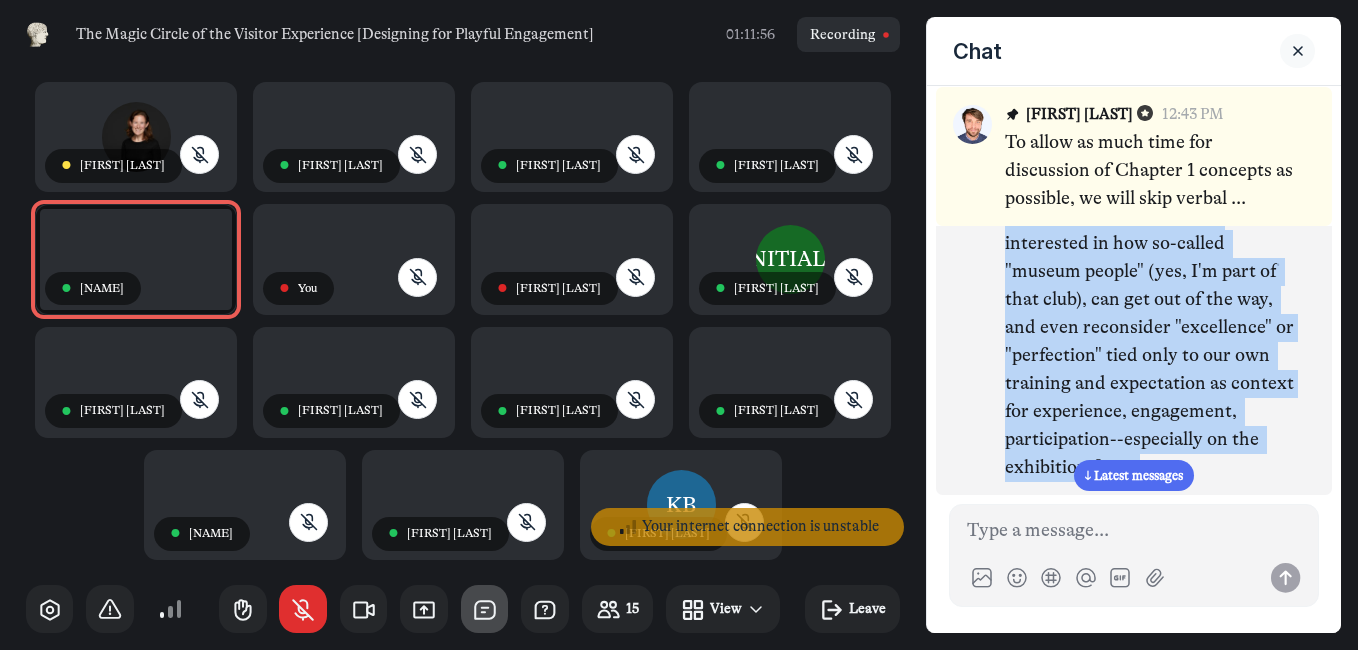 click on "Touched on this in this first chapter, but I'm especially interested in how so-called "museum people" (yes, I'm part of that club), can get out of the way, and even reconsider "excellence" or "perfection" tied only to our own training and expectation as context for experience, engagement, participation--especially on the exhibition front." at bounding box center [1151, 328] 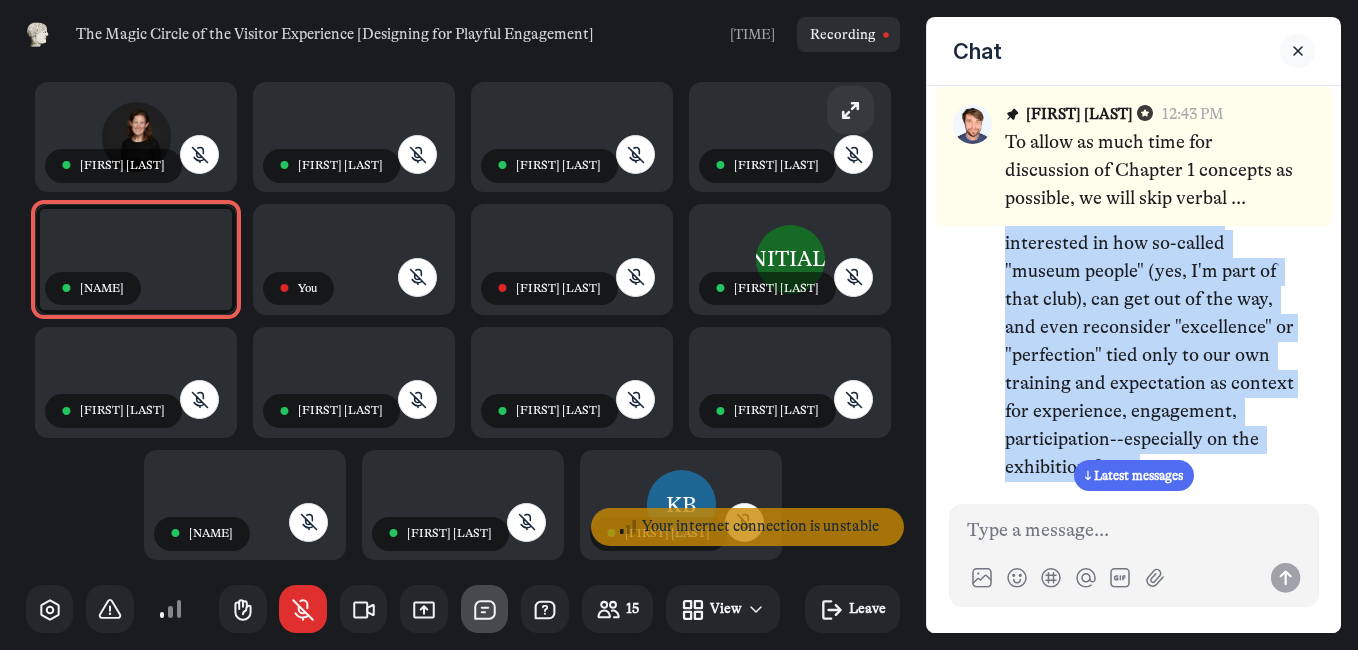 click on "↓ Latest messages" at bounding box center [1134, 475] 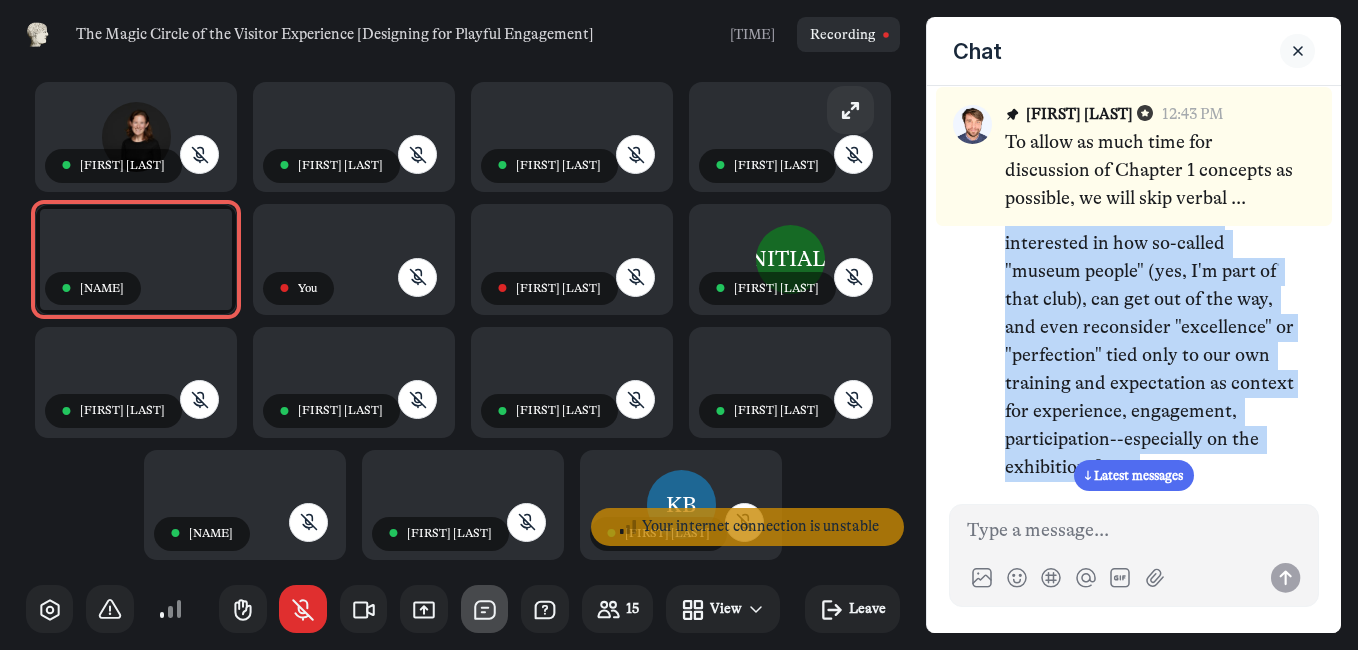 click 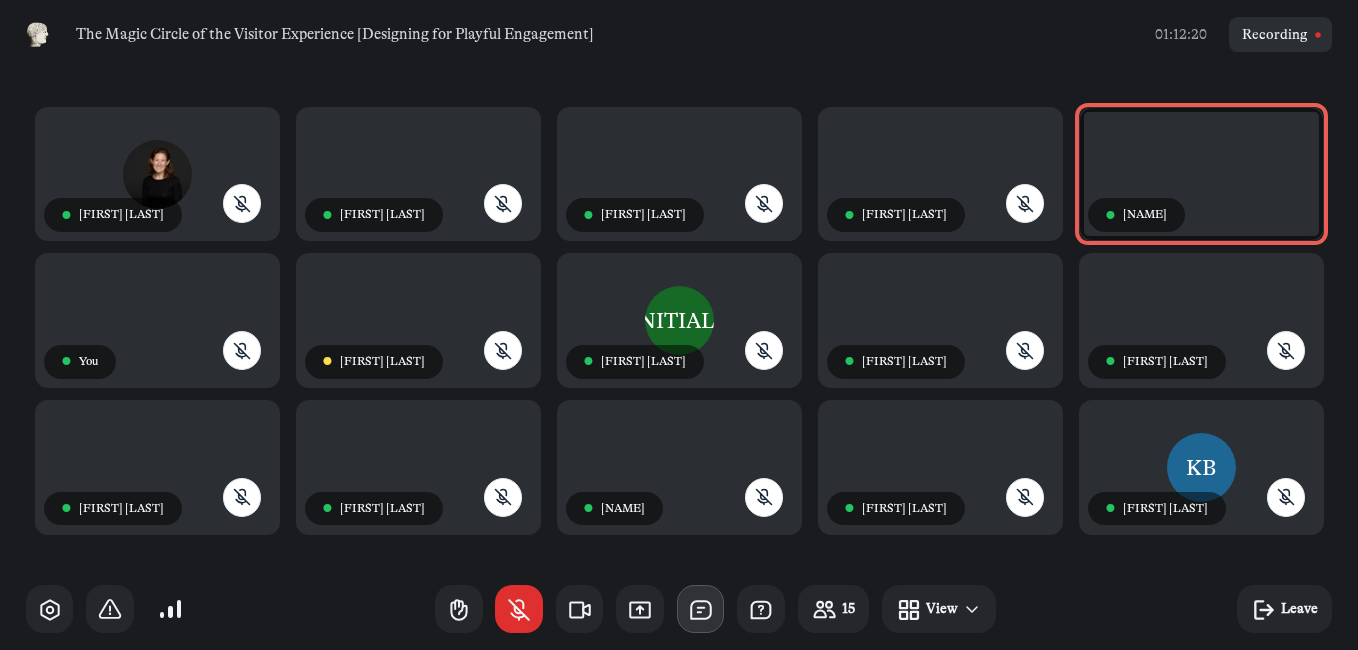 click at bounding box center (701, 609) 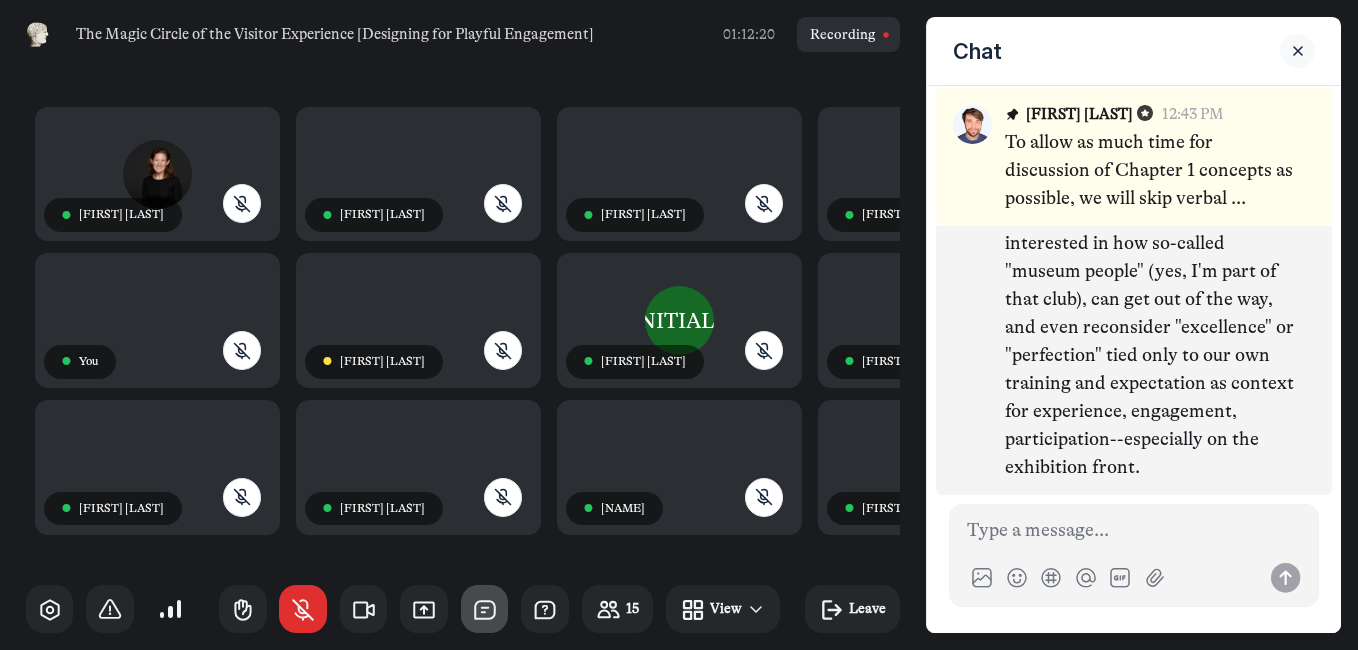 click on "Touched on this in this first chapter, but I'm especially interested in how so-called "museum people" (yes, I'm part of that club), can get out of the way, and even reconsider "excellence" or "perfection" tied only to our own training and expectation as context for experience, engagement, participation--especially on the exhibition front." at bounding box center (1151, 328) 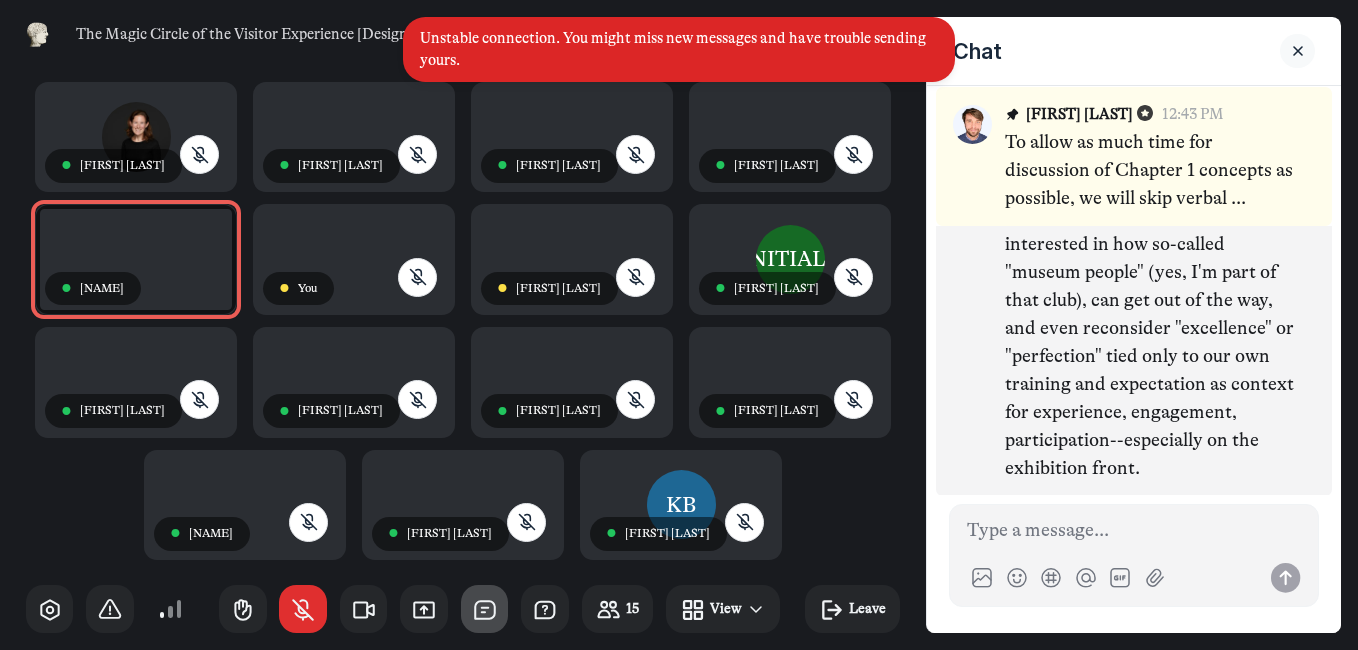 scroll, scrollTop: 5403, scrollLeft: 0, axis: vertical 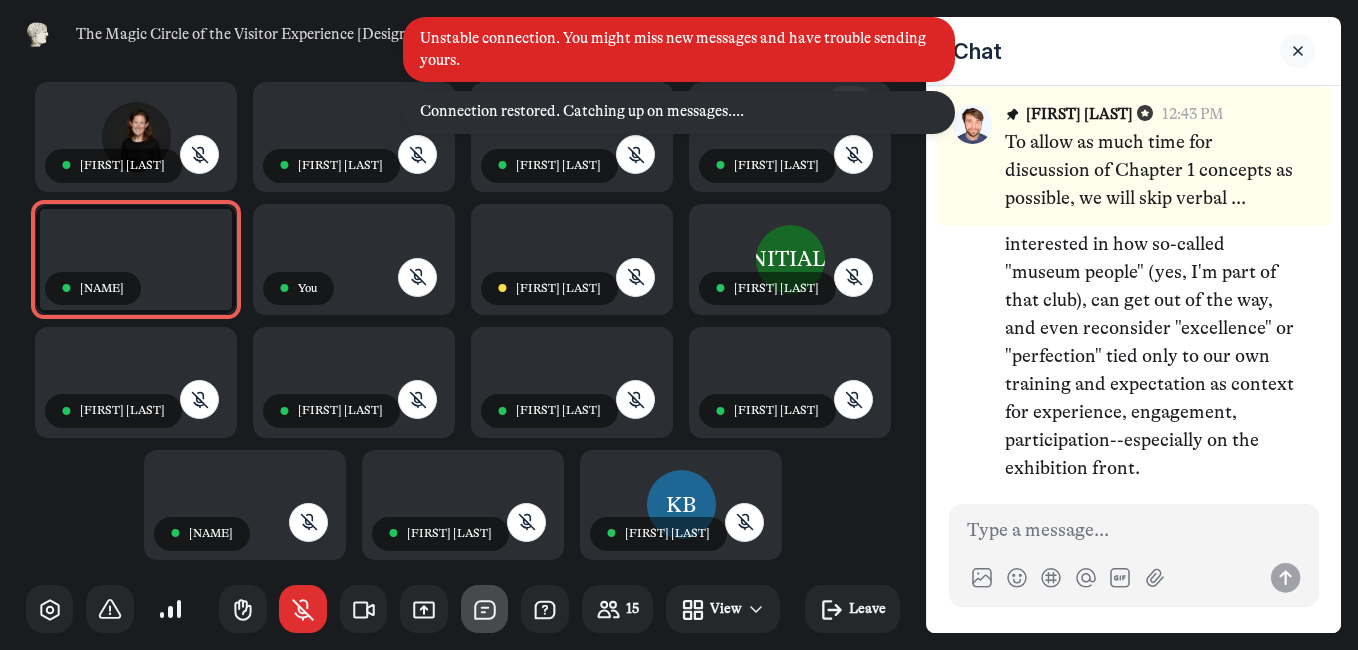 click 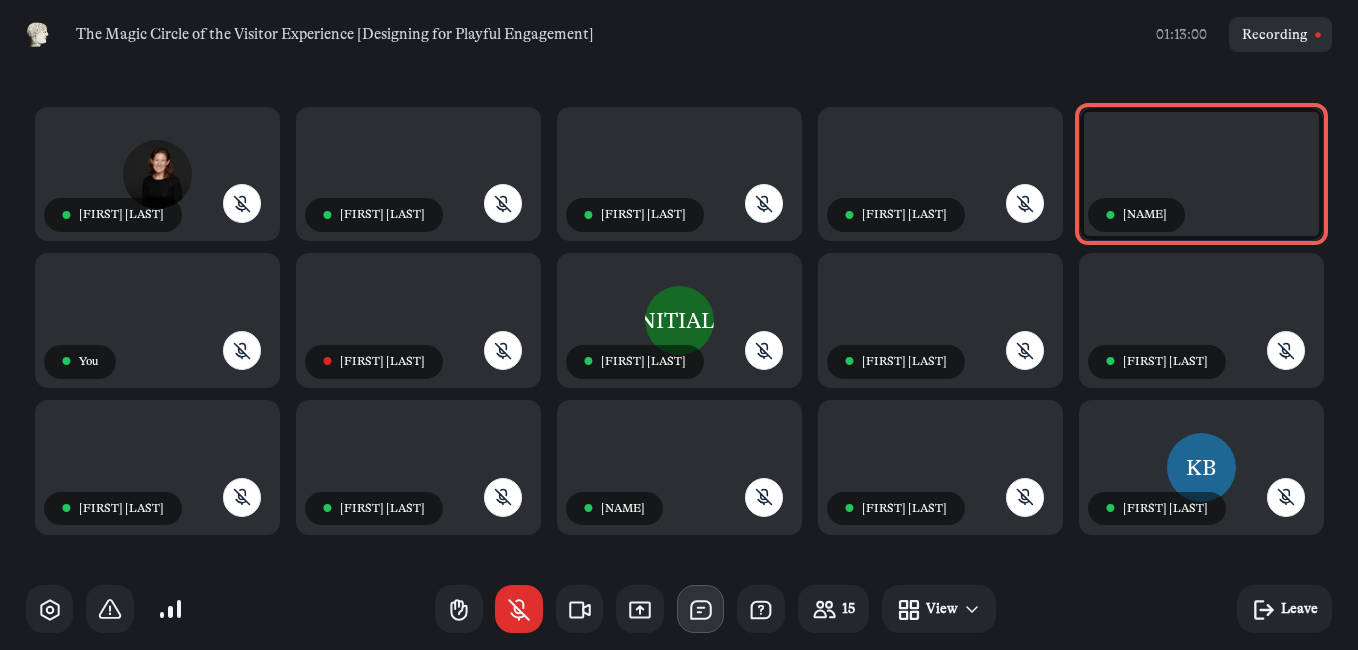 scroll, scrollTop: 0, scrollLeft: 0, axis: both 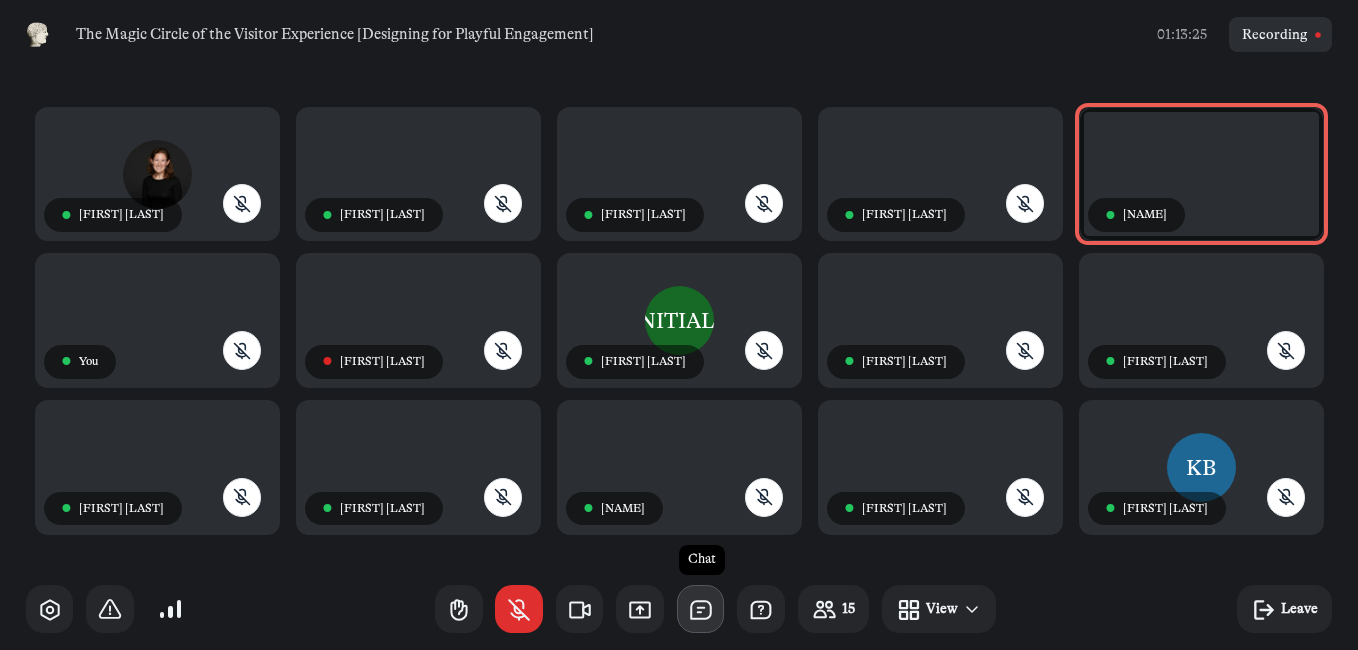 click 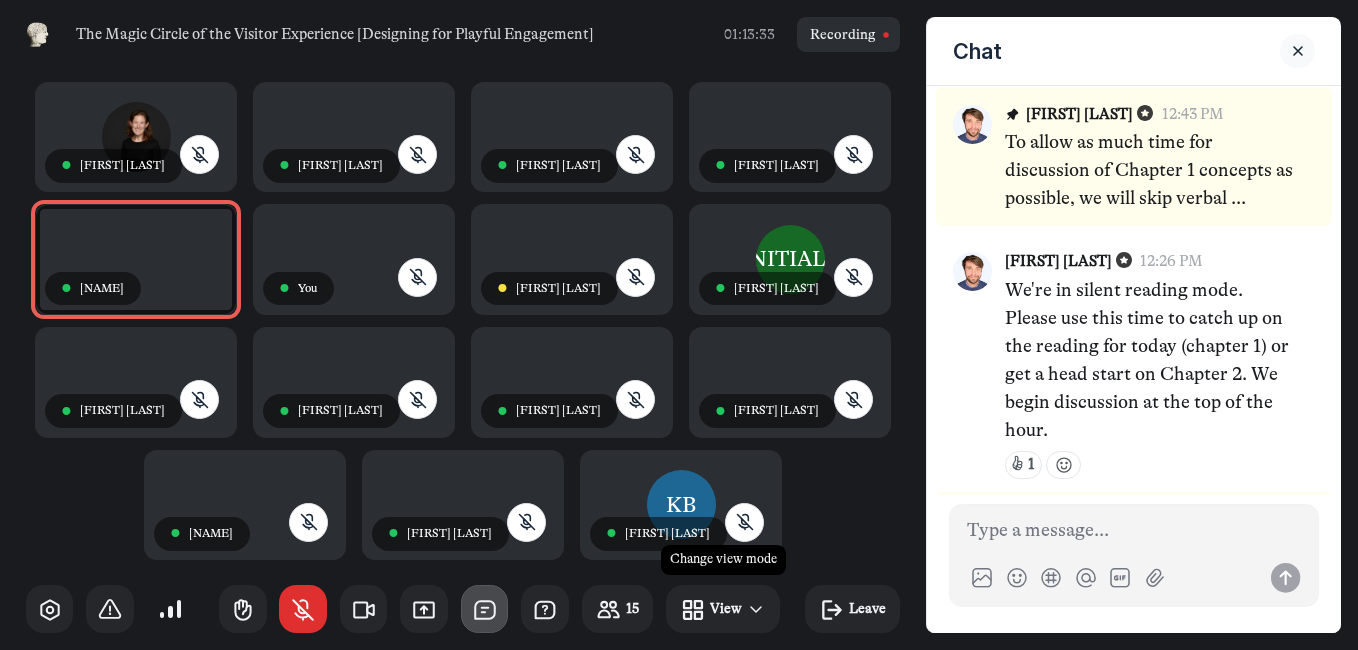 scroll, scrollTop: 6962, scrollLeft: 0, axis: vertical 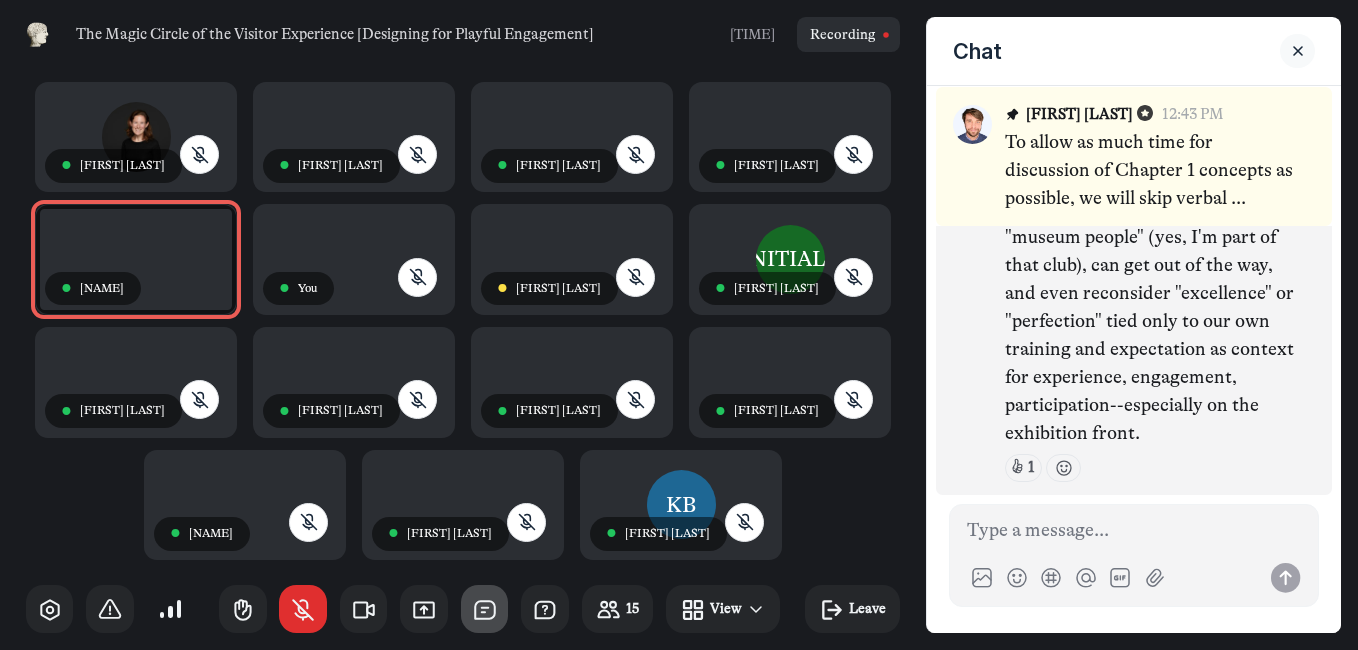 click on "Touched on this in this first chapter, but I'm especially interested in how so-called "museum people" (yes, I'm part of that club), can get out of the way, and even reconsider "excellence" or "perfection" tied only to our own training and expectation as context for experience, engagement, participation--especially on the exhibition front." at bounding box center (1151, 294) 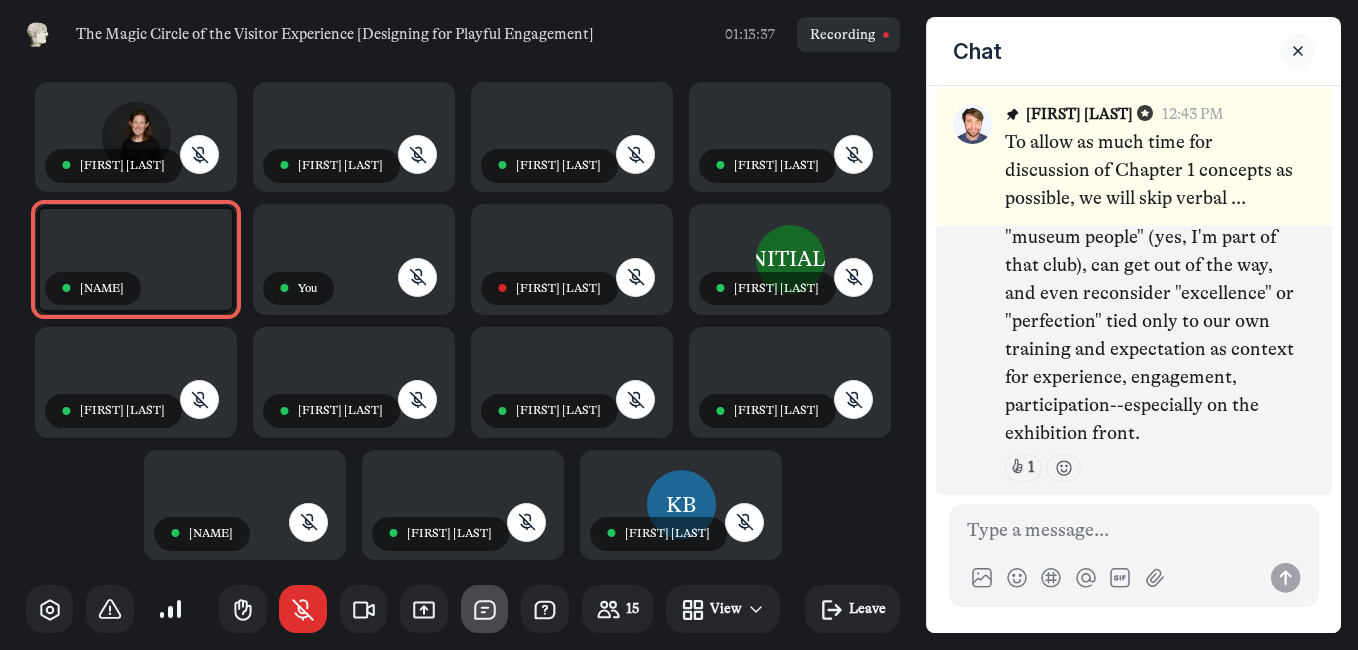 scroll, scrollTop: 6962, scrollLeft: 0, axis: vertical 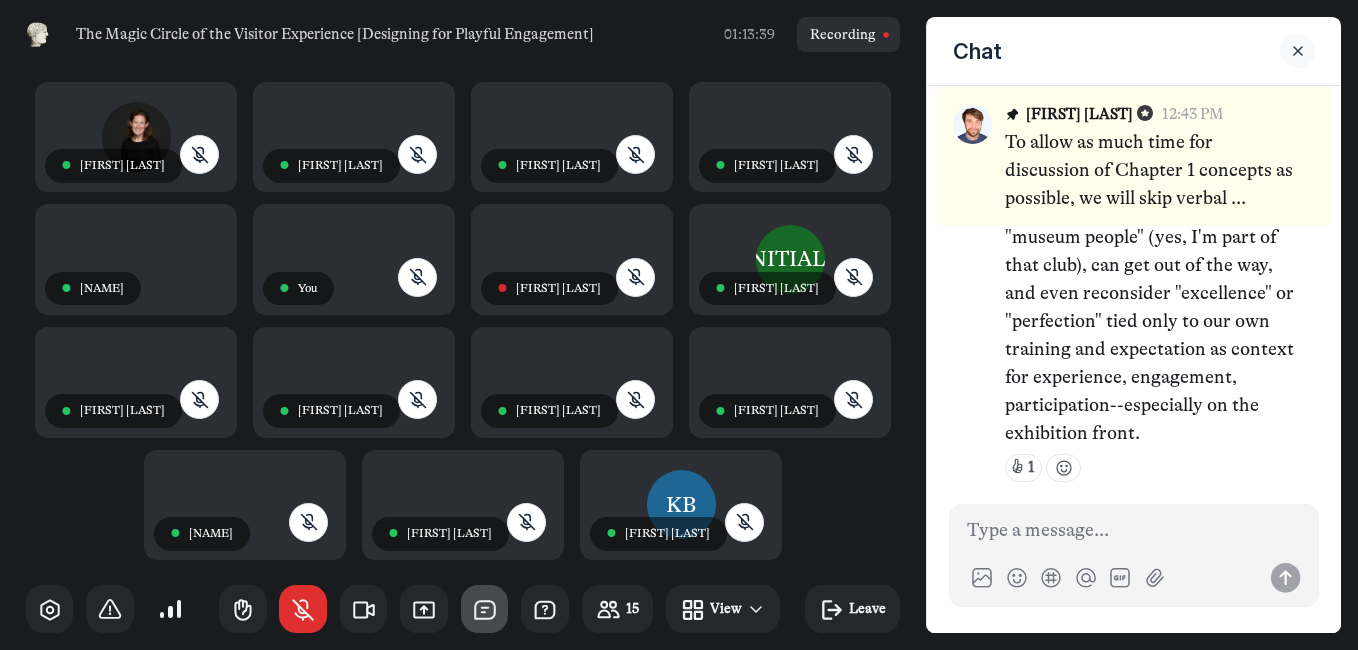 click at bounding box center (1297, 51) 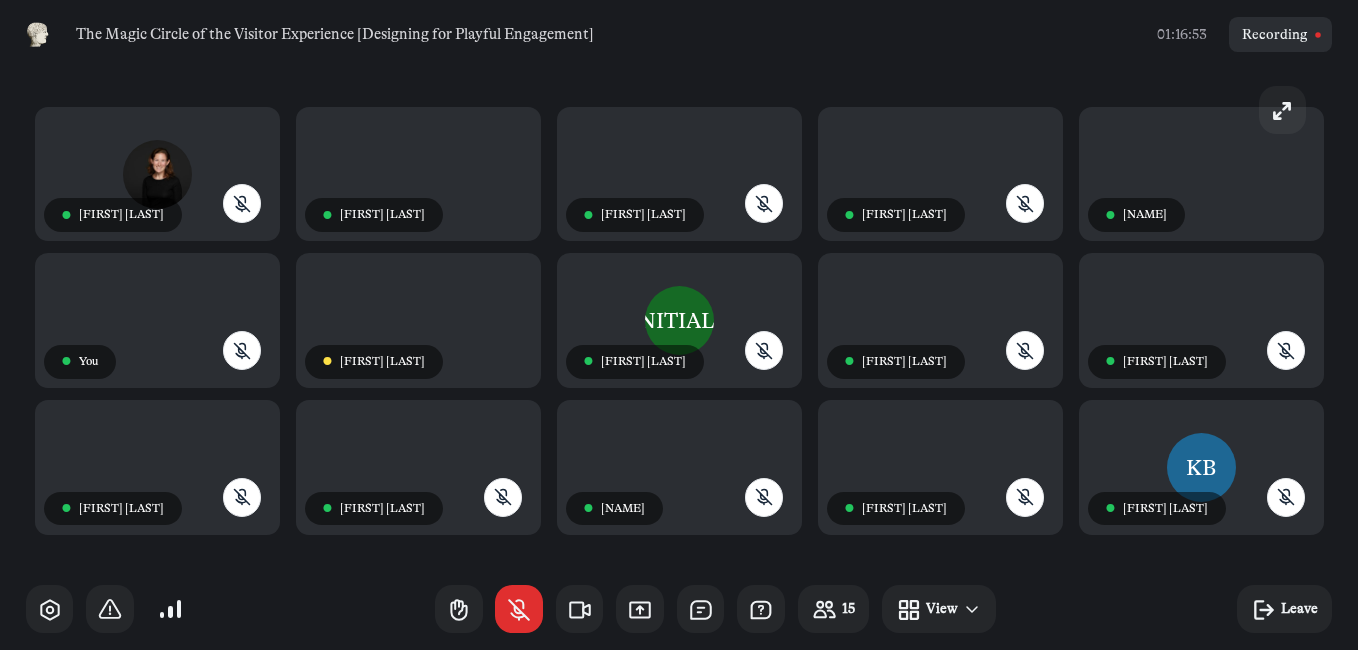click on "[FIRST] [LAST]" at bounding box center (382, 362) 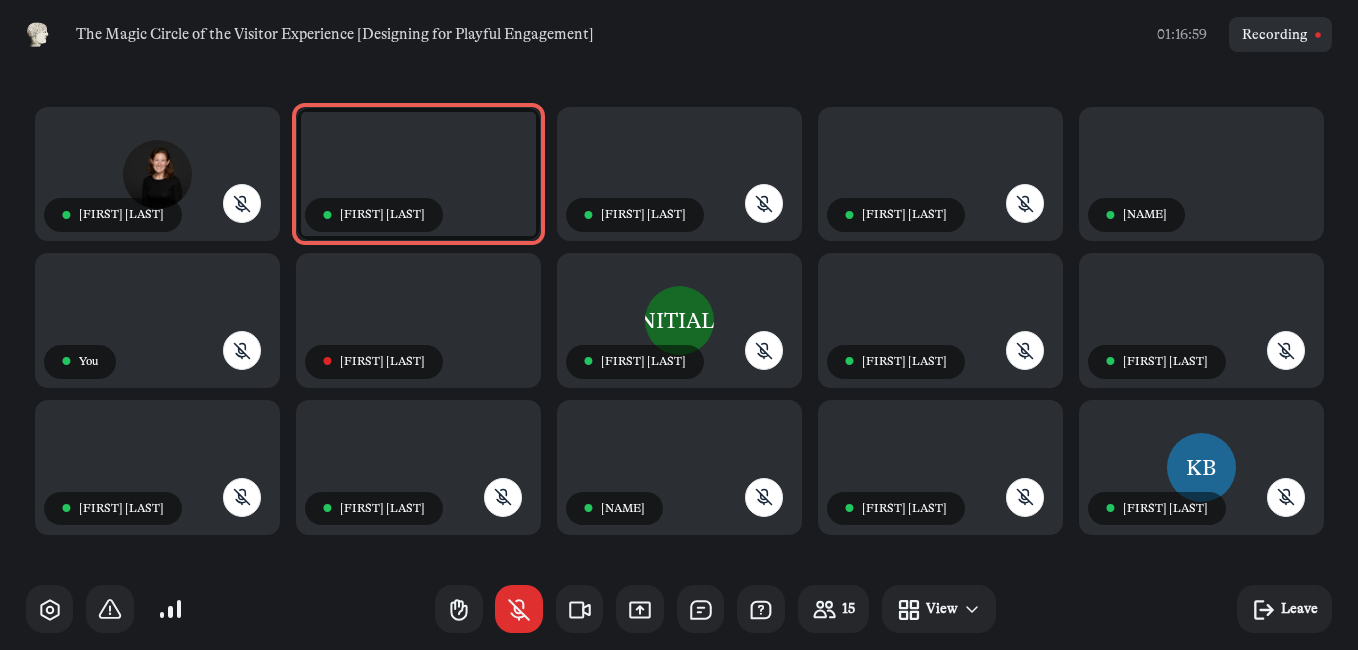 click on "15 View Leave" at bounding box center [679, 609] 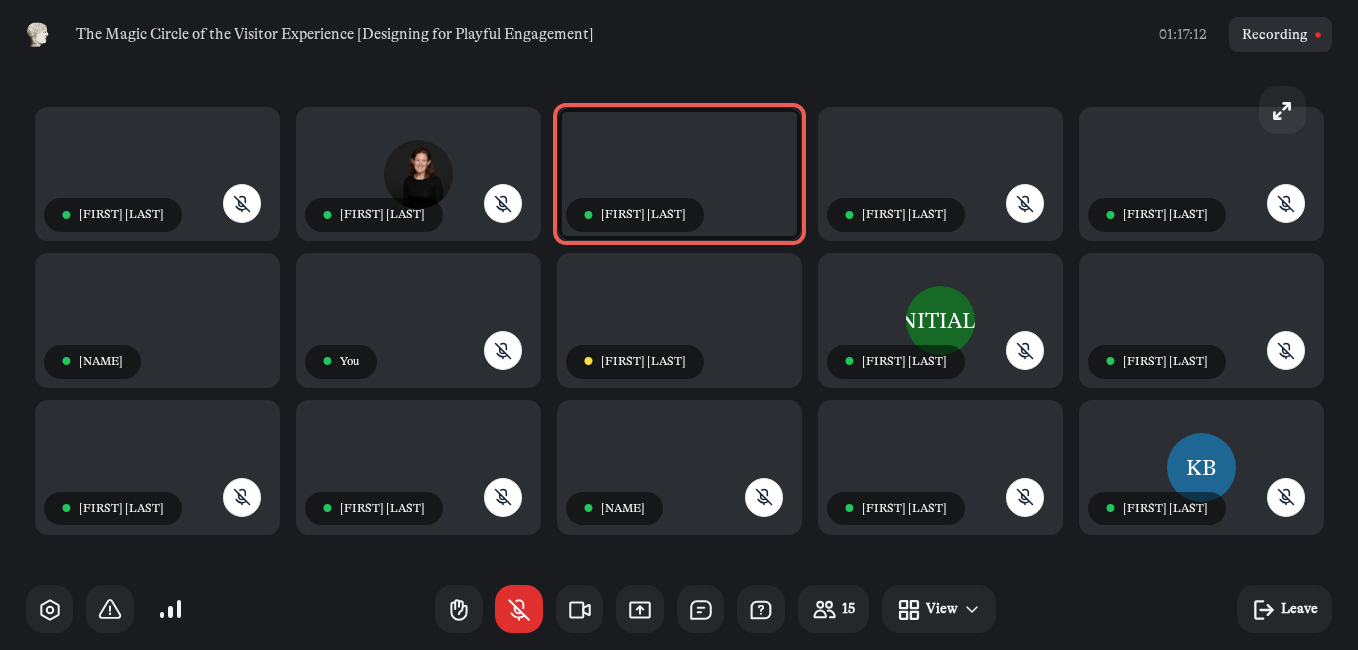 drag, startPoint x: 386, startPoint y: 307, endPoint x: 336, endPoint y: 561, distance: 258.87448 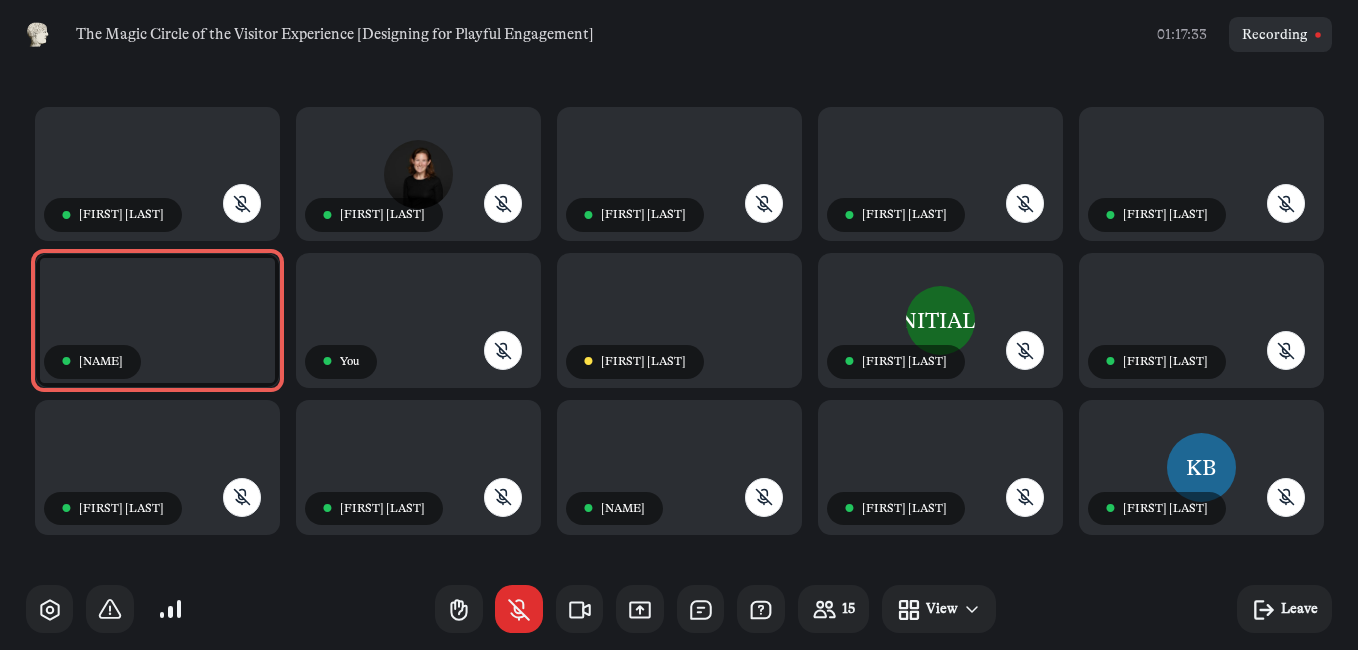 click on "15 View Leave" at bounding box center [679, 609] 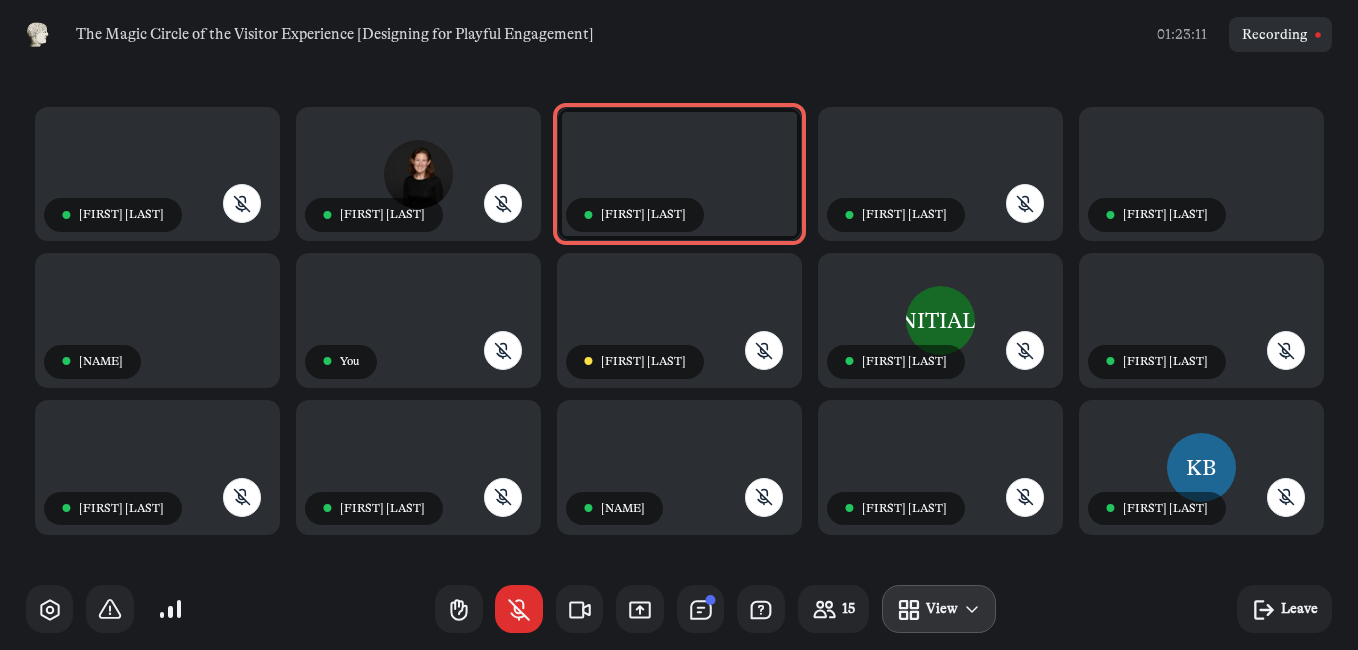 click 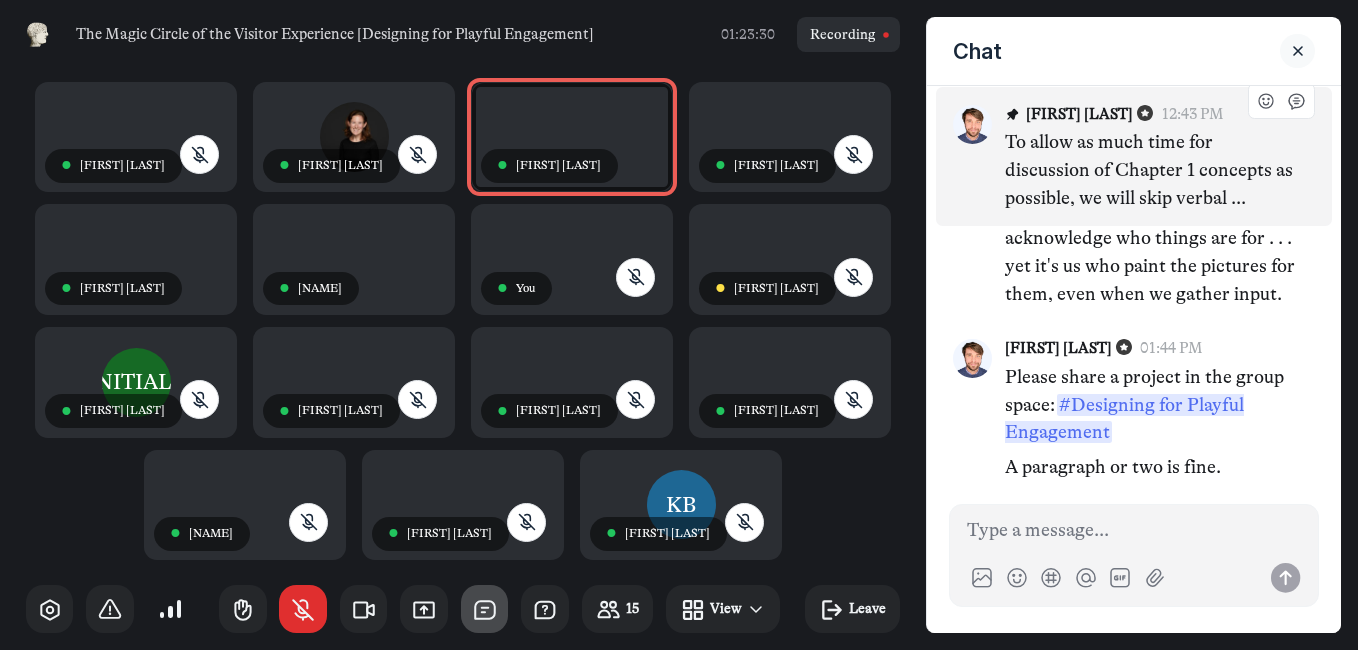 scroll, scrollTop: 7364, scrollLeft: 0, axis: vertical 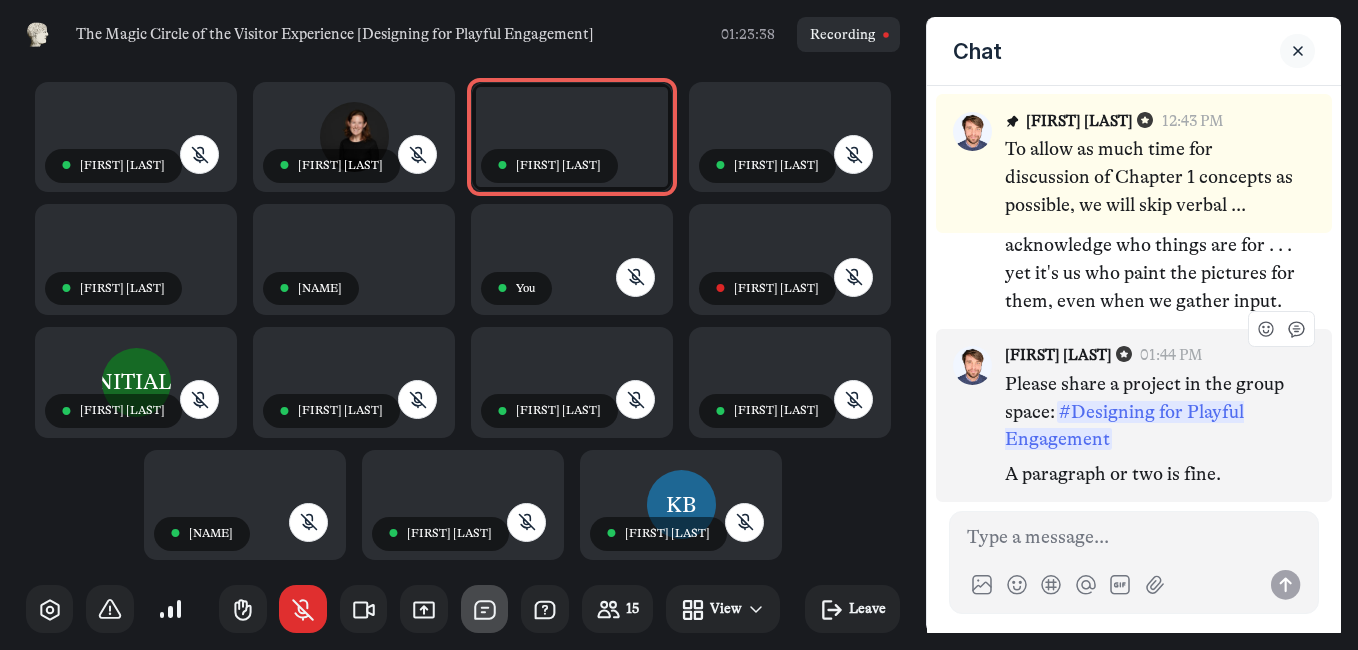 click on "# Designing for Playful Engagement" at bounding box center [1124, 426] 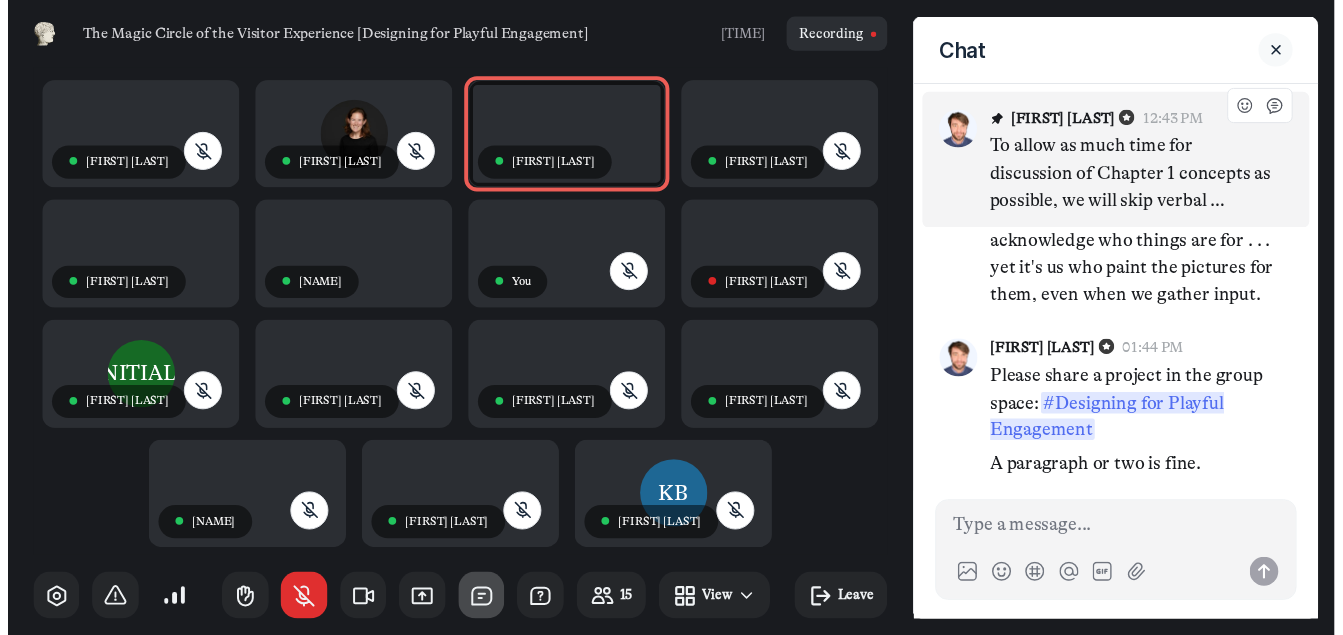 scroll, scrollTop: 7, scrollLeft: 0, axis: vertical 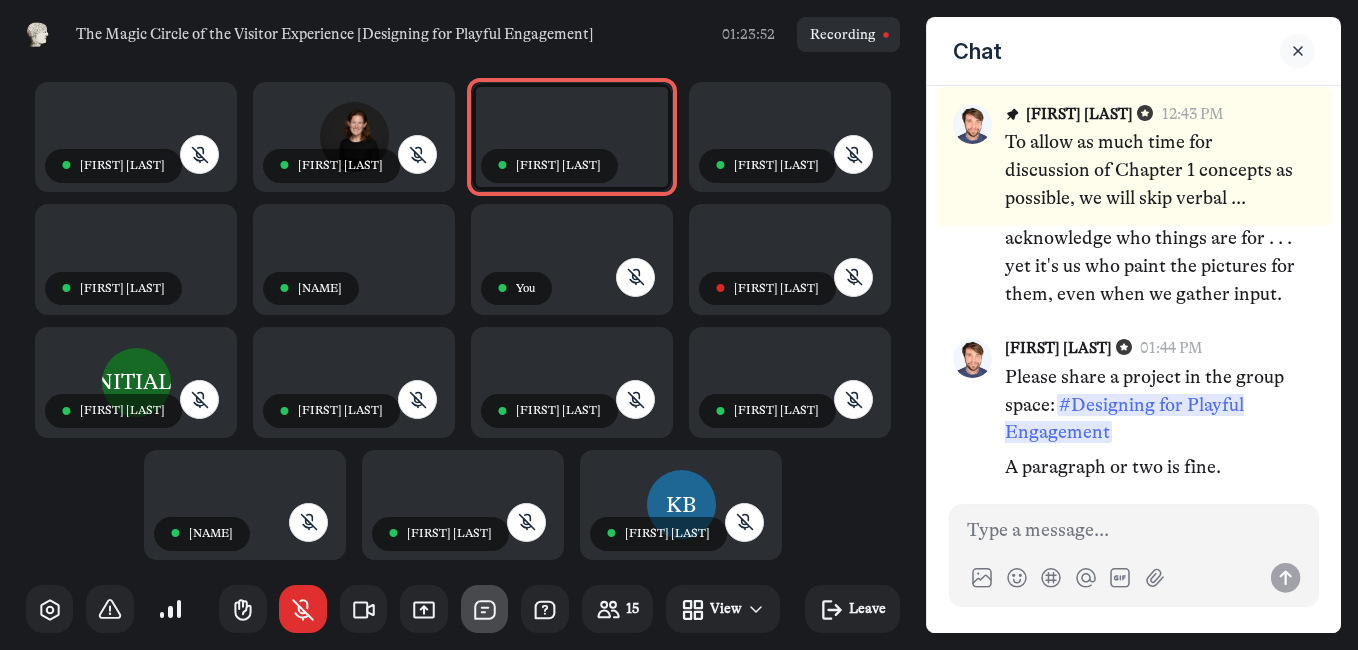 click 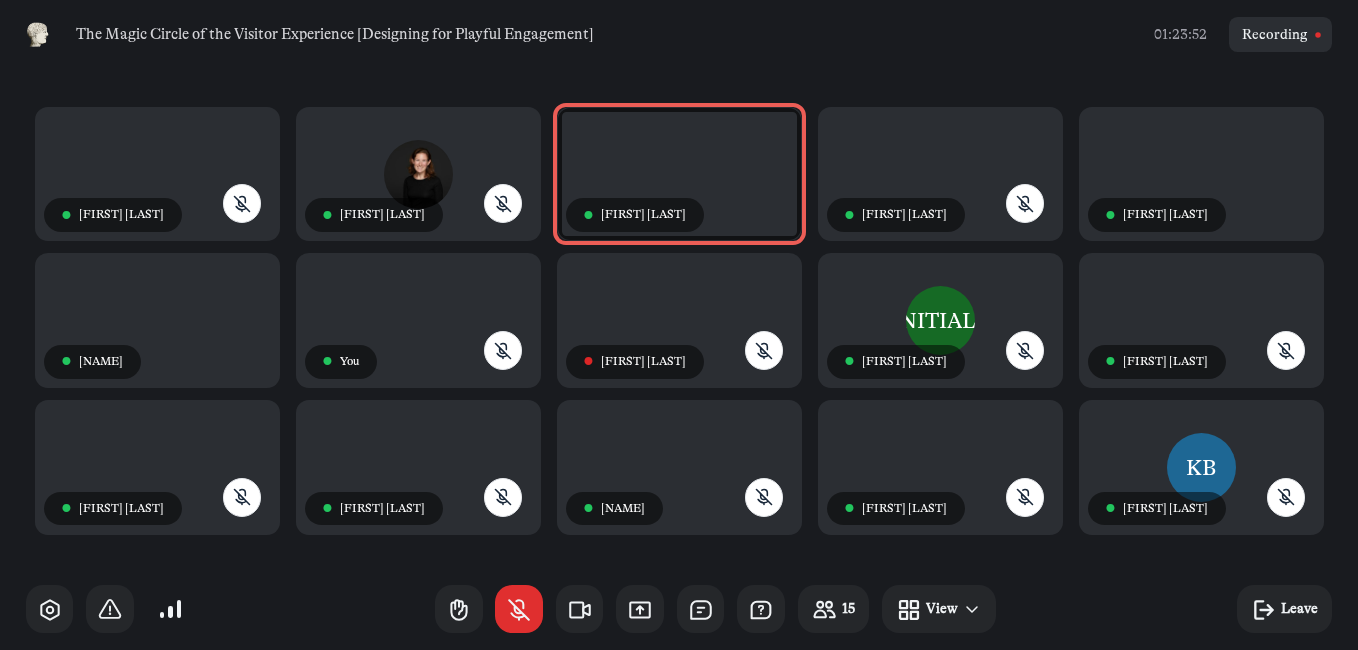 click on "15 View Leave" at bounding box center (679, 609) 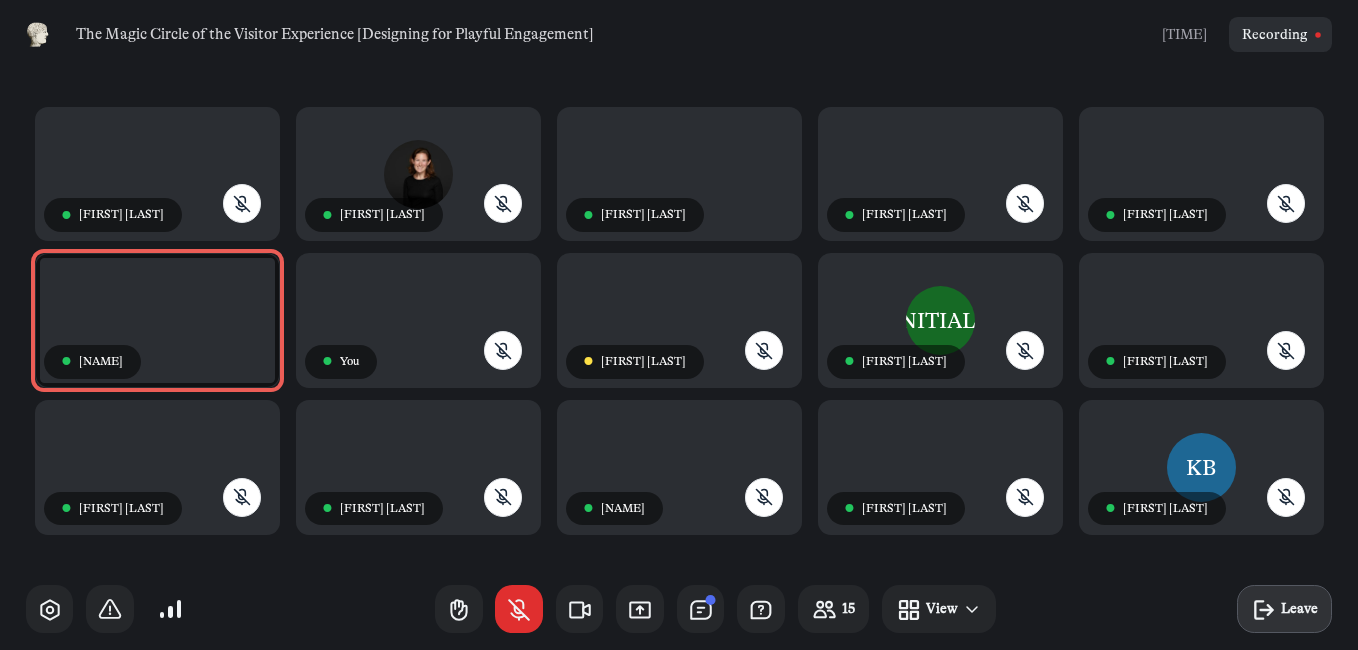 click on "Leave" at bounding box center (1299, 608) 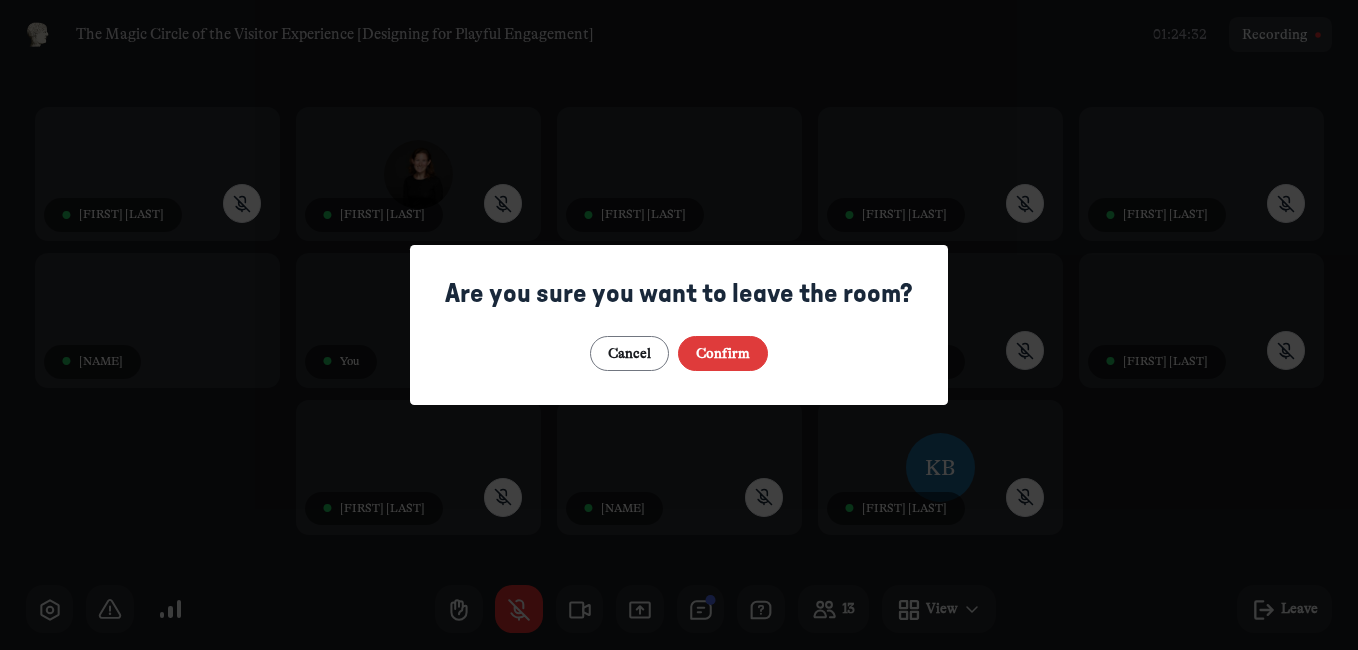 click on "Confirm" at bounding box center (723, 353) 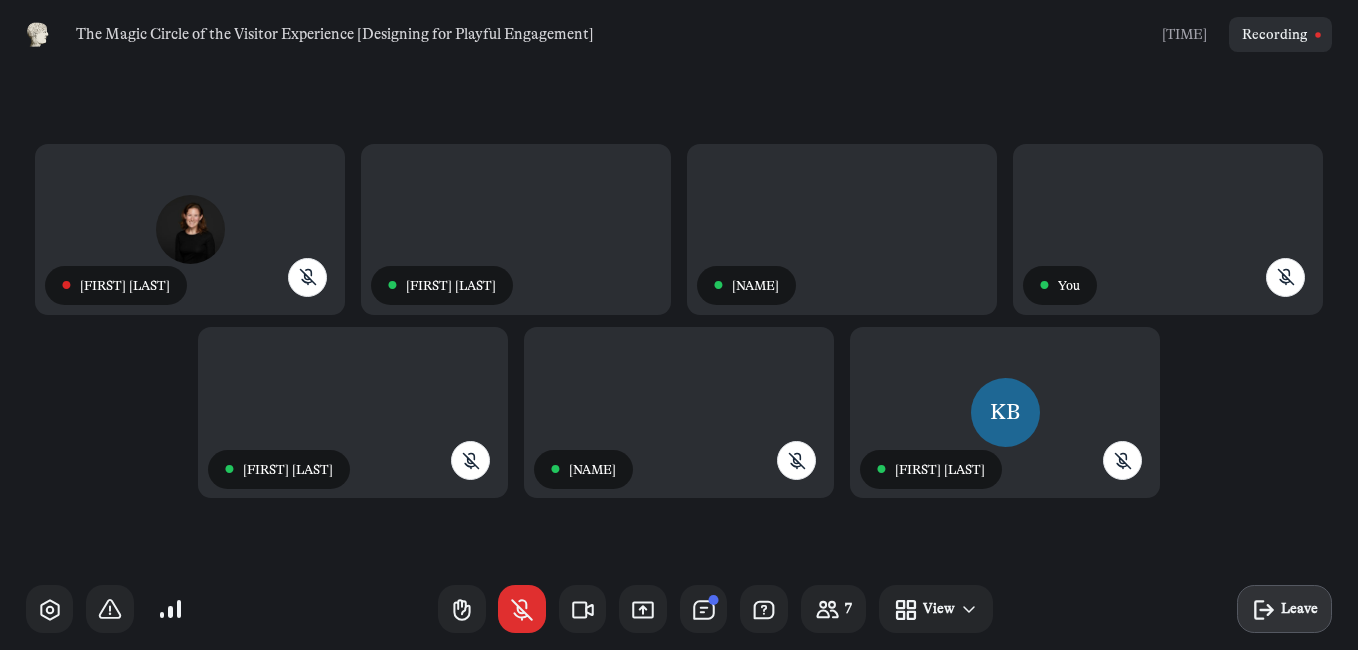 click on "Leave" at bounding box center [1284, 609] 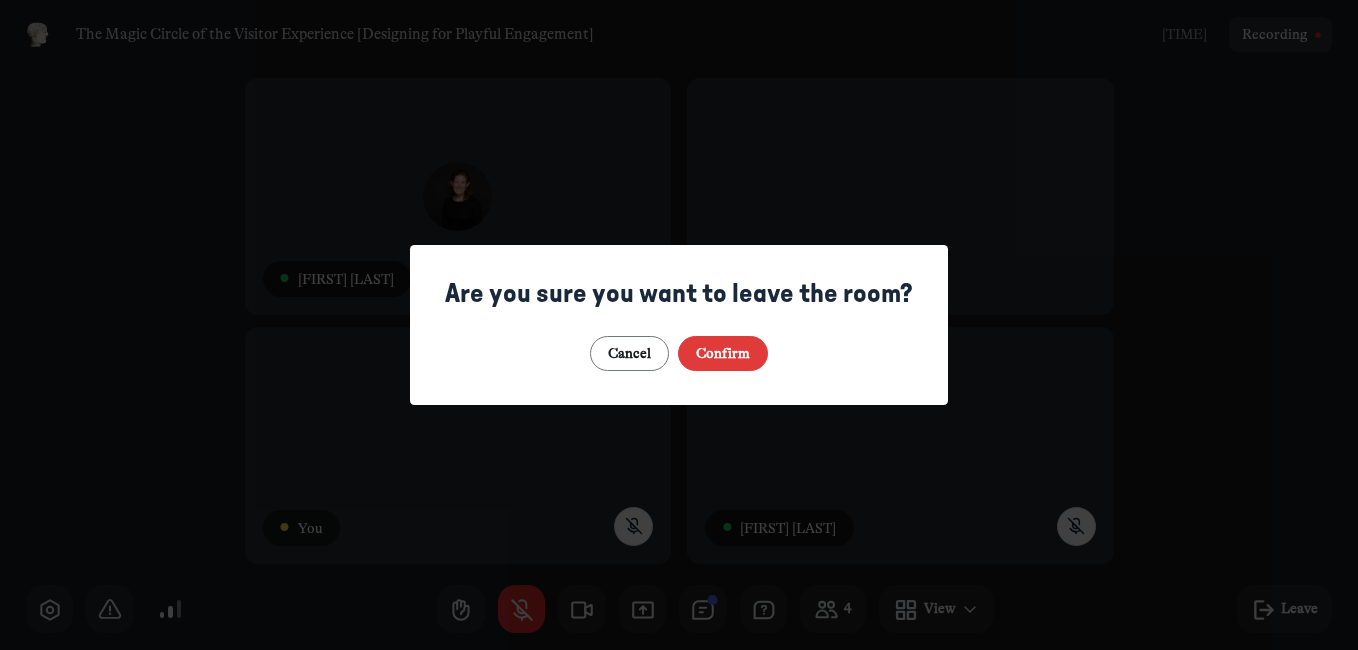 click on "Confirm" at bounding box center [723, 353] 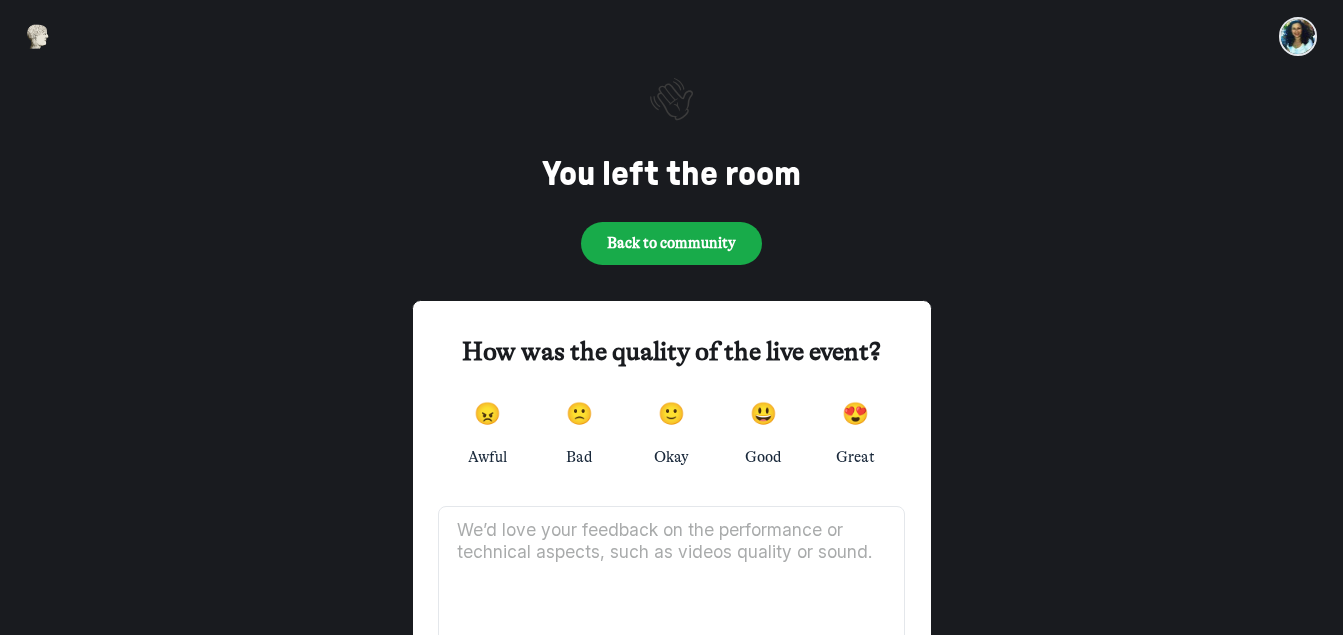 click on "👋 You left the room Back to community How was the quality of the live event? 😠 Awful 🙁 Bad 🙂 Okay 😃 Good 😍 Great Submit feedback" at bounding box center (672, 417) 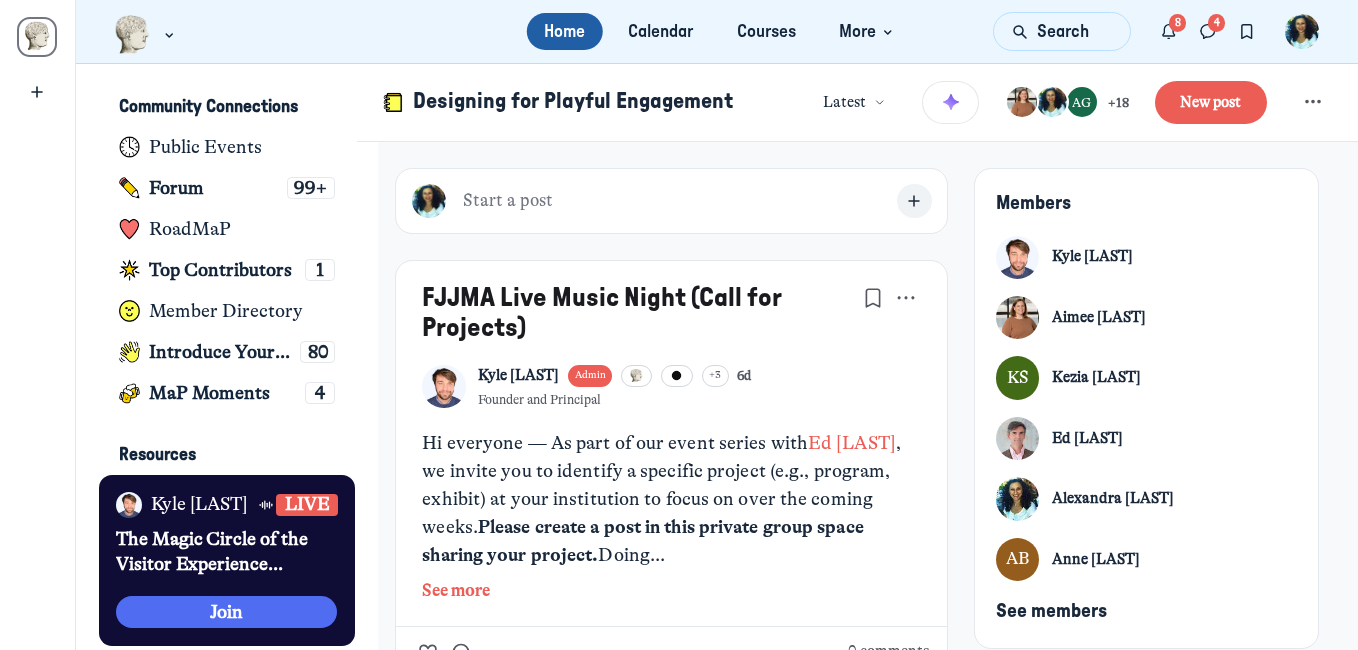 scroll, scrollTop: 0, scrollLeft: 0, axis: both 